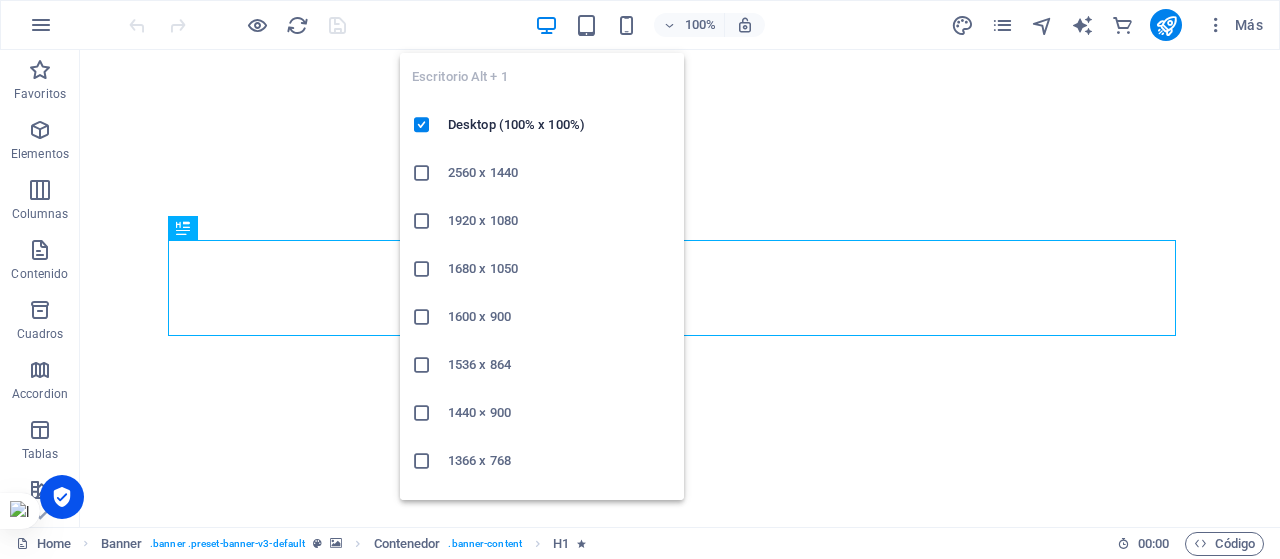 scroll, scrollTop: 0, scrollLeft: 0, axis: both 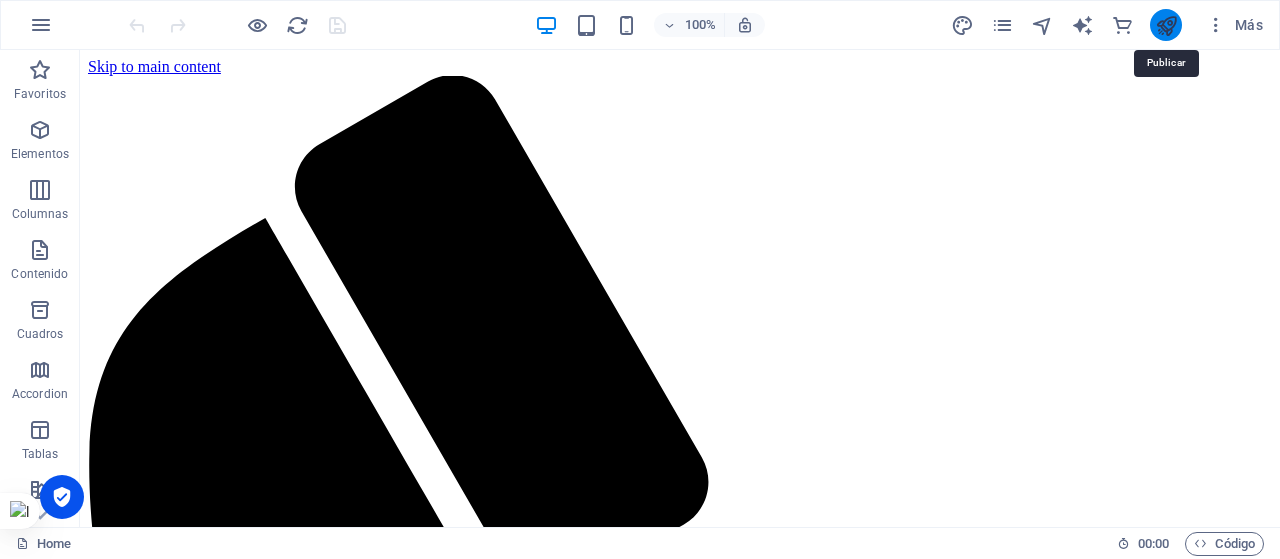 click at bounding box center (1166, 25) 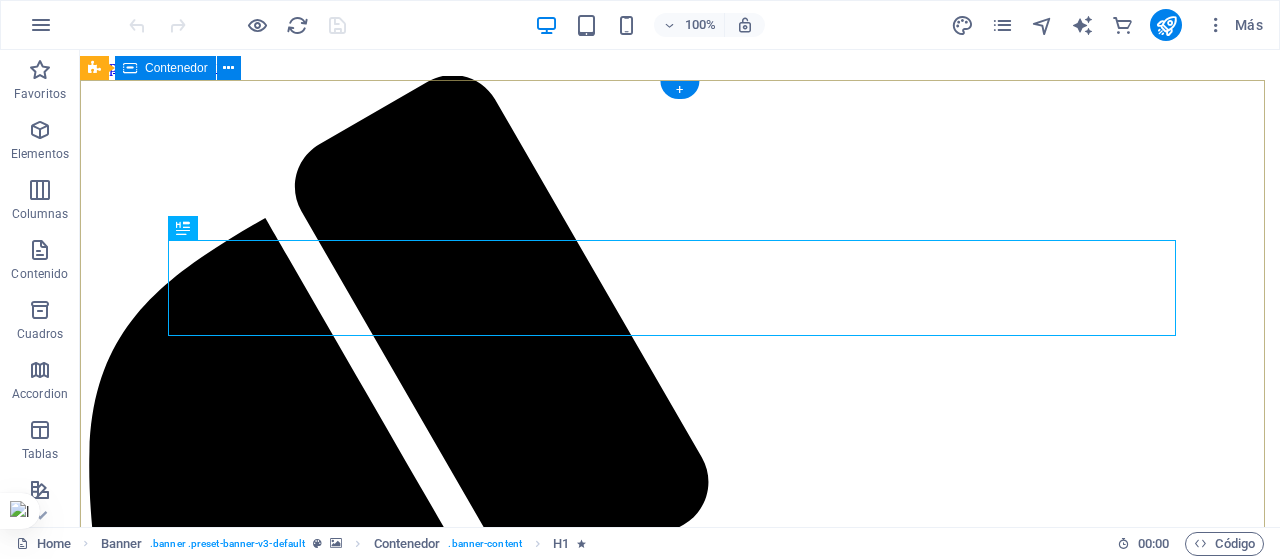 scroll, scrollTop: 428, scrollLeft: 0, axis: vertical 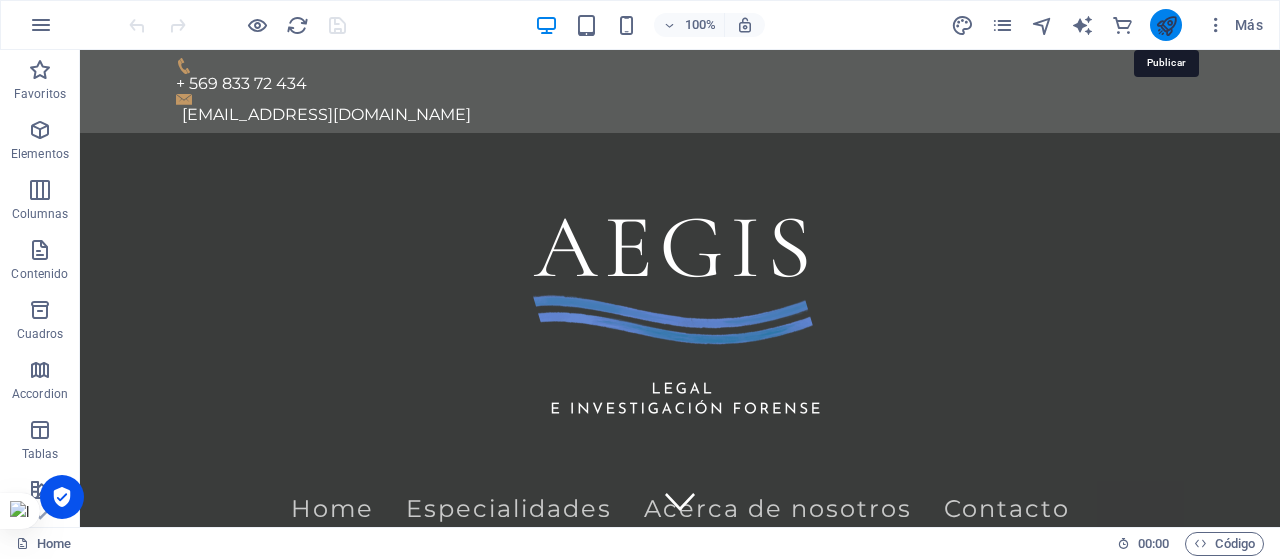 click at bounding box center [1166, 25] 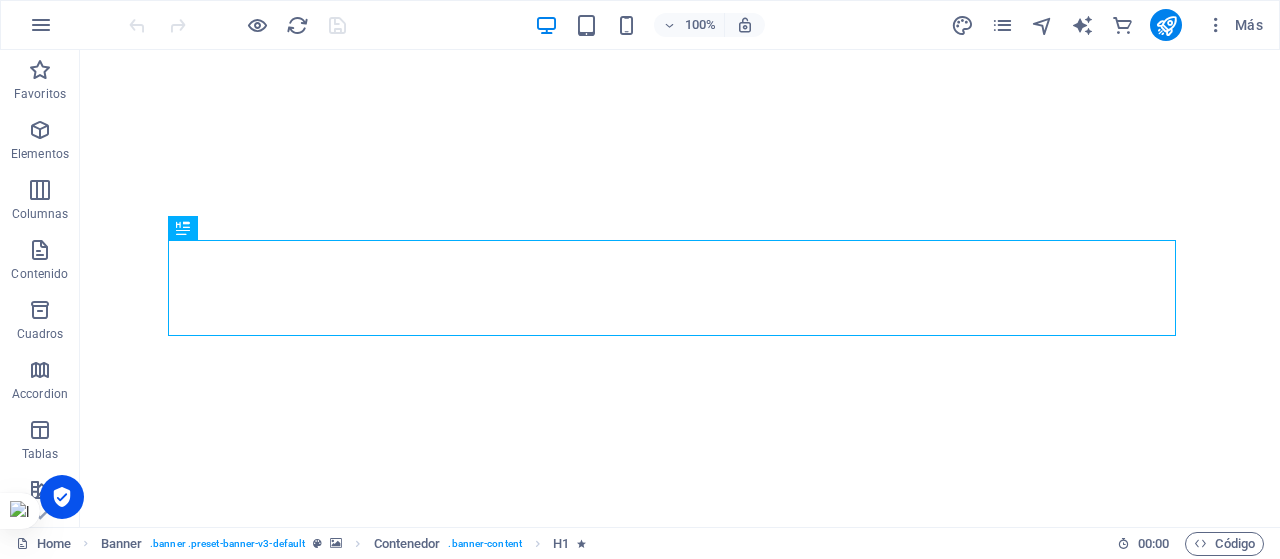 scroll, scrollTop: 0, scrollLeft: 0, axis: both 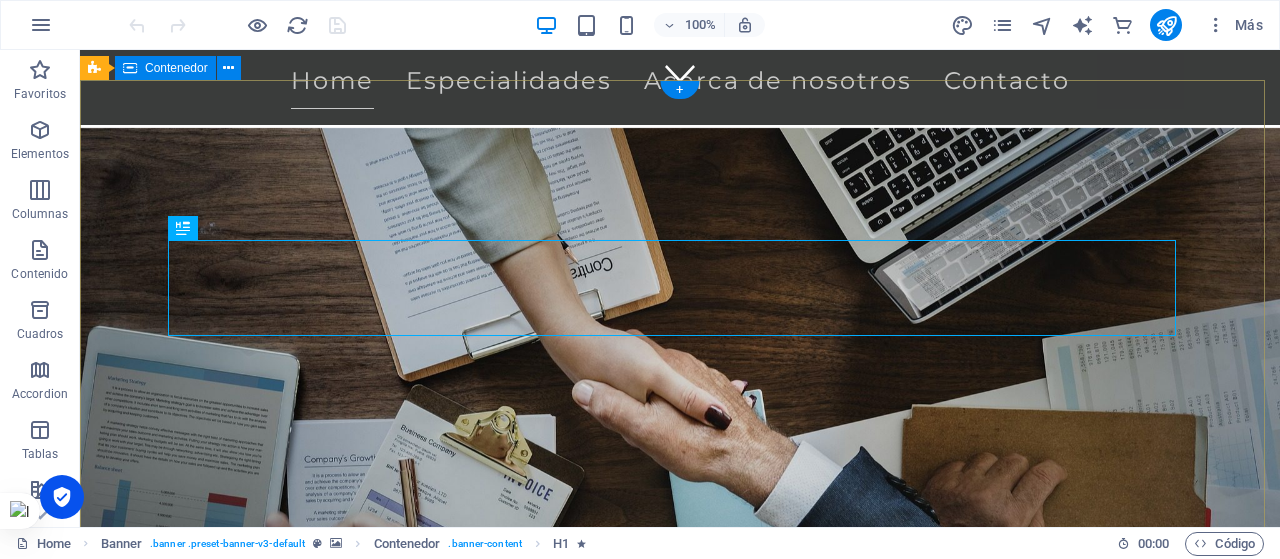 click on "Protegemos a tu empresa Solución proactiva y especializada que blinda su operación, mitiga riesgos y potencia sus decisiones estratégicas Más Información" at bounding box center (680, 977) 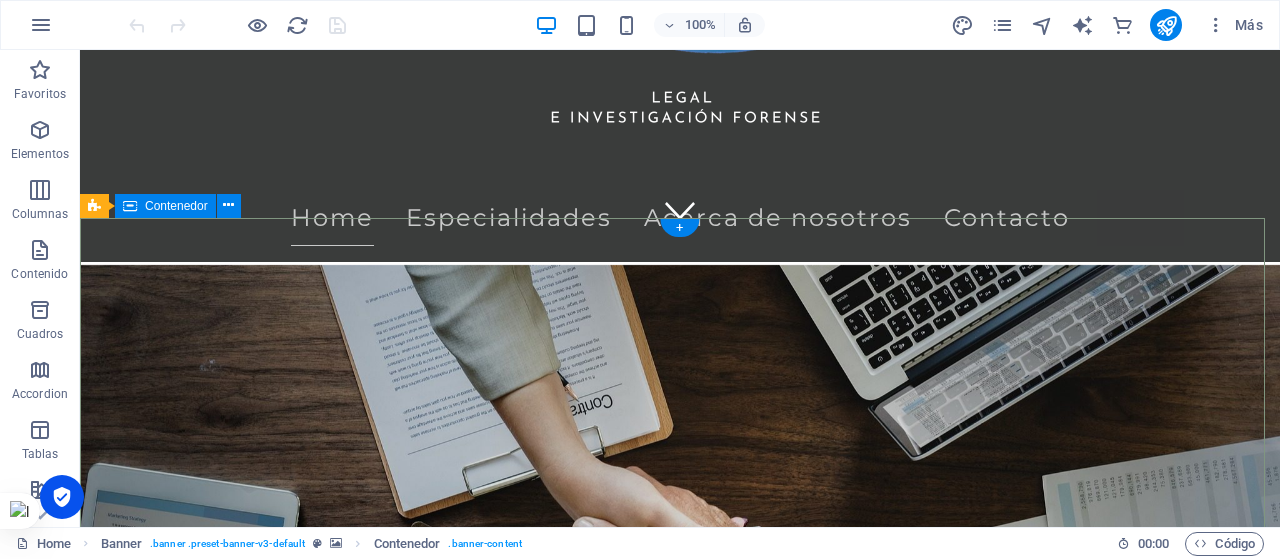 scroll, scrollTop: 0, scrollLeft: 0, axis: both 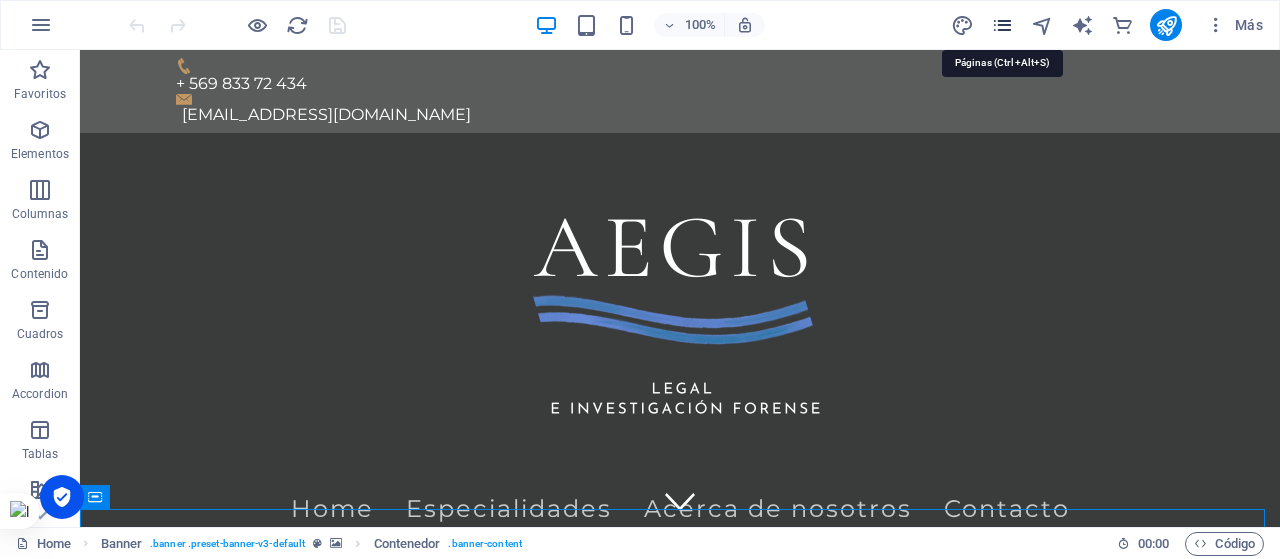 click at bounding box center [1002, 25] 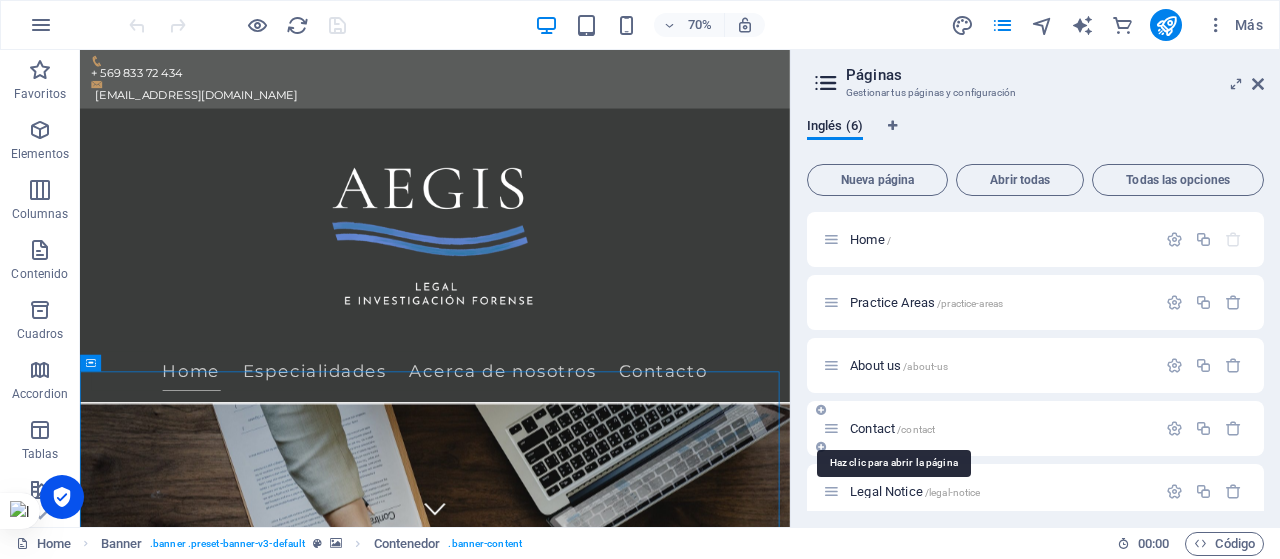 click on "Contact /contact" at bounding box center (892, 428) 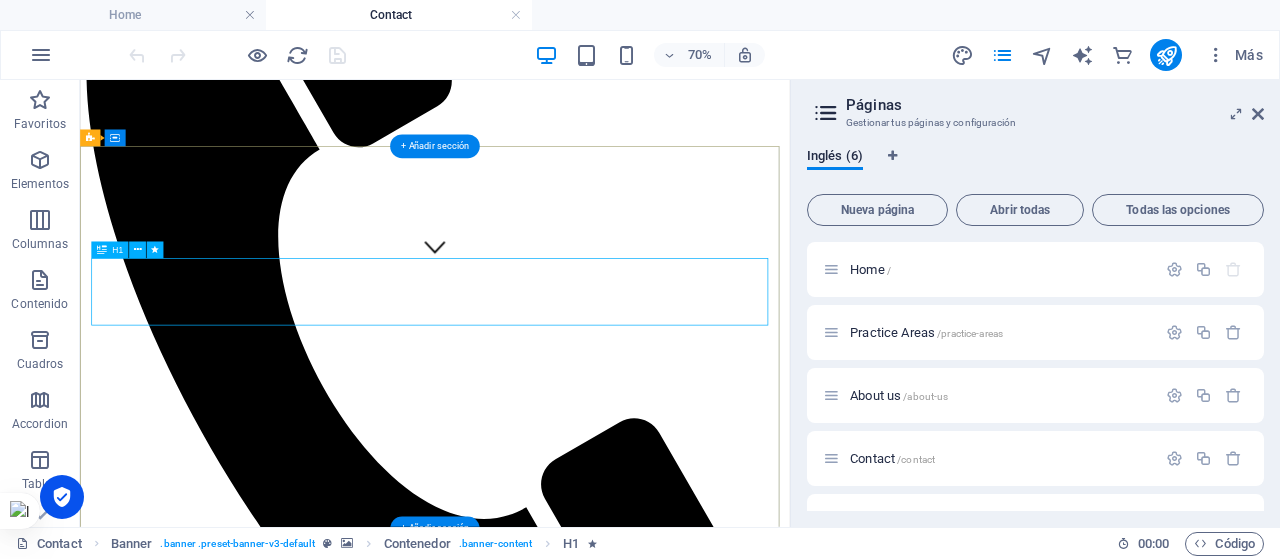 scroll, scrollTop: 368, scrollLeft: 0, axis: vertical 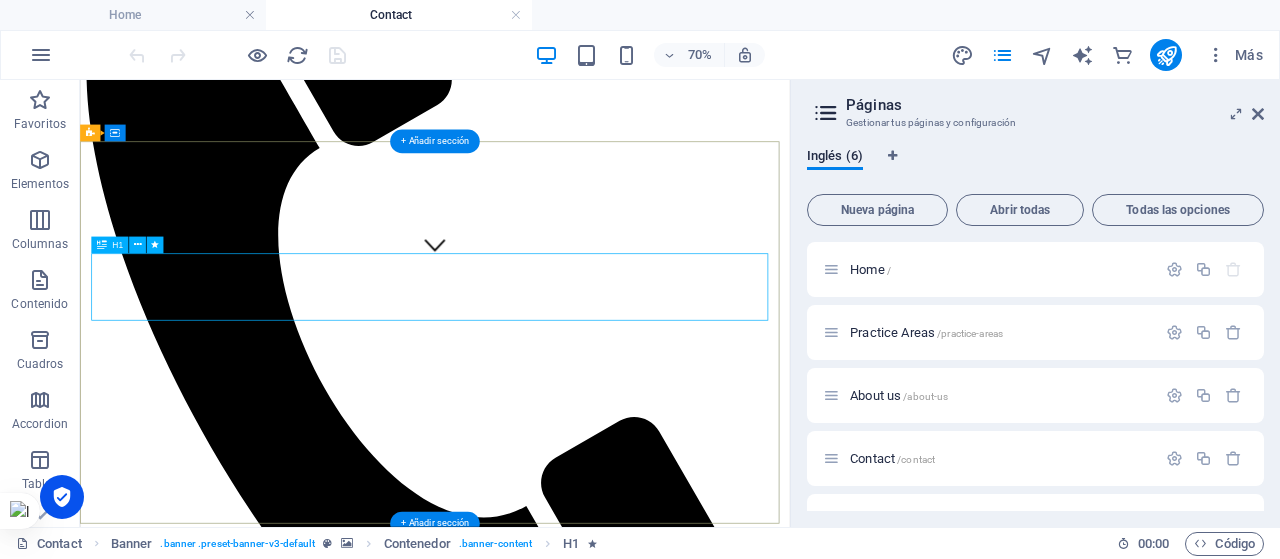 click on "Contact" at bounding box center (587, 4156) 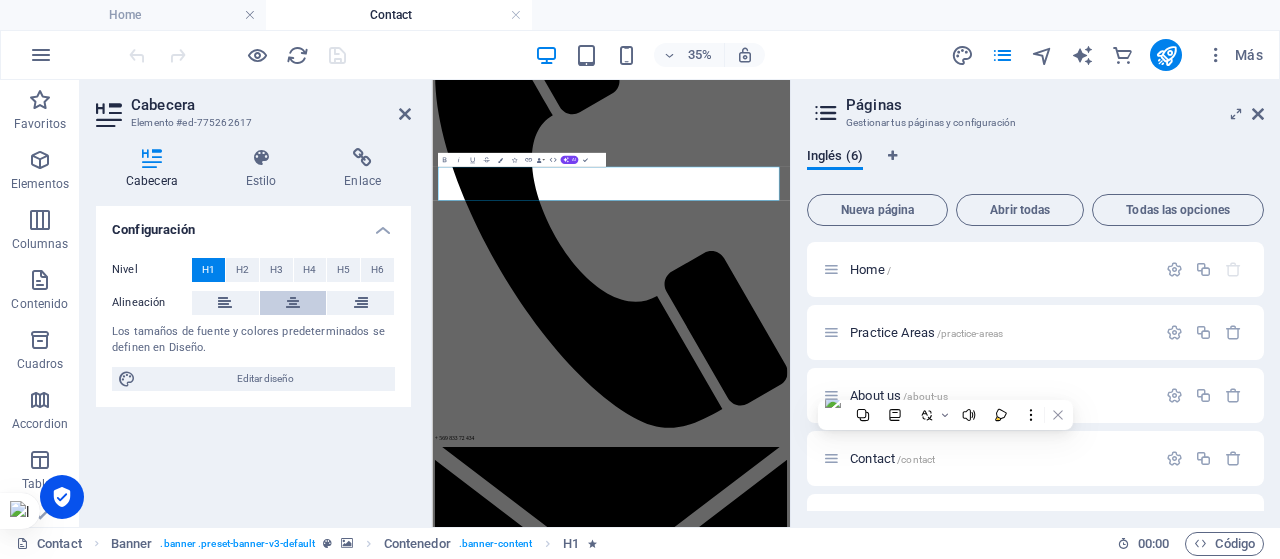 click at bounding box center (293, 303) 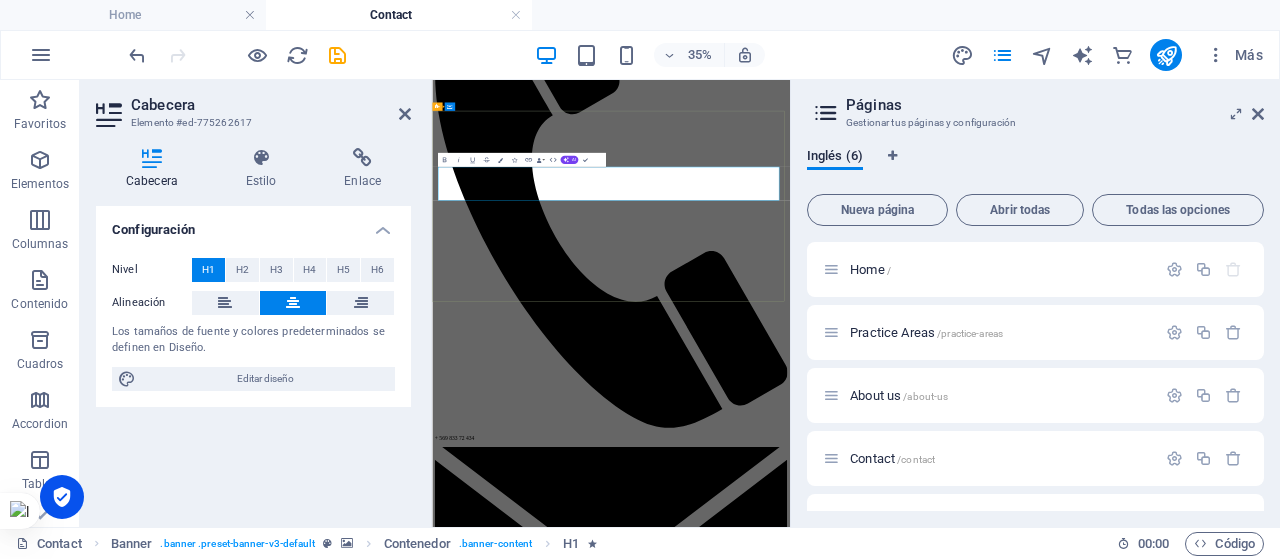 click on "Contact" at bounding box center (943, 4186) 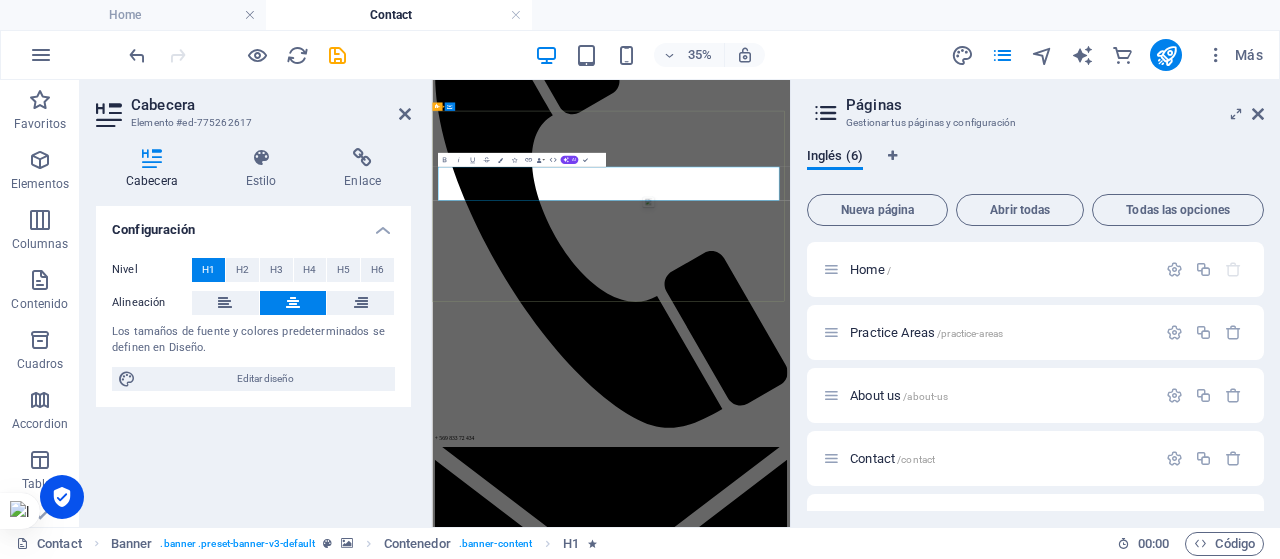 type 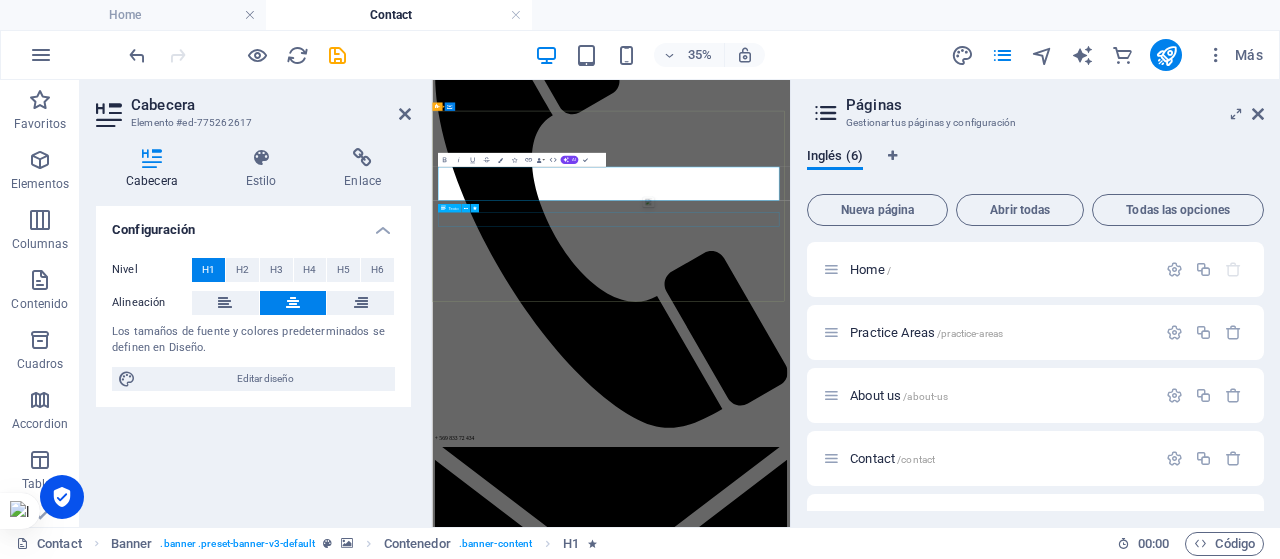 click on "Consetetur sadipscing elitr, sed diam nonumy eirmod tempor invidunt ut labore et dolore magna aliquyam erat, sed diam voluptua. At vero eos et accusam et justo duo dolores et ea rebum." at bounding box center (943, 4288) 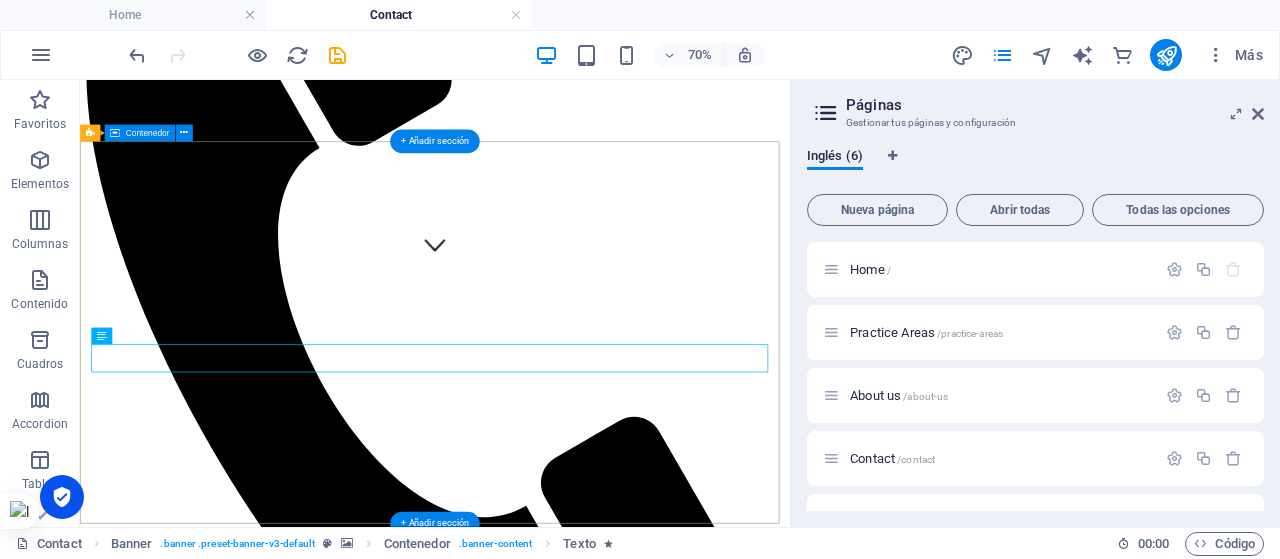 click on "Contacto Consetetur sadipscing elitr, sed diam nonumy eirmod tempor invidunt ut labore et dolore magna aliquyam erat, sed diam voluptua. At vero eos et accusam et justo duo dolores et ea rebum. Learn more" at bounding box center [587, 4220] 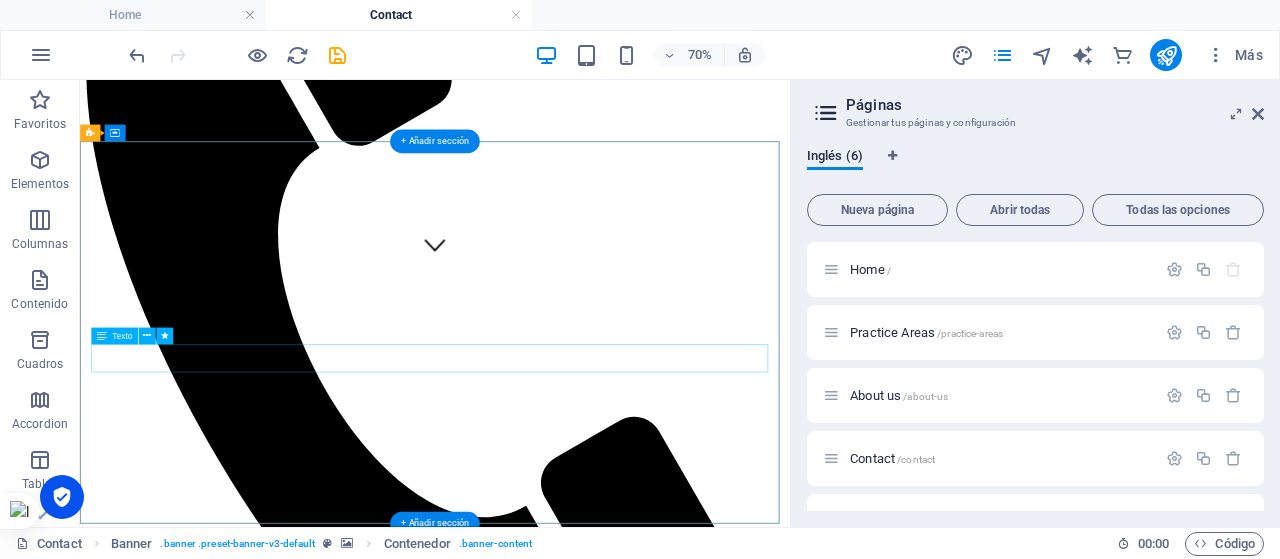 click on "Consetetur sadipscing elitr, sed diam nonumy eirmod tempor invidunt ut labore et dolore magna aliquyam erat, sed diam voluptua. At vero eos et accusam et justo duo dolores et ea rebum." at bounding box center [587, 4258] 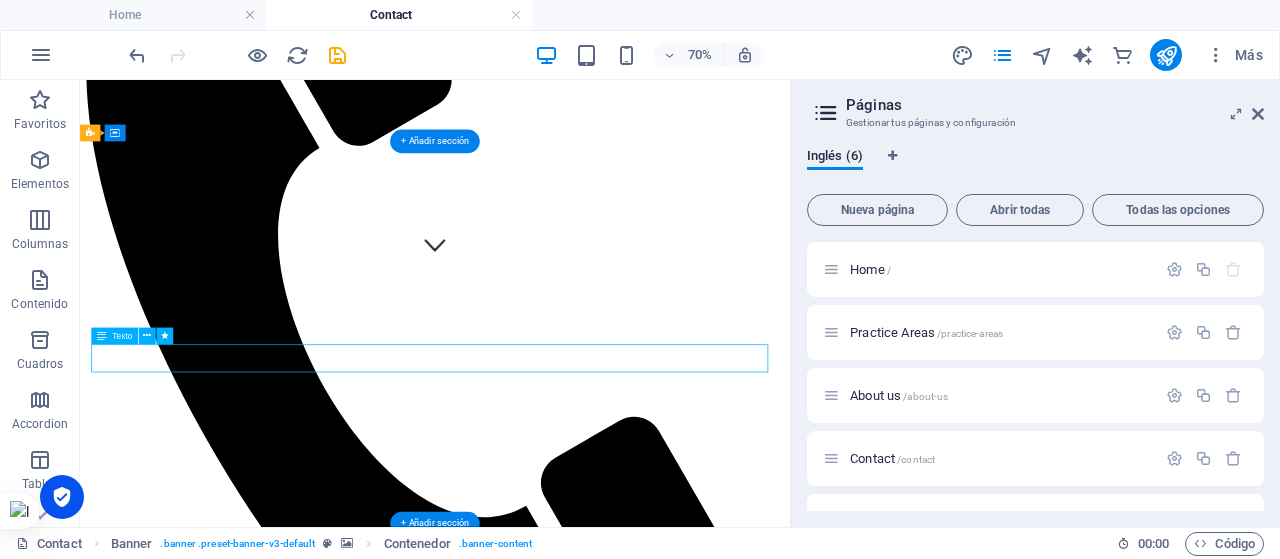 click on "Consetetur sadipscing elitr, sed diam nonumy eirmod tempor invidunt ut labore et dolore magna aliquyam erat, sed diam voluptua. At vero eos et accusam et justo duo dolores et ea rebum." at bounding box center [587, 4258] 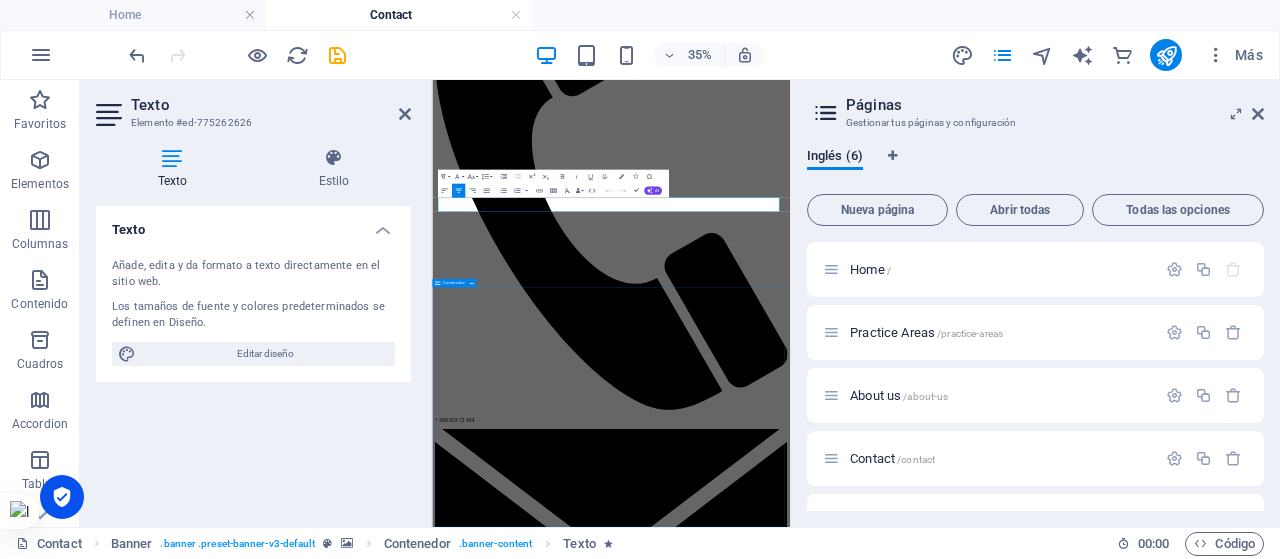 scroll, scrollTop: 422, scrollLeft: 0, axis: vertical 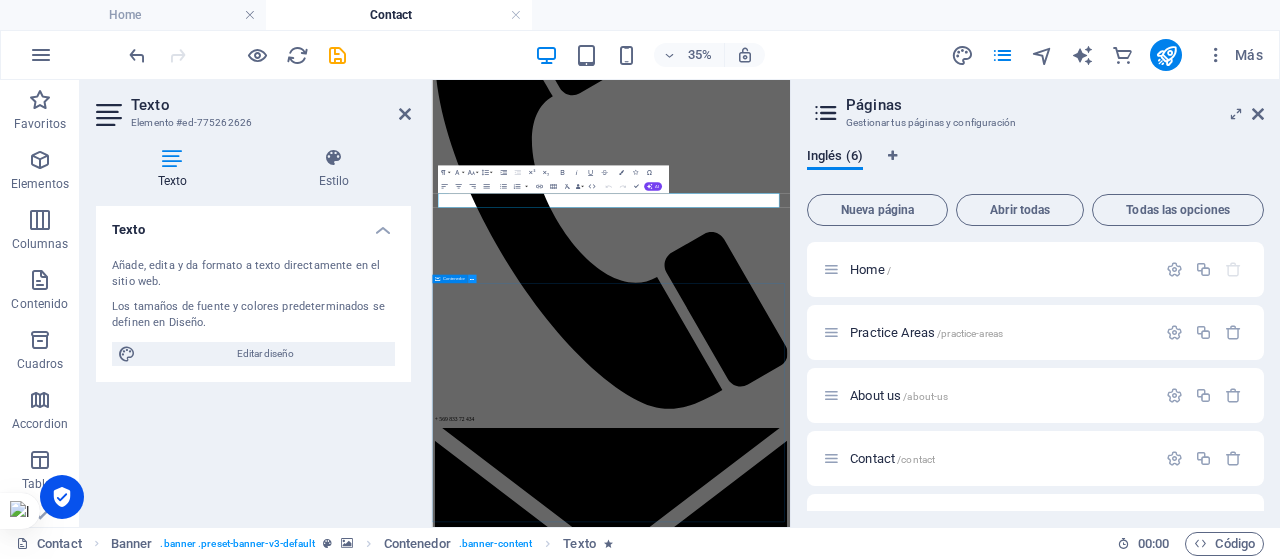 click at bounding box center [472, 278] 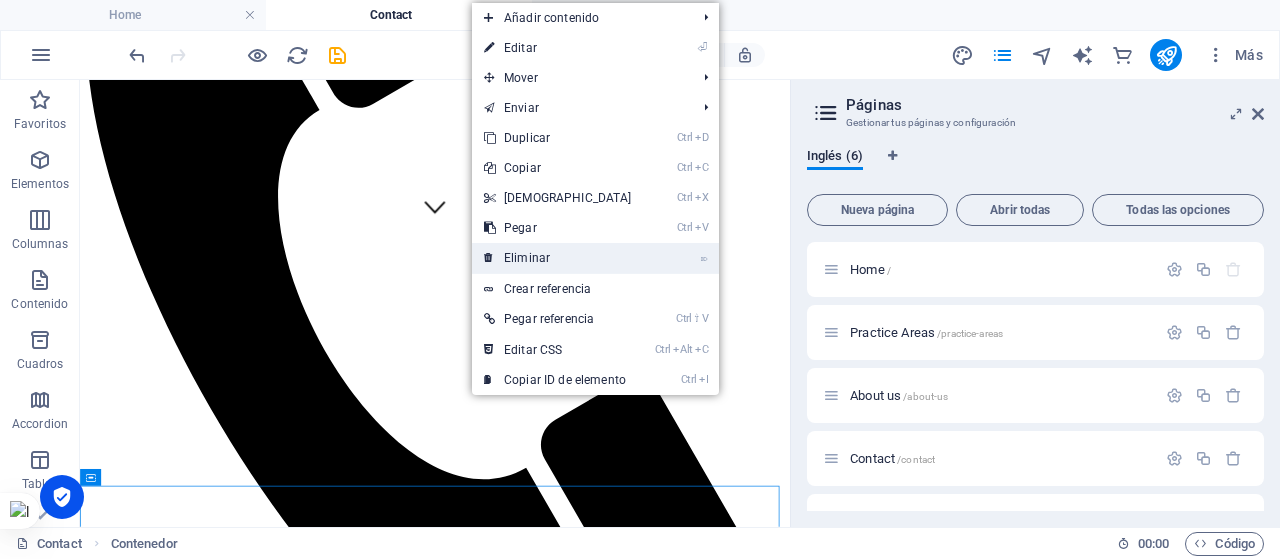 click on "⌦  Eliminar" at bounding box center [558, 258] 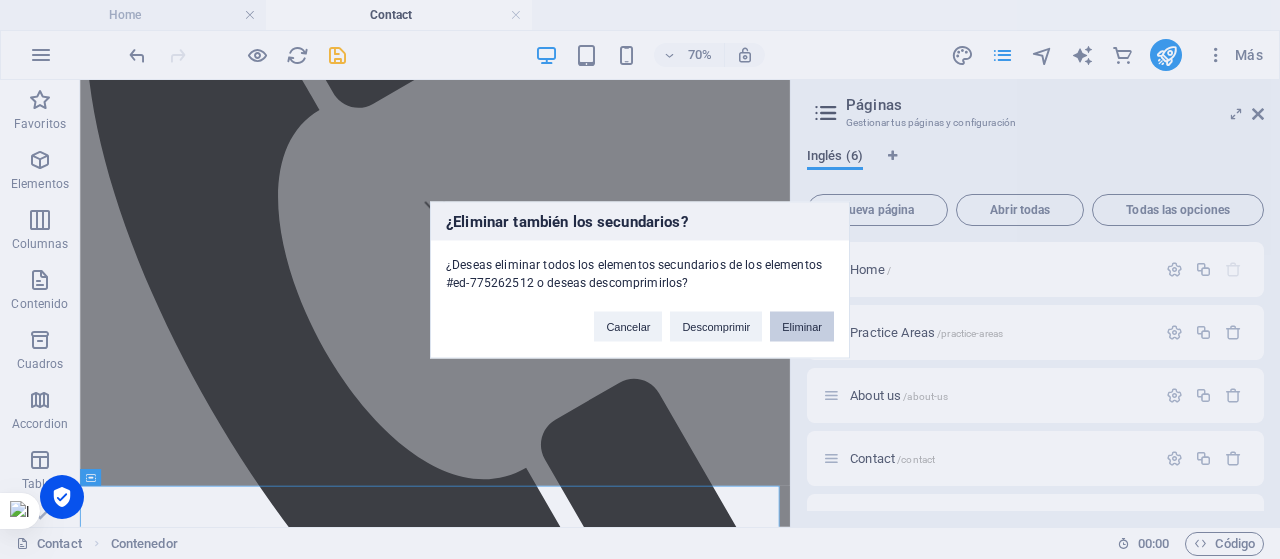 click on "Eliminar" at bounding box center [802, 326] 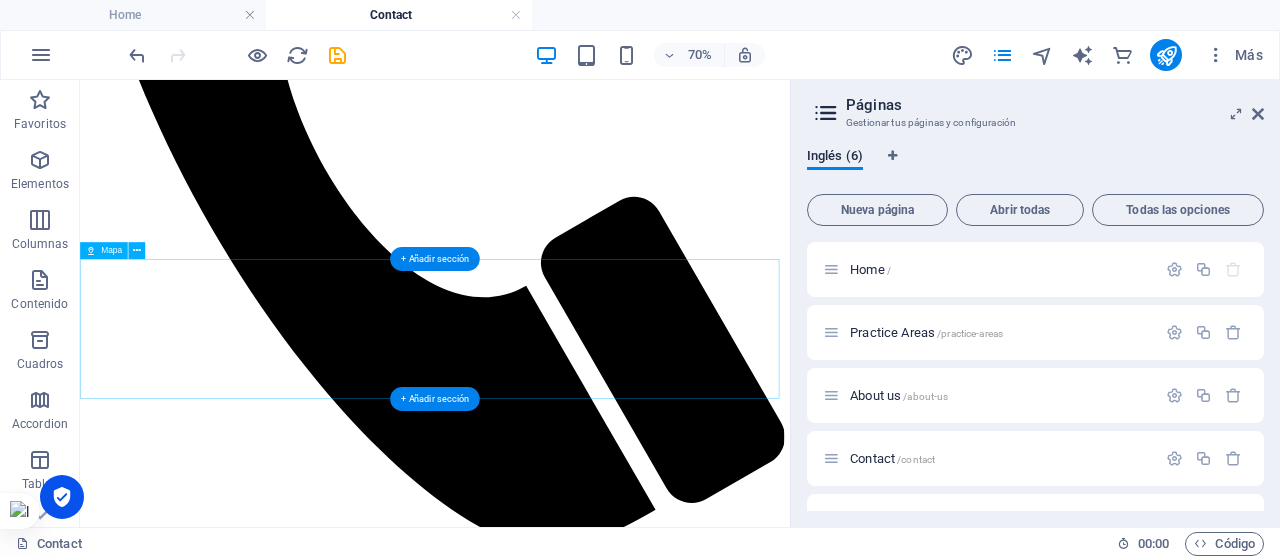 scroll, scrollTop: 825, scrollLeft: 0, axis: vertical 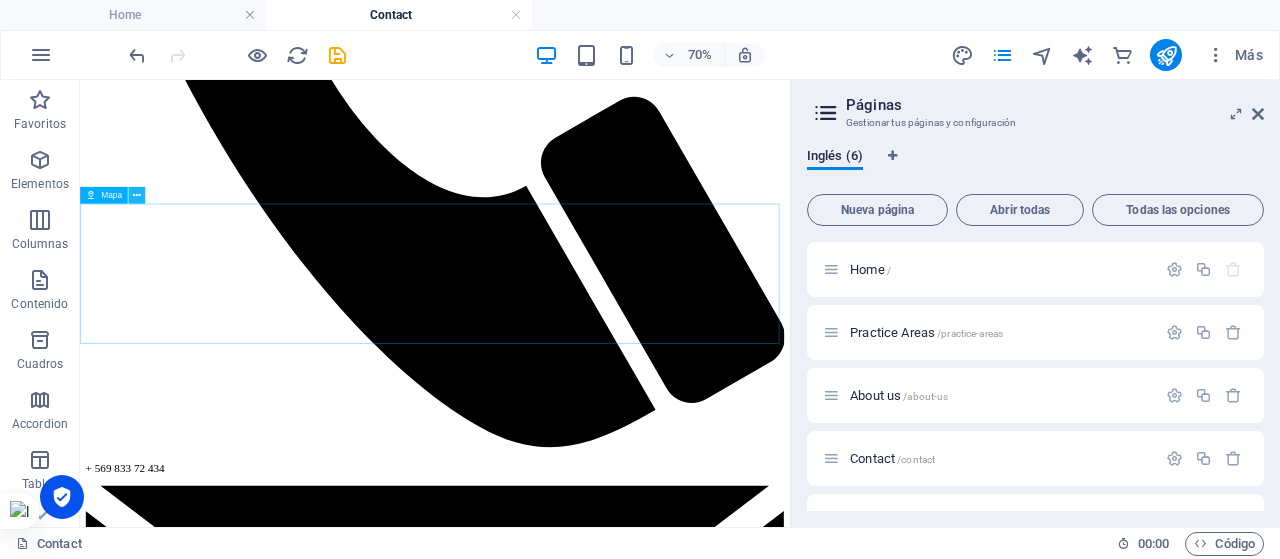 click at bounding box center (137, 195) 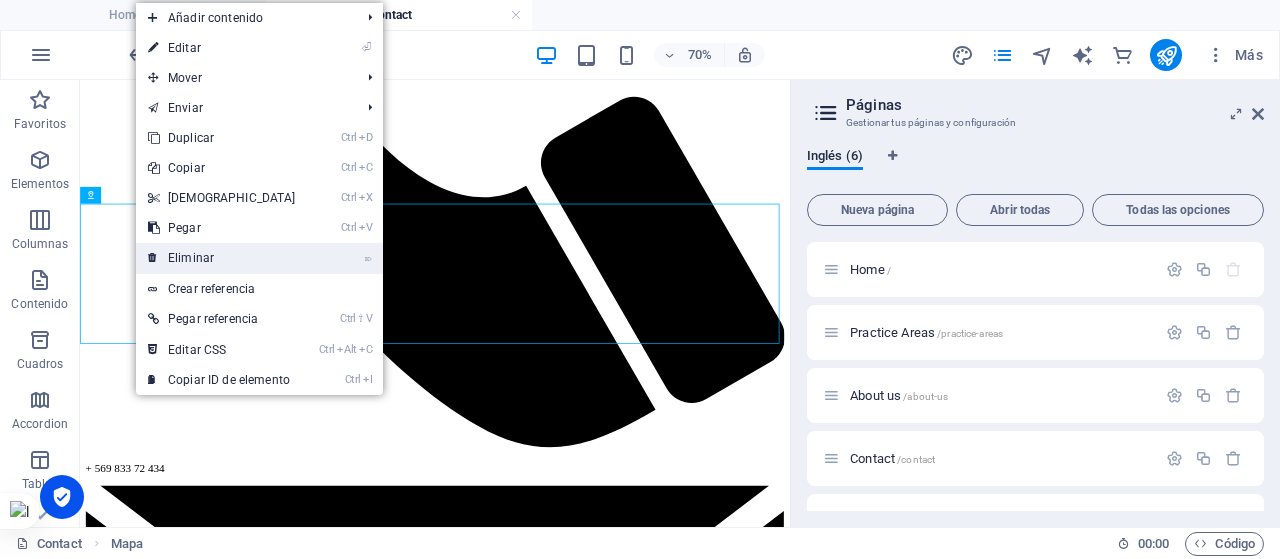click on "⌦  Eliminar" at bounding box center (222, 258) 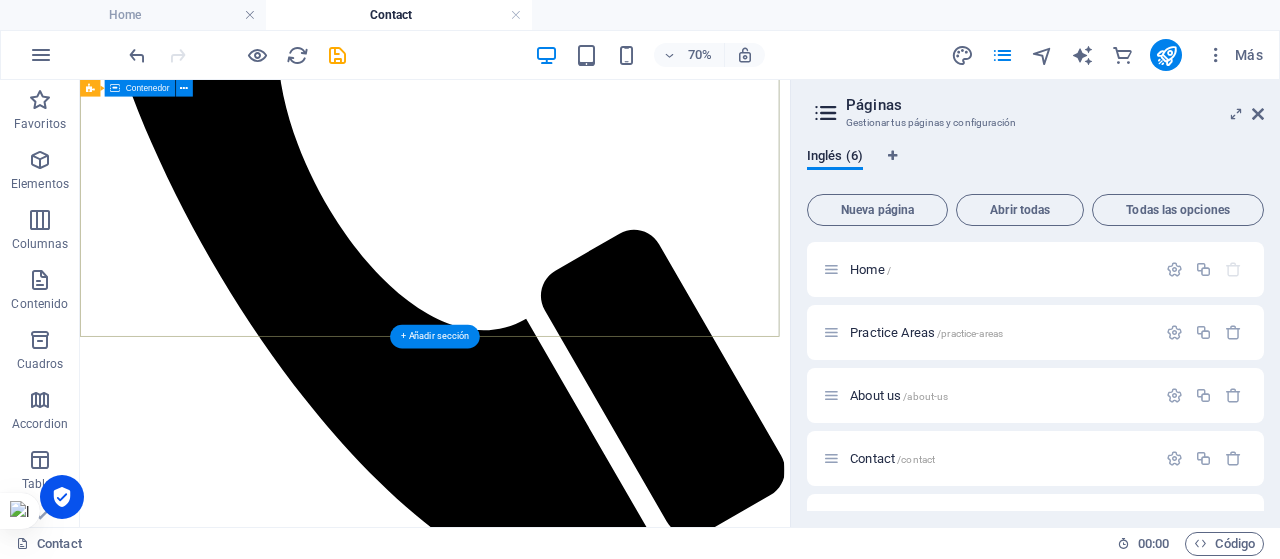 scroll, scrollTop: 551, scrollLeft: 0, axis: vertical 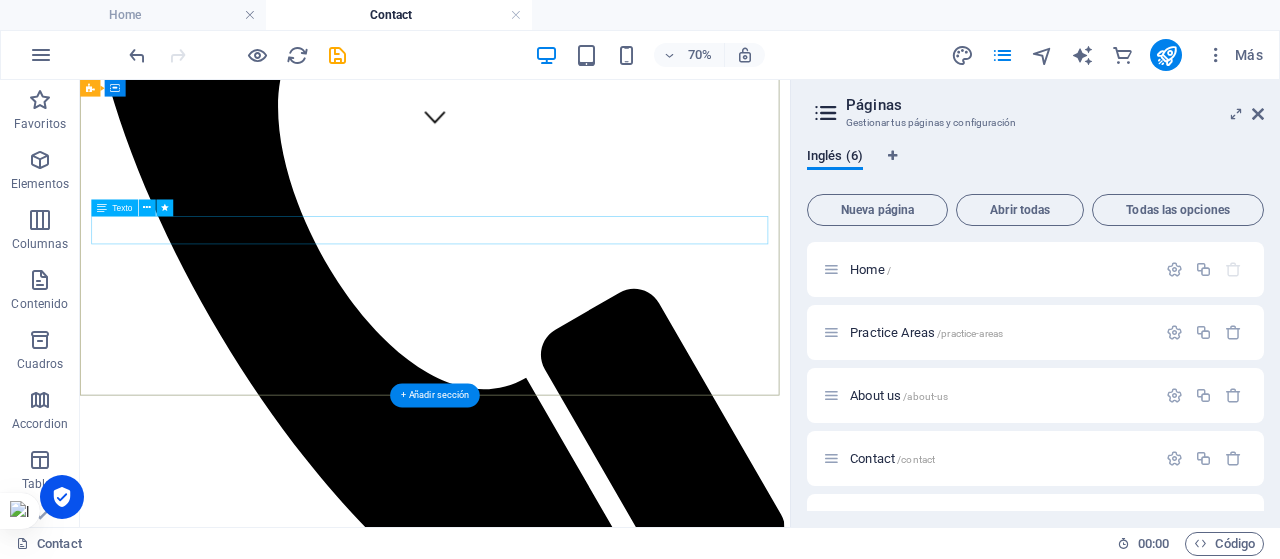 click on "Consetetur sadipscing elitr, sed diam nonumy eirmod tempor invidunt ut labore et dolore magna aliquyam erat, sed diam voluptua. At vero eos et accusam et justo duo dolores et ea rebum." at bounding box center (587, 4075) 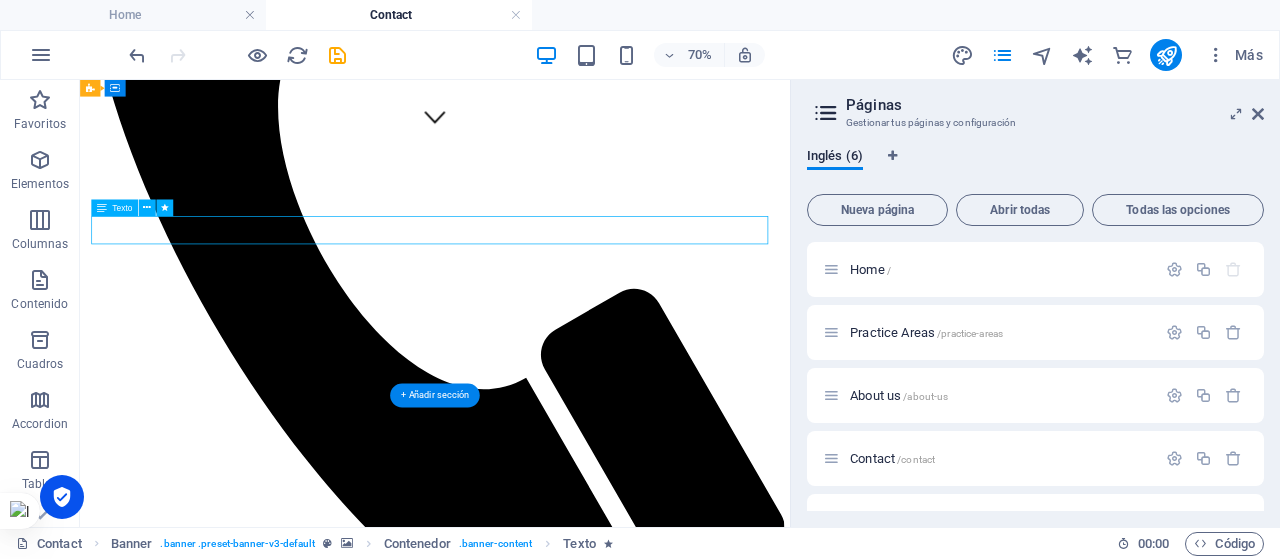 click on "Consetetur sadipscing elitr, sed diam nonumy eirmod tempor invidunt ut labore et dolore magna aliquyam erat, sed diam voluptua. At vero eos et accusam et justo duo dolores et ea rebum." at bounding box center (587, 4075) 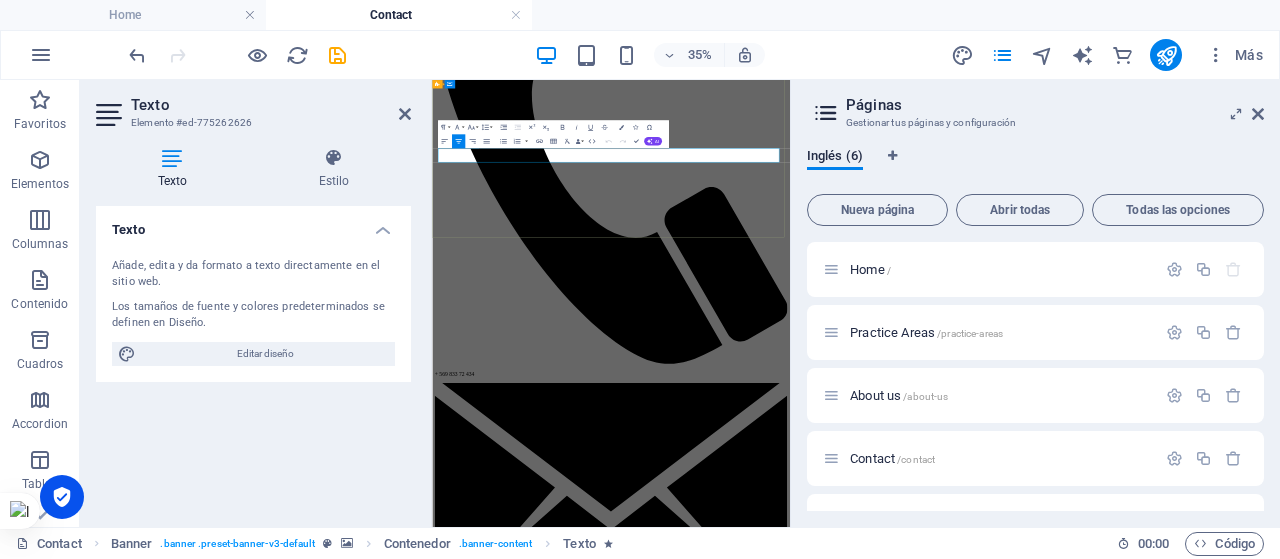 click on "Consetetur sadipscing elitr, sed diam nonumy eirmod tempor invidunt ut labore et dolore magna aliquyam erat, sed diam voluptua. At vero eos et accusam et justo duo dolores et ea rebum." at bounding box center [943, 4104] 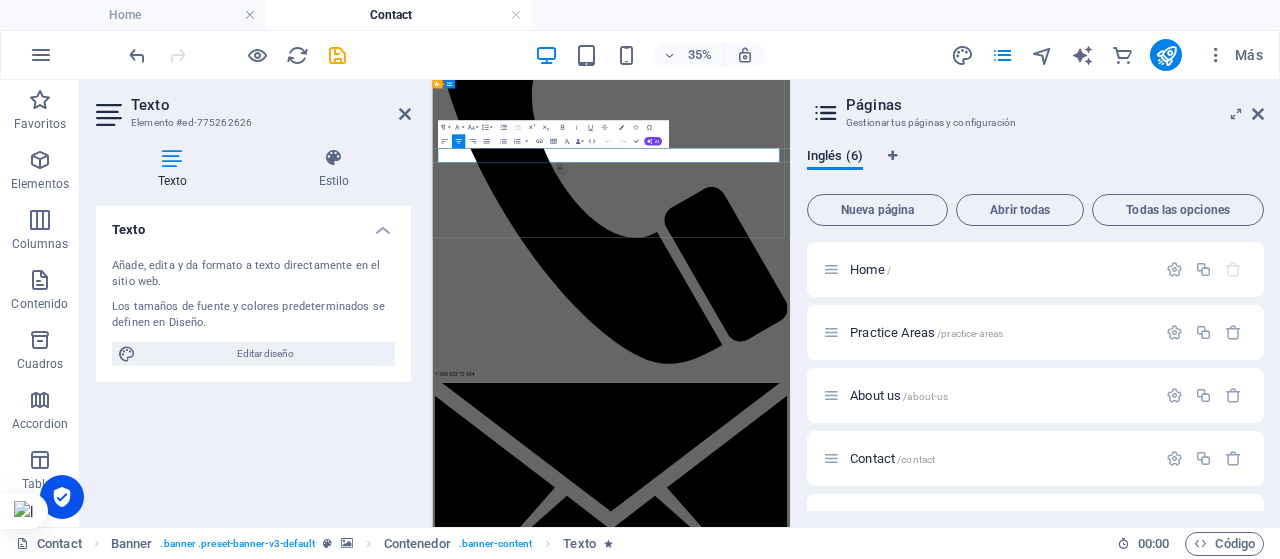 click on "Consetetur sadipscing elitr, sed diam nonumy eirmod tempor invidunt ut labore et dolore magna aliquyam erat, sed diam voluptua. At vero eos et accusam et justo duo dolores et ea rebum." at bounding box center (943, 4104) 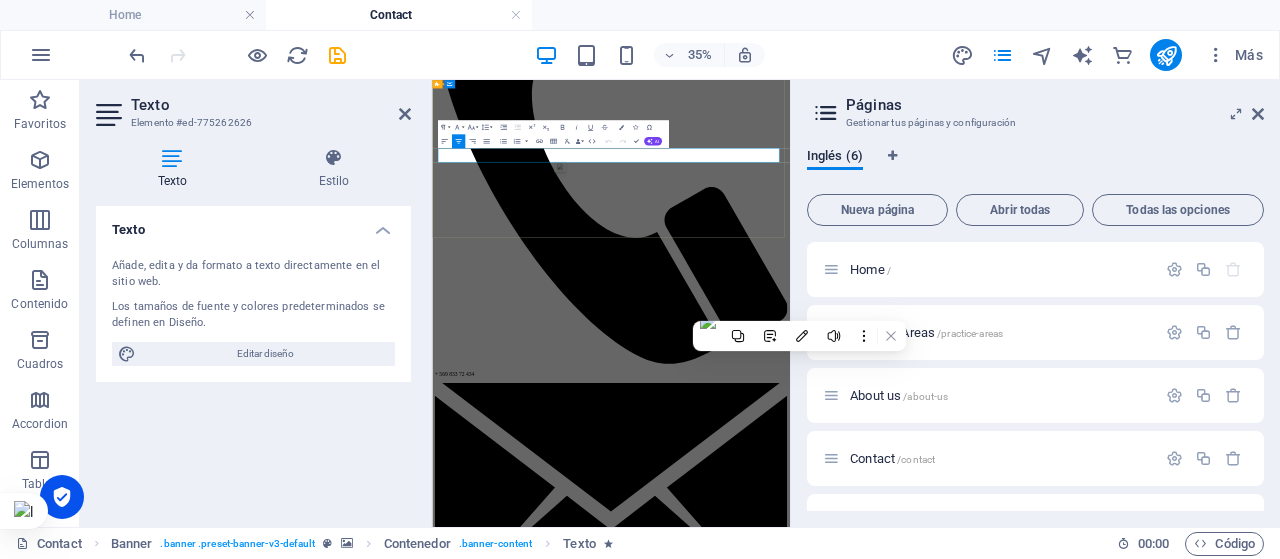 type 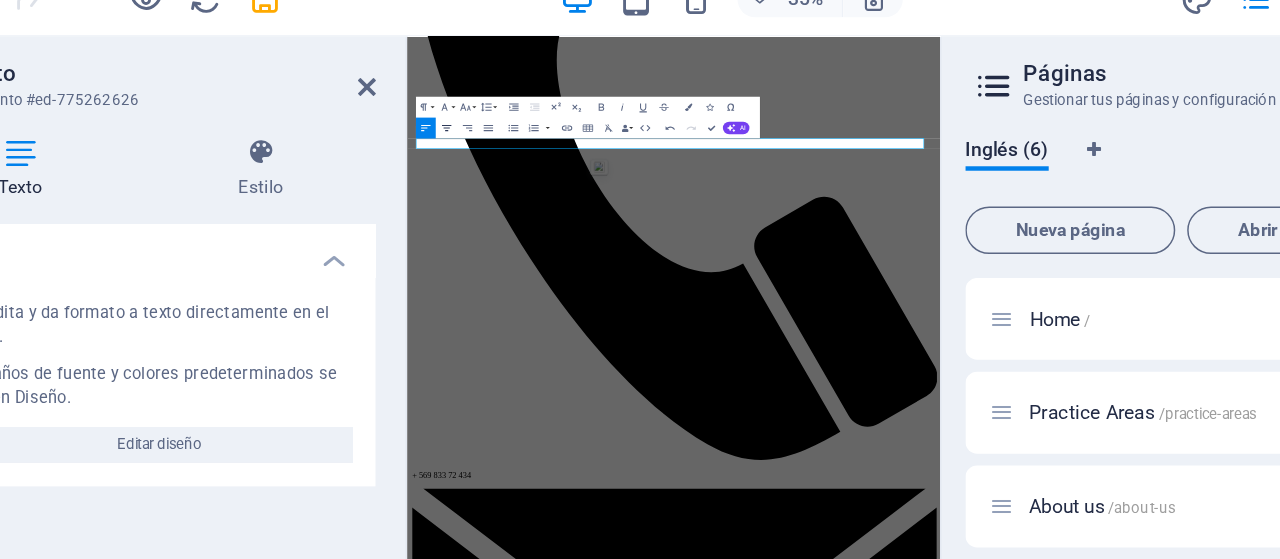 click 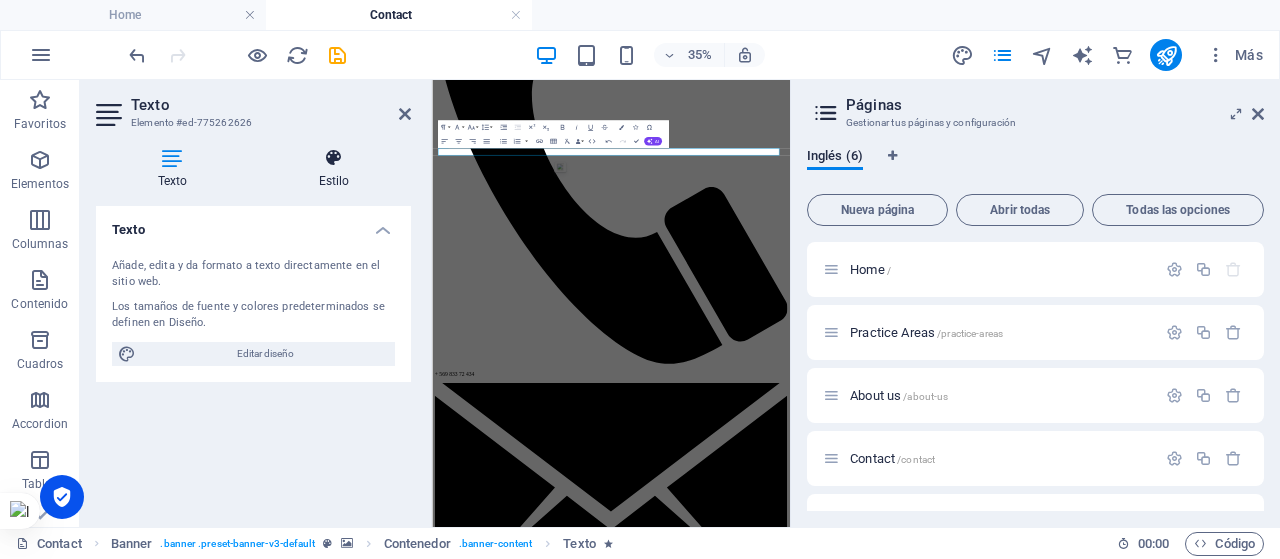 click on "Estilo" at bounding box center (334, 169) 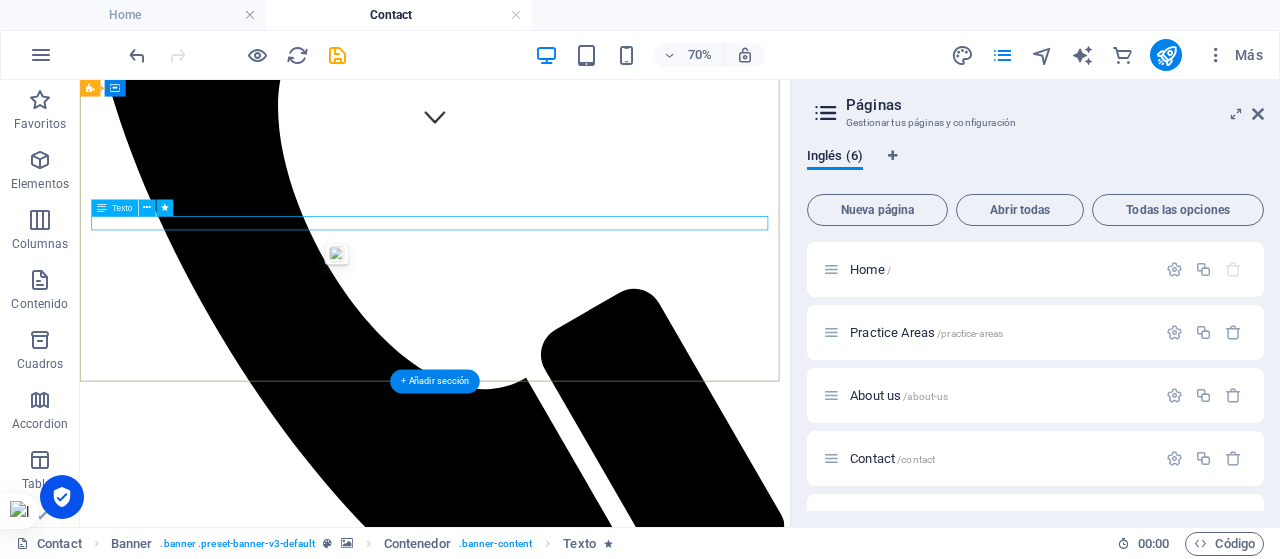 click on "[PERSON_NAME] el formulario para agendar una reunión  o para hacer tus consultas" at bounding box center (587, 4046) 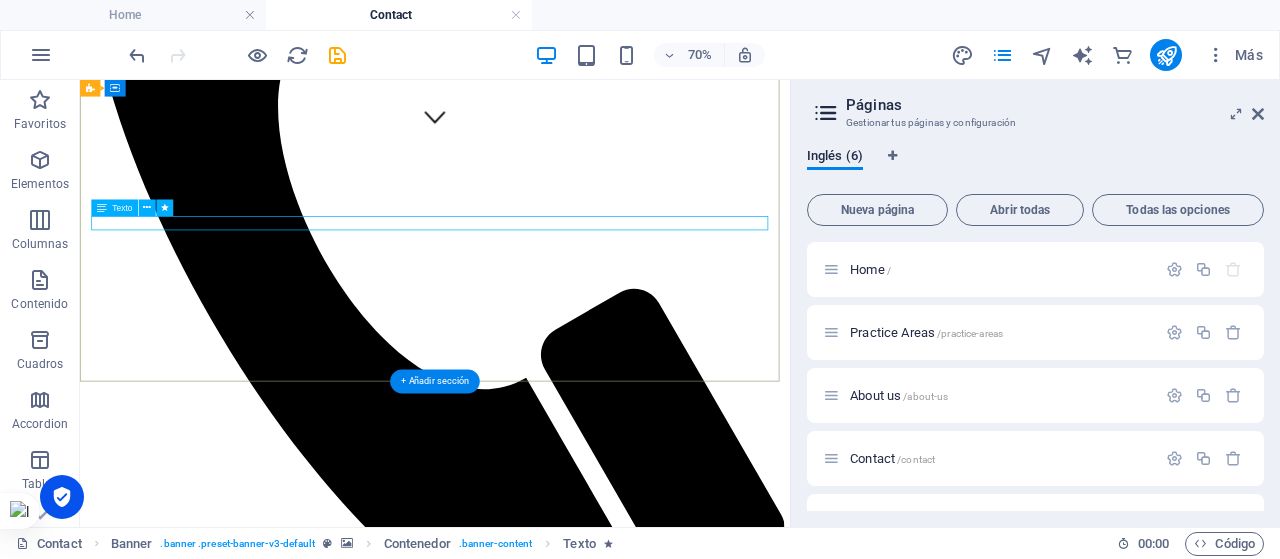click on "[PERSON_NAME] el formulario para agendar una reunión  o para hacer tus consultas" at bounding box center [587, 4046] 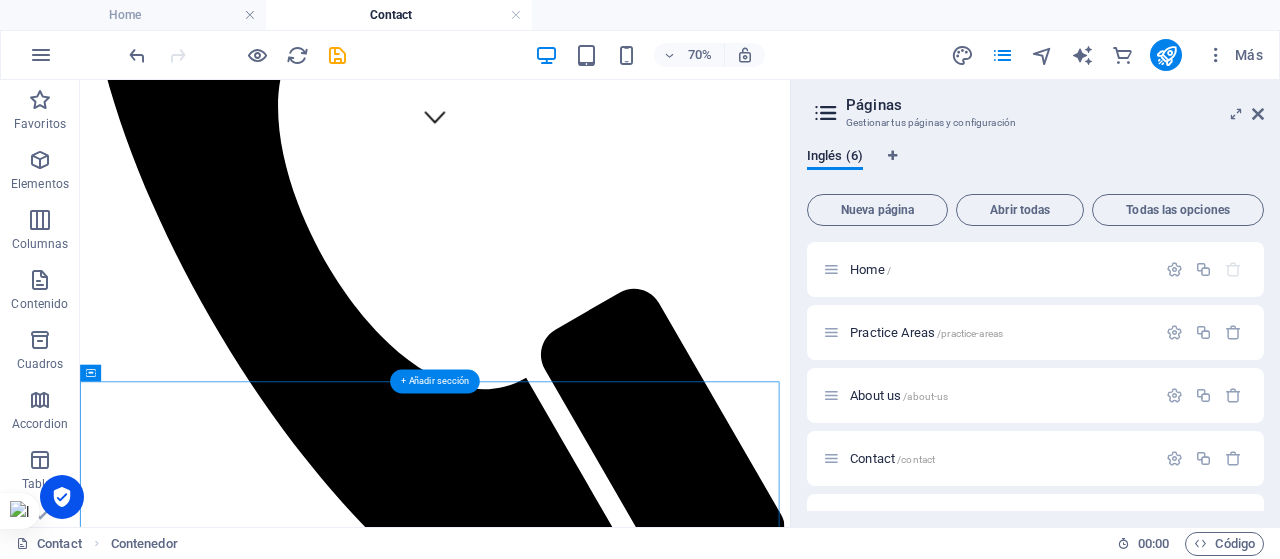 drag, startPoint x: 657, startPoint y: 288, endPoint x: 466, endPoint y: 541, distance: 317.0016 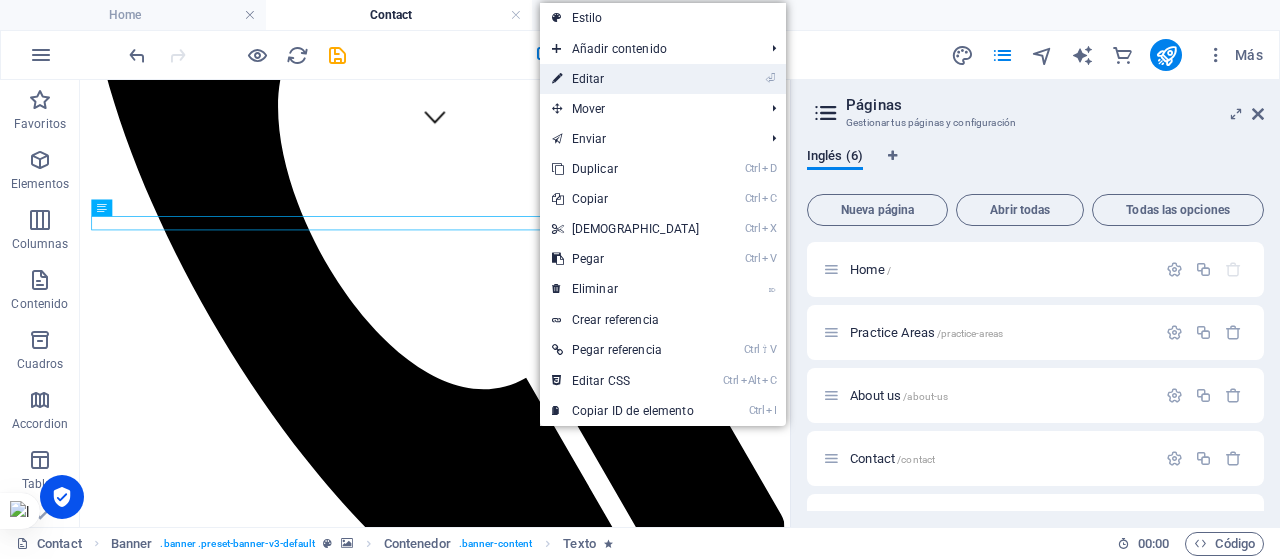 click on "⏎  Editar" at bounding box center (626, 79) 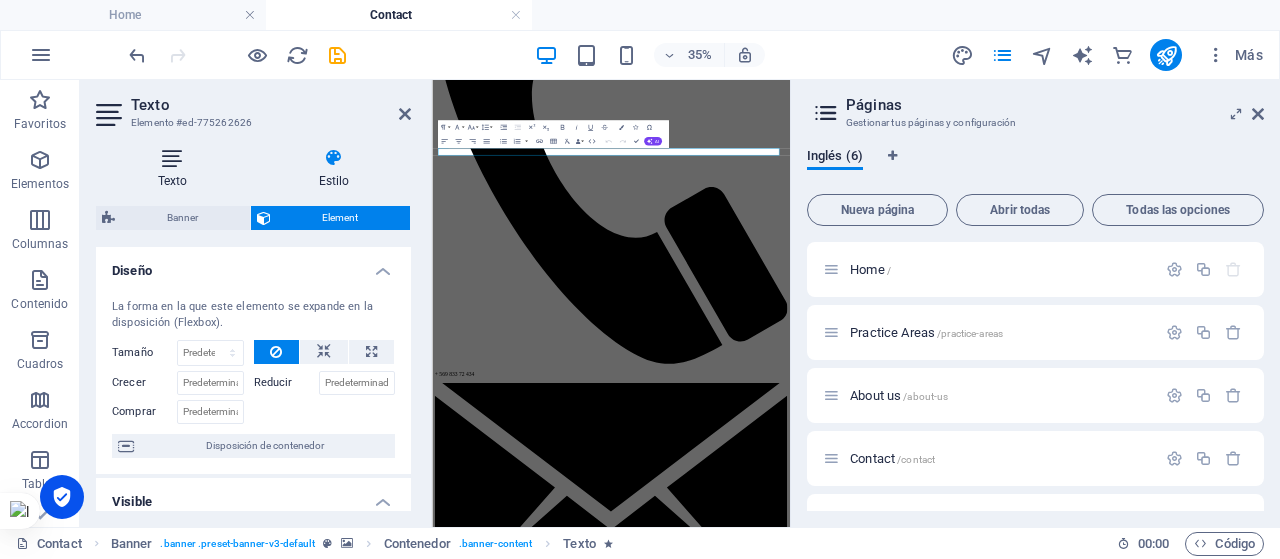 click at bounding box center [172, 158] 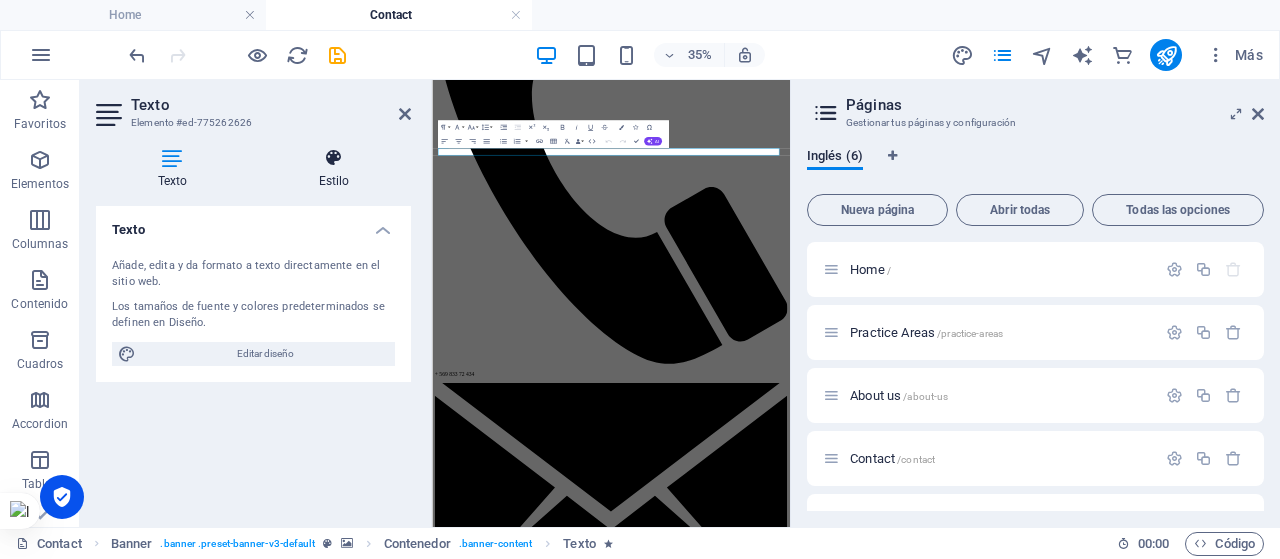 click at bounding box center [334, 158] 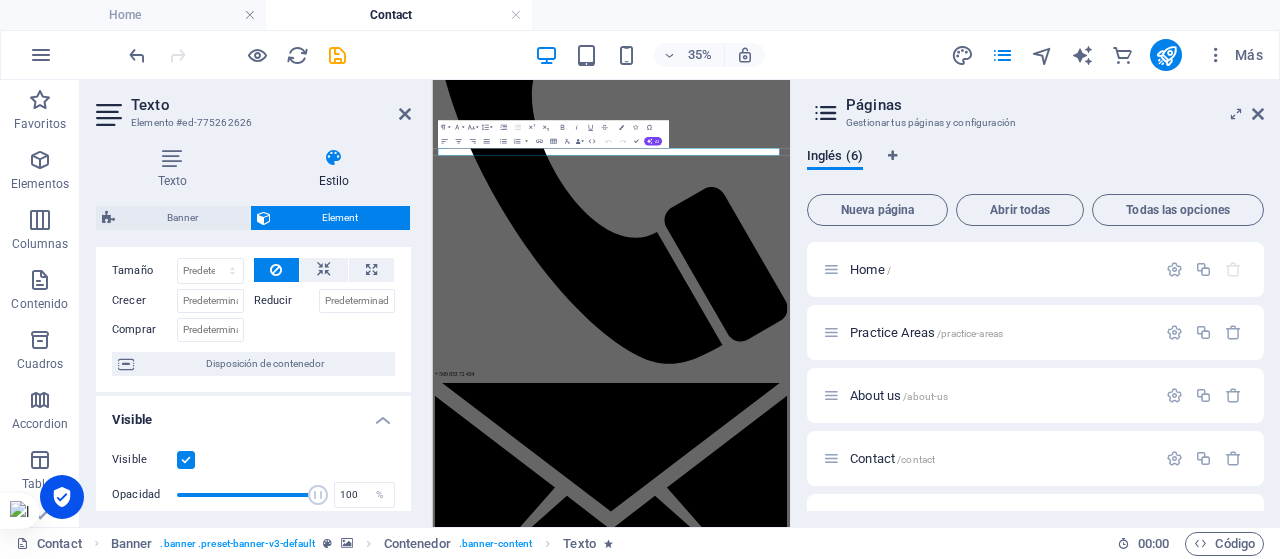 scroll, scrollTop: 81, scrollLeft: 0, axis: vertical 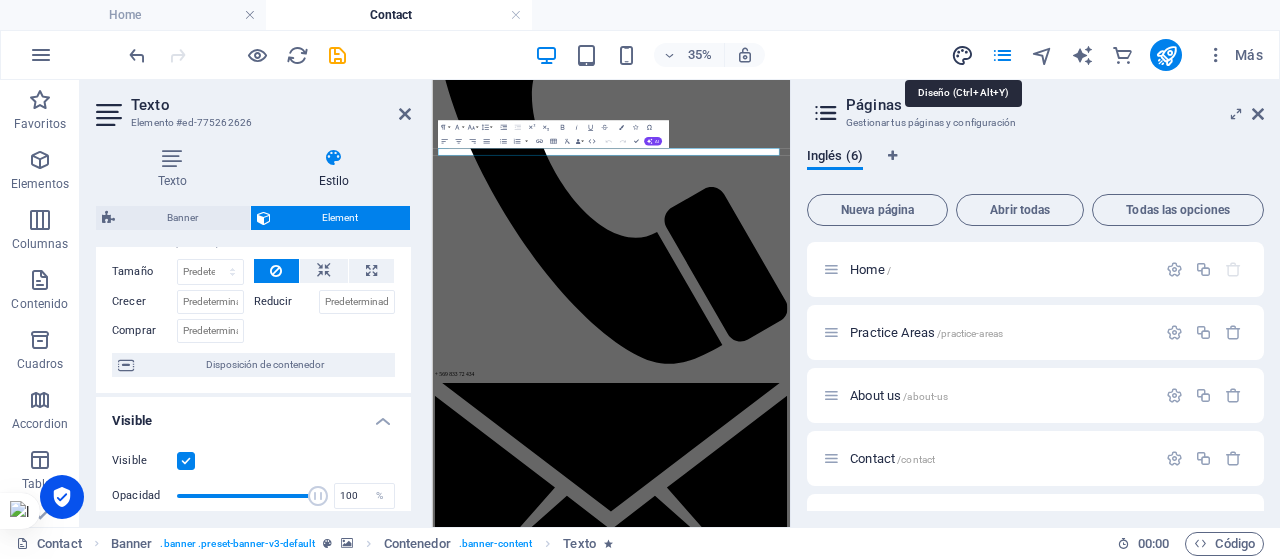 click at bounding box center [962, 55] 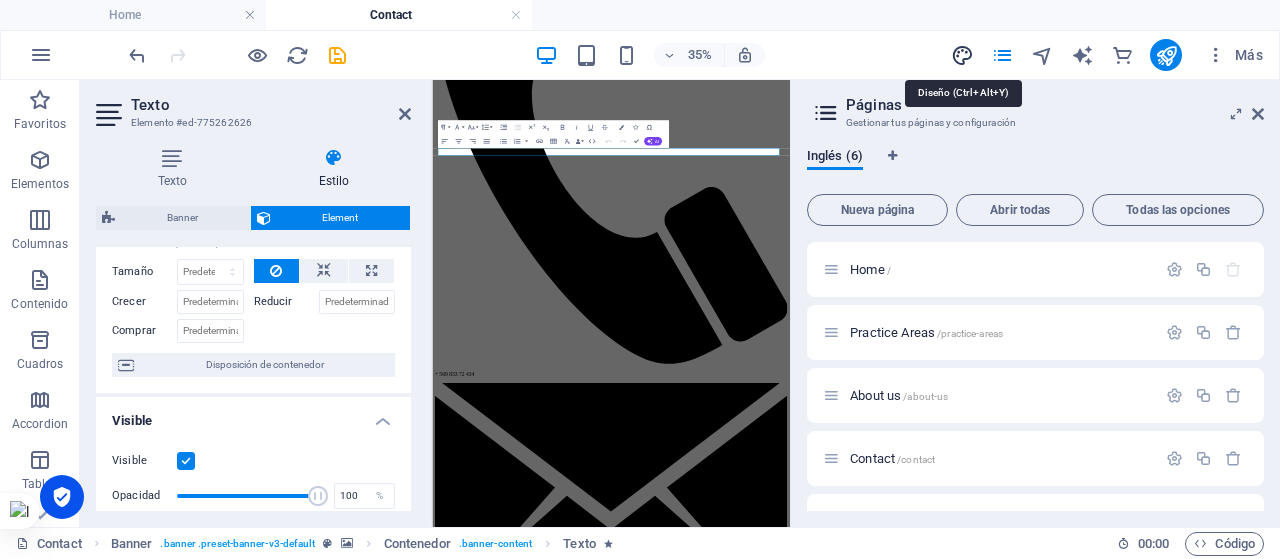 select on "px" 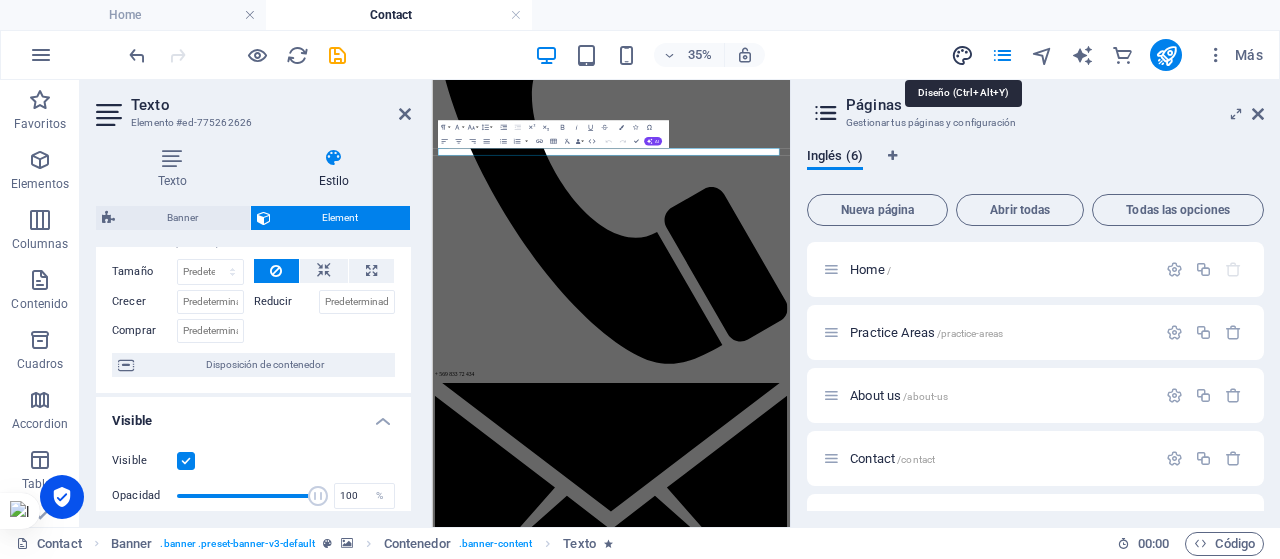 select on "400" 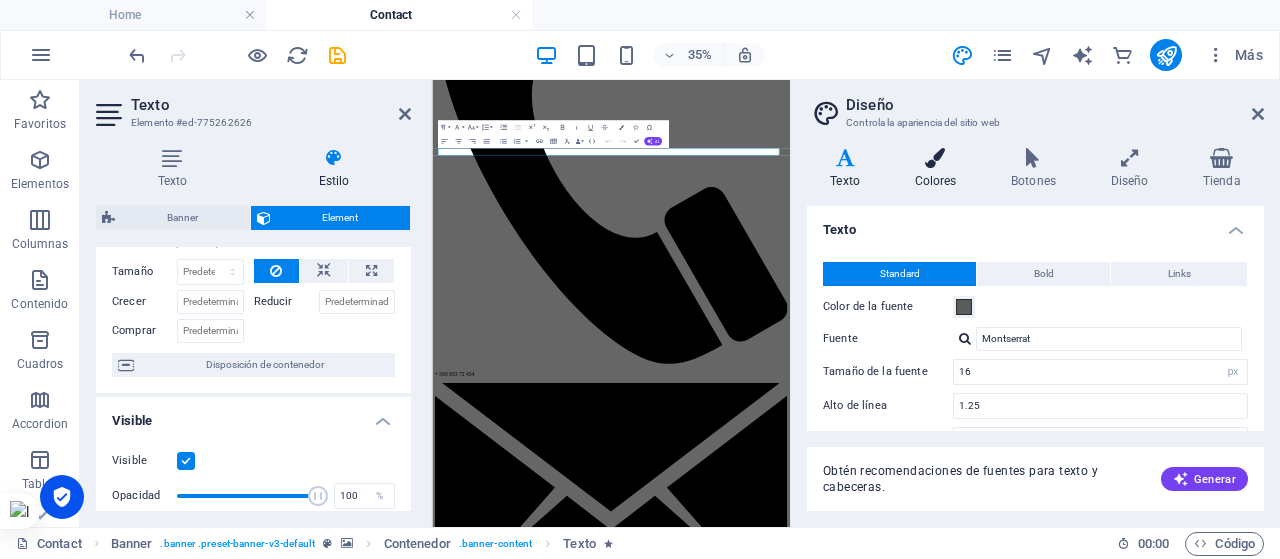 click at bounding box center (935, 158) 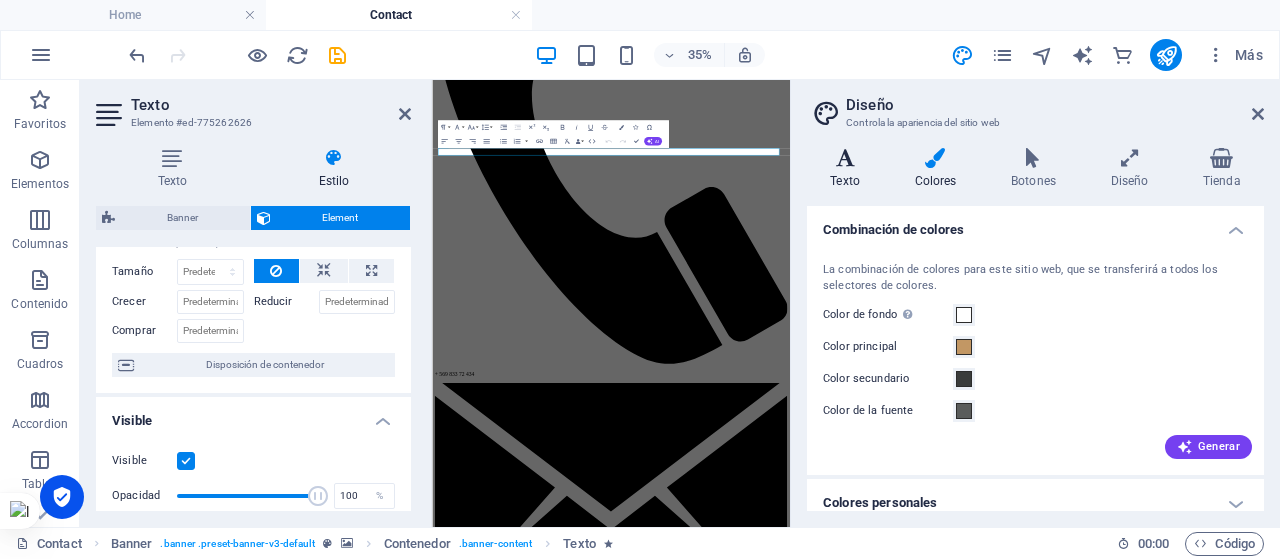 click on "Texto" at bounding box center (849, 169) 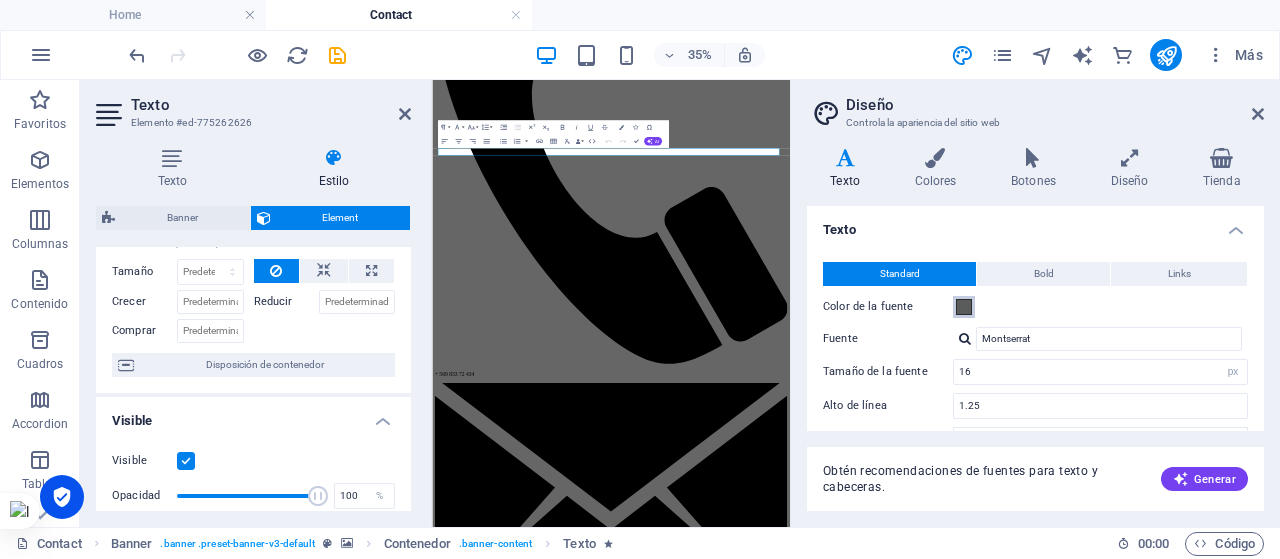 click at bounding box center (964, 307) 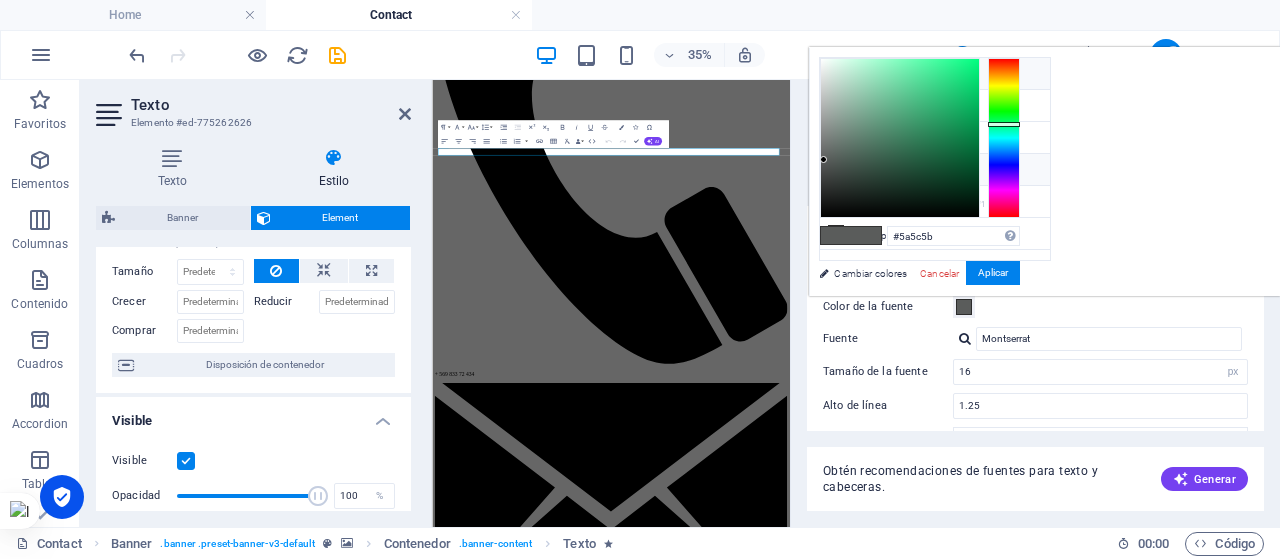click on "Color de fondo
#ffffff" at bounding box center [935, 74] 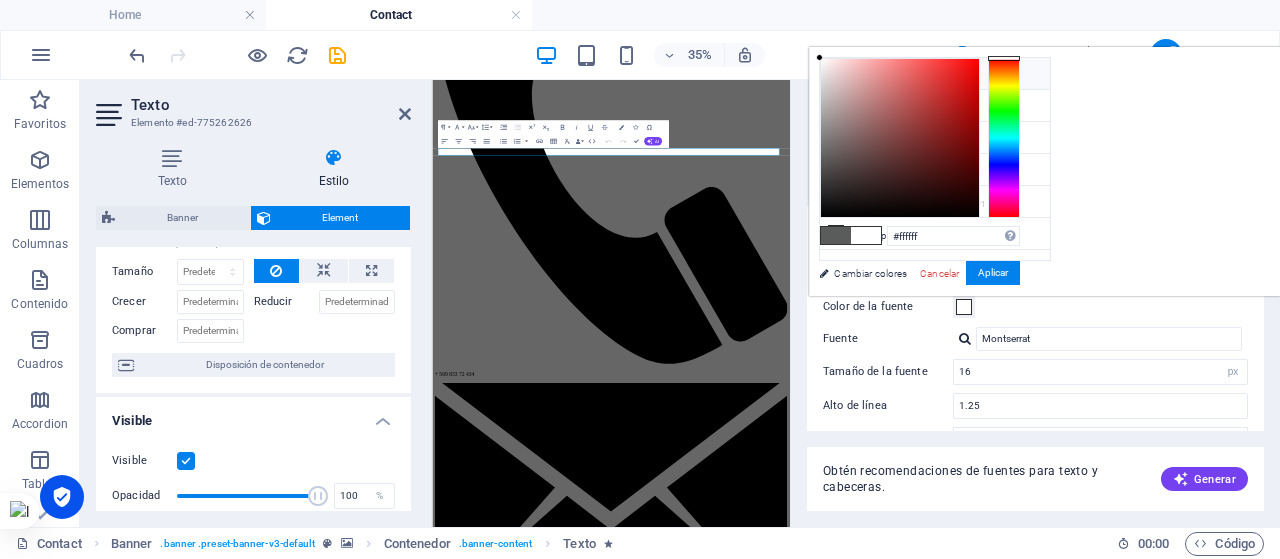 click on "#ffffff Formatos soportados #0852ed rgb(8, 82, 237) rgba(8, 82, 237, 90%) hsv(221,97,93) hsl(221, 93%, 48%) Cancelar Aplicar" at bounding box center (919, 317) 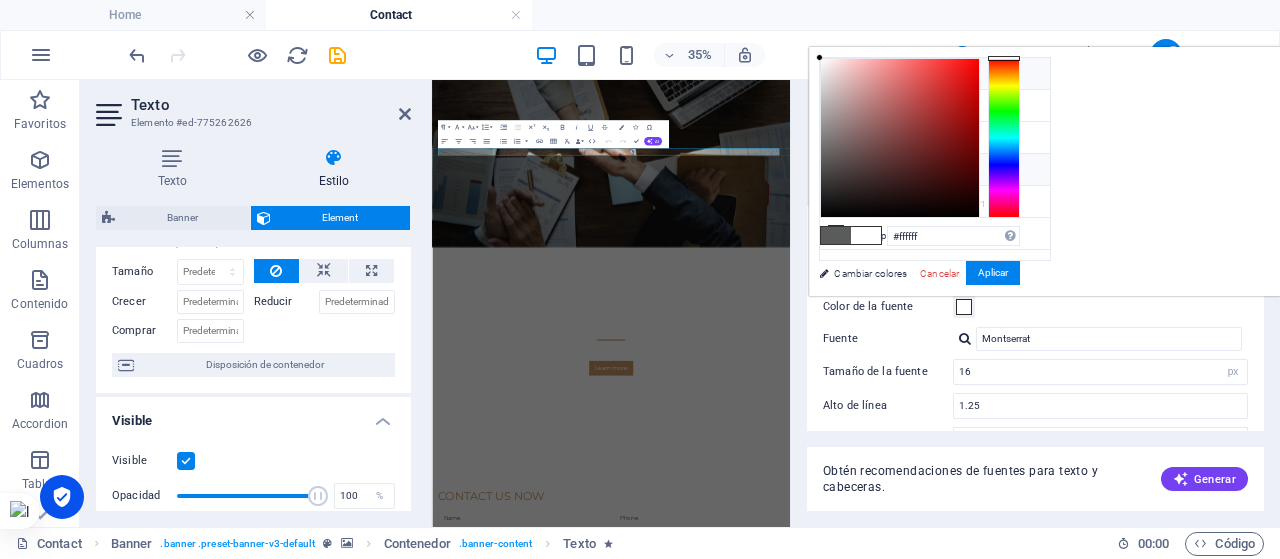 click on "Color de la fuente
#5a5c5b" at bounding box center [935, 170] 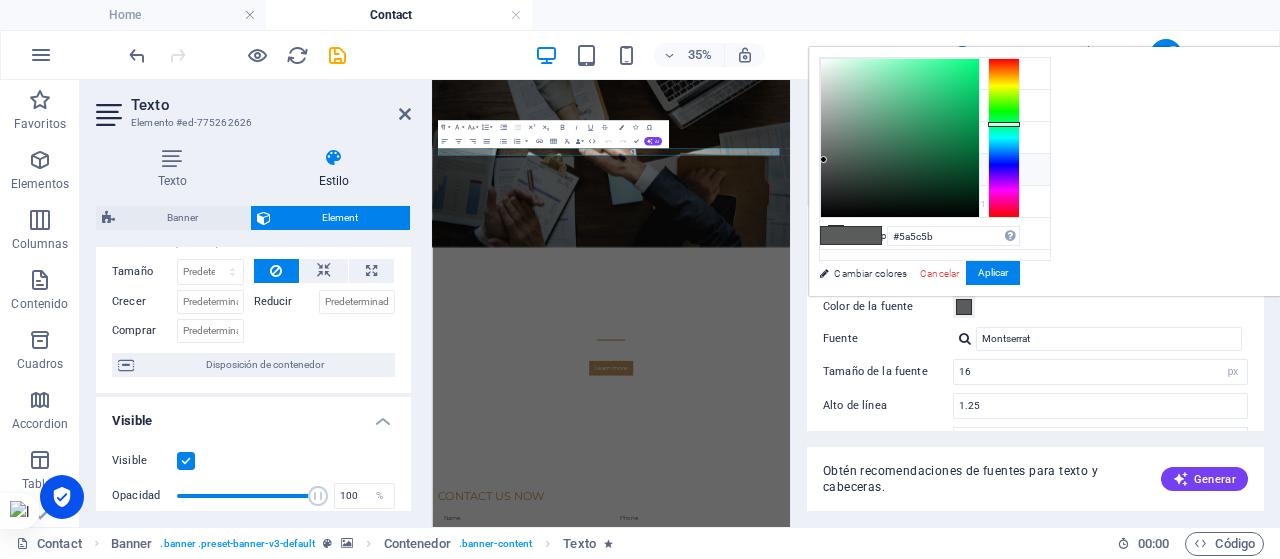 click on "Color de la fuente
#5a5c5b" at bounding box center [935, 170] 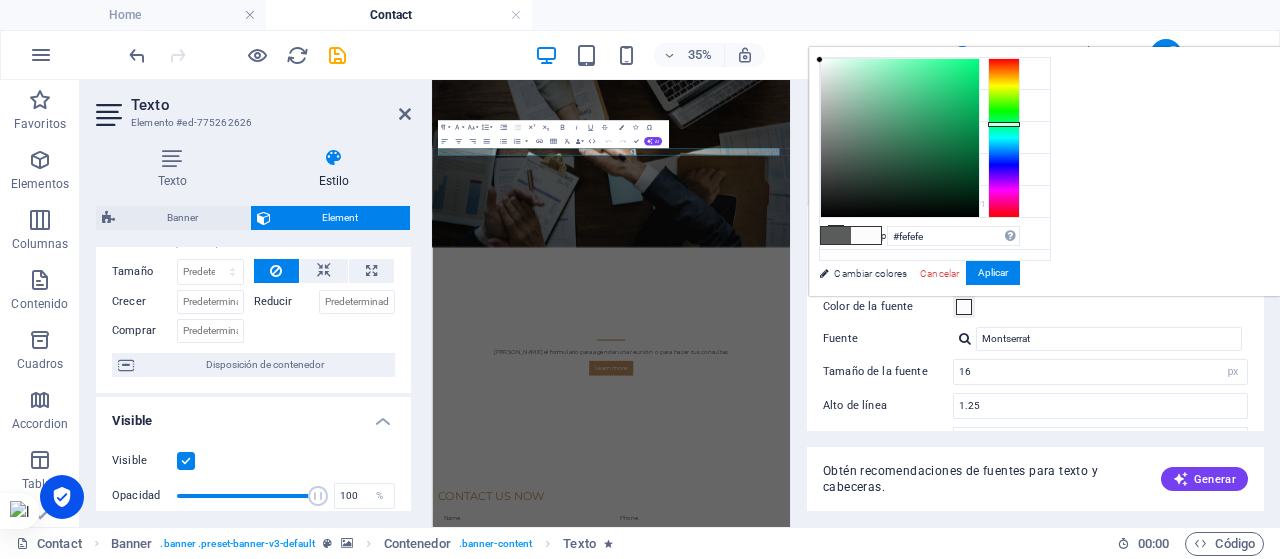 type on "#ffffff" 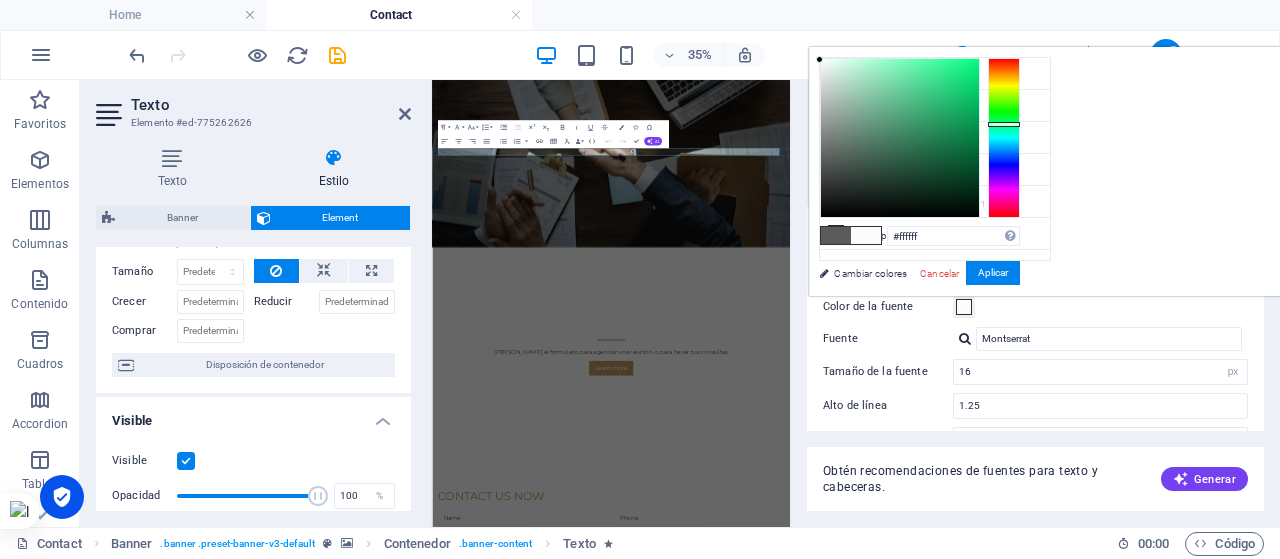 drag, startPoint x: 1069, startPoint y: 158, endPoint x: 1069, endPoint y: 57, distance: 101 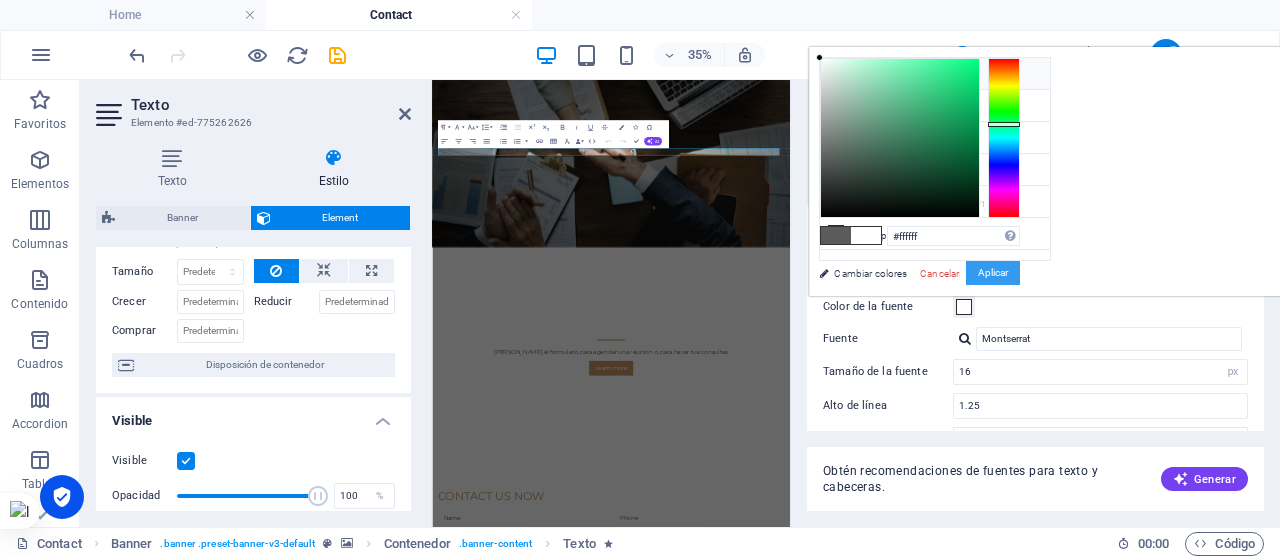 click on "Aplicar" at bounding box center (993, 273) 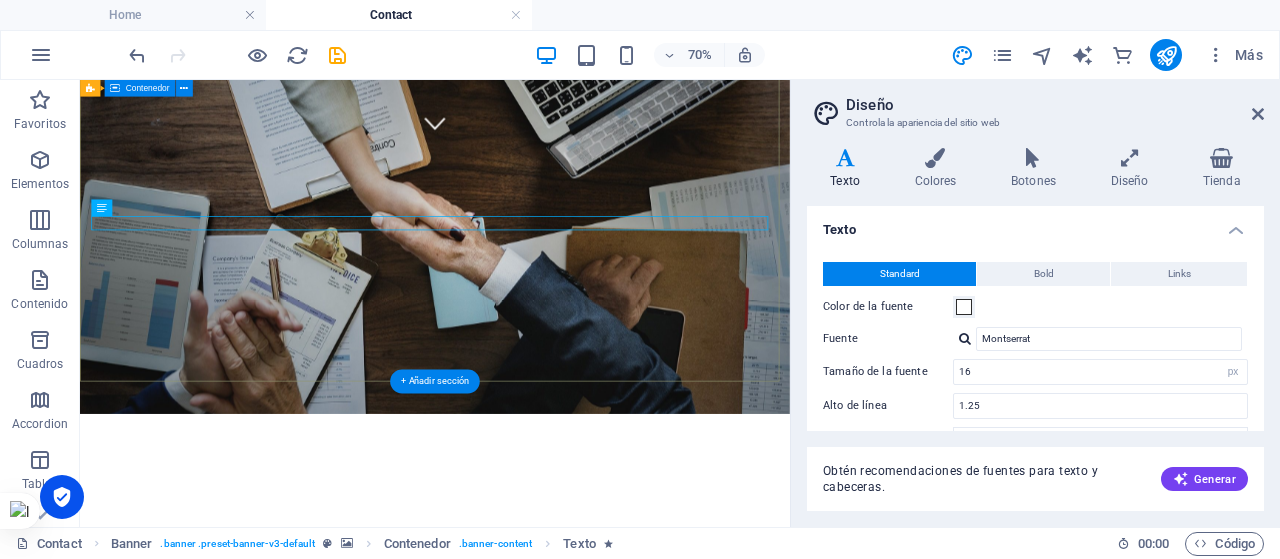 click on "Contacto Llena el formulario para agendar una reunión  o para hacer tus consultas Learn more" at bounding box center [587, 821] 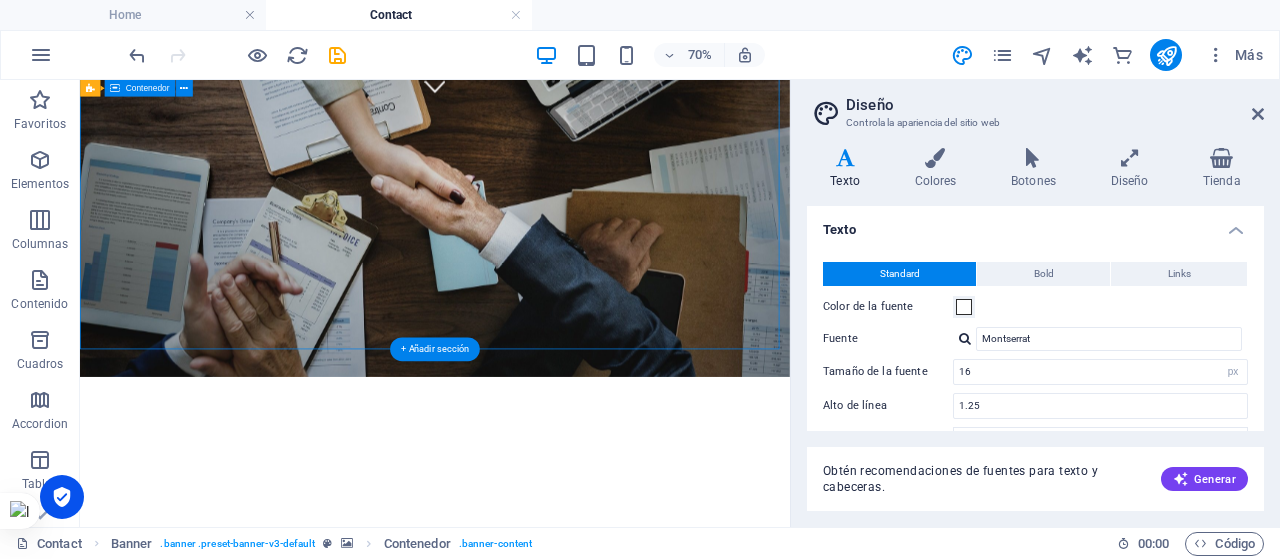 scroll, scrollTop: 618, scrollLeft: 0, axis: vertical 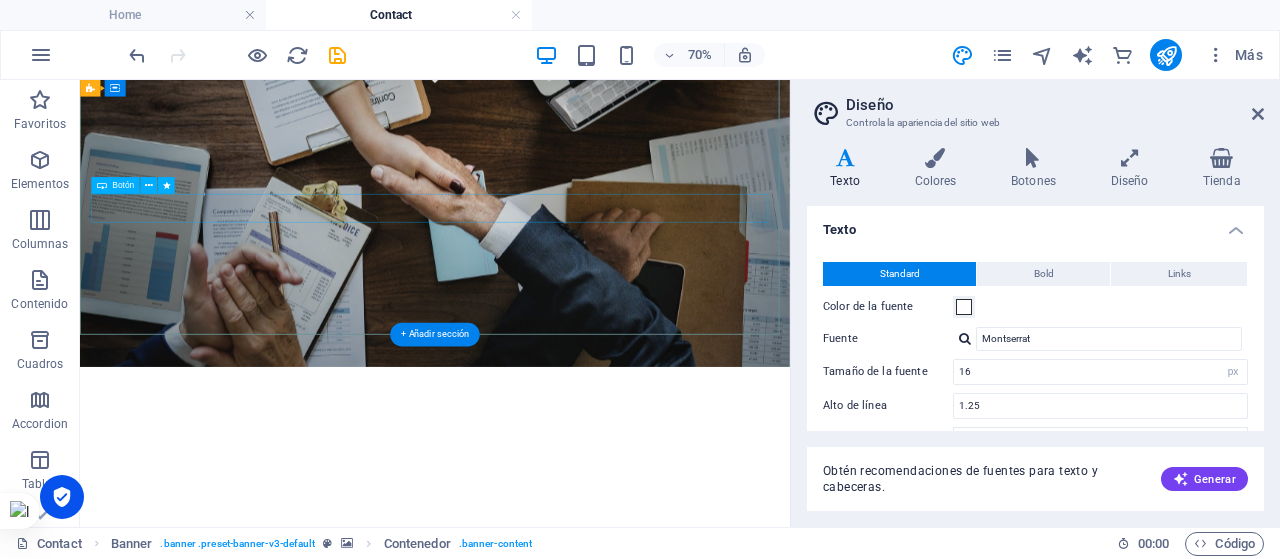 click on "Learn more" at bounding box center [587, 837] 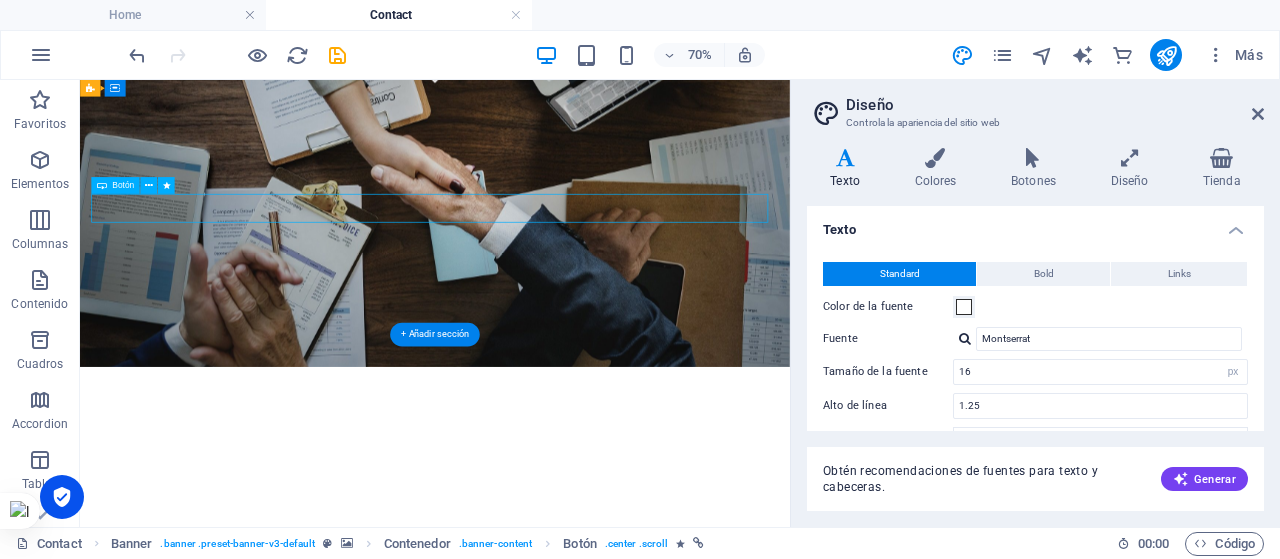 click on "Learn more" at bounding box center [587, 837] 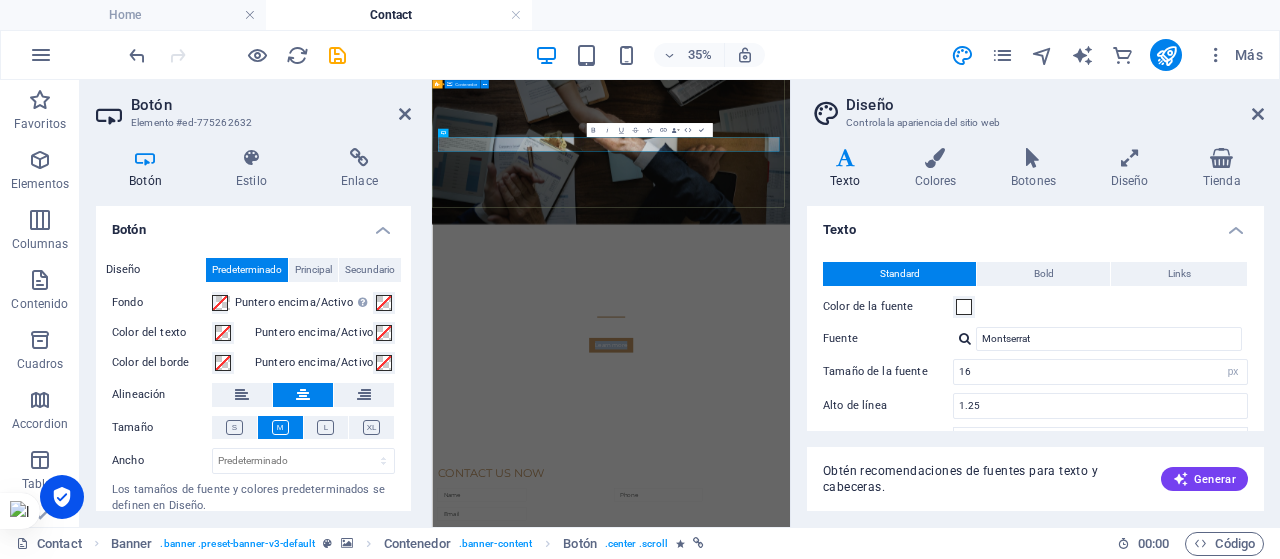 click on "Contacto Llena el formulario para agendar una reunión  o para hacer tus consultas Learn more" at bounding box center [943, 754] 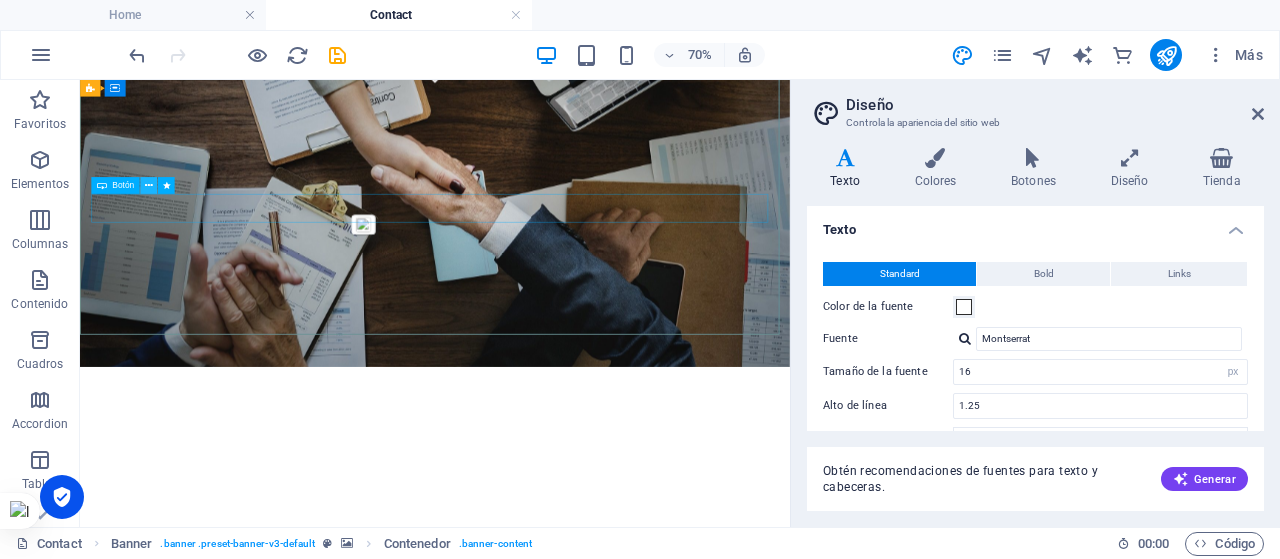 click at bounding box center [149, 185] 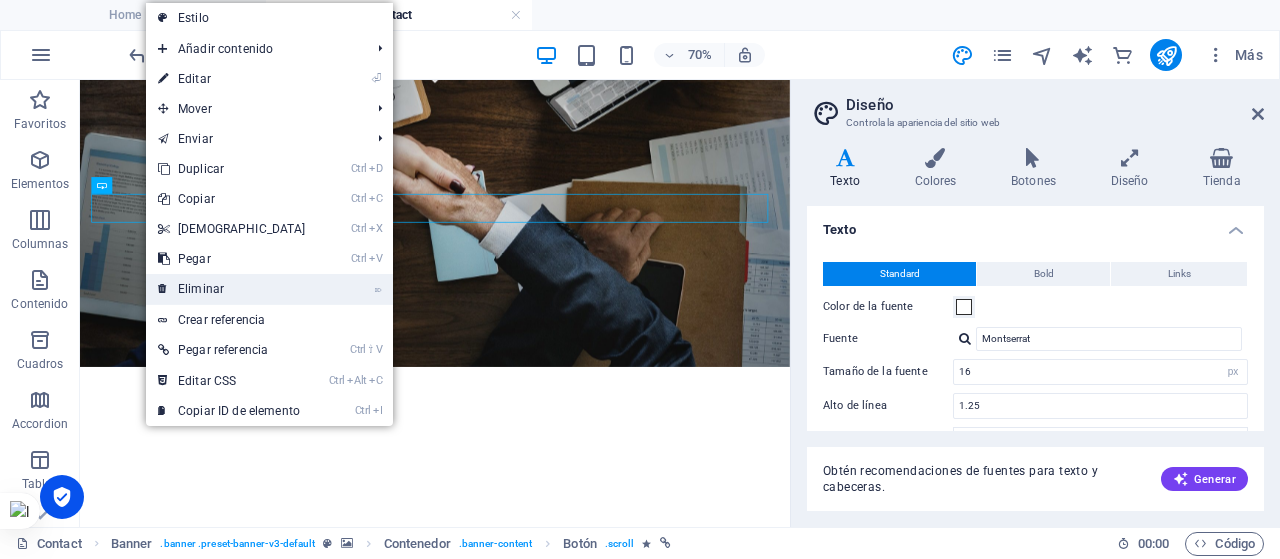 click on "⌦  Eliminar" at bounding box center (232, 289) 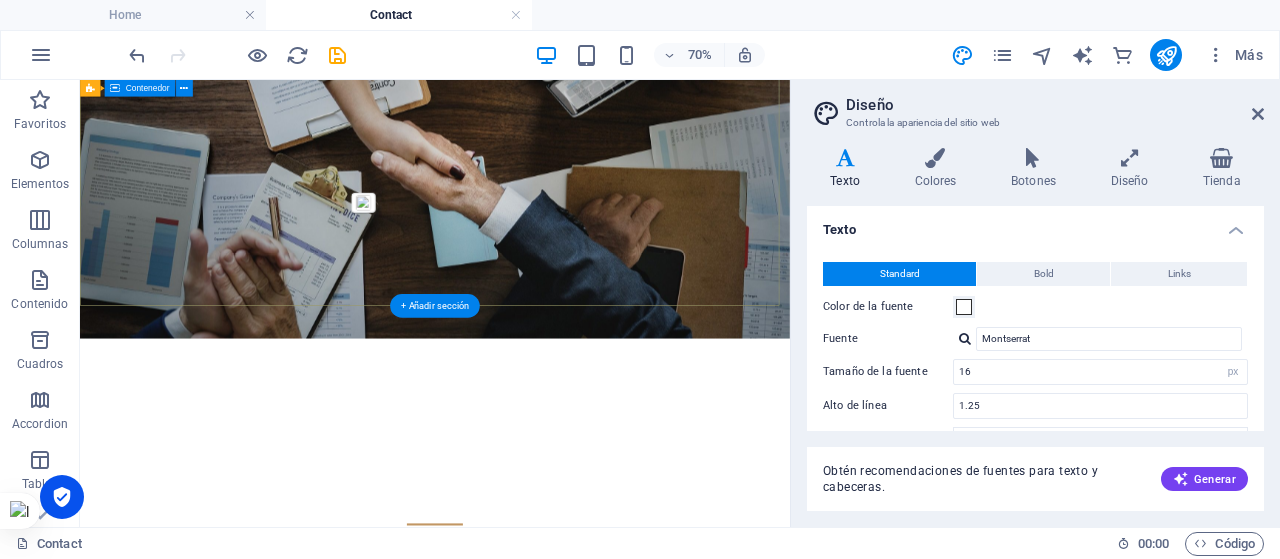 scroll, scrollTop: 585, scrollLeft: 0, axis: vertical 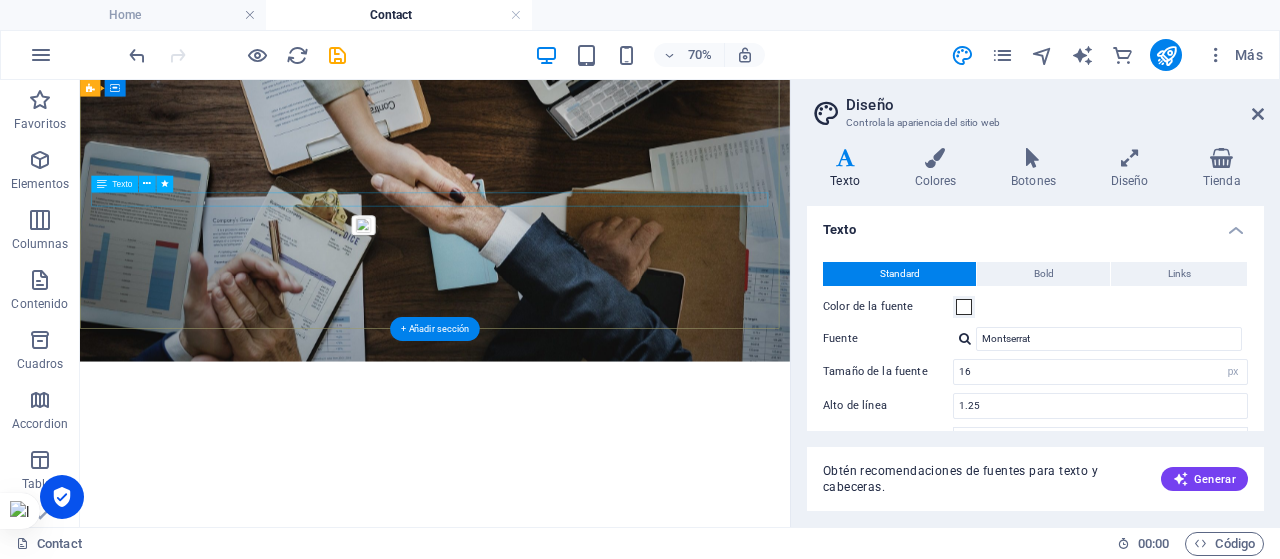 click on "[PERSON_NAME] el formulario para agendar una reunión  o para hacer tus consultas" at bounding box center (587, 783) 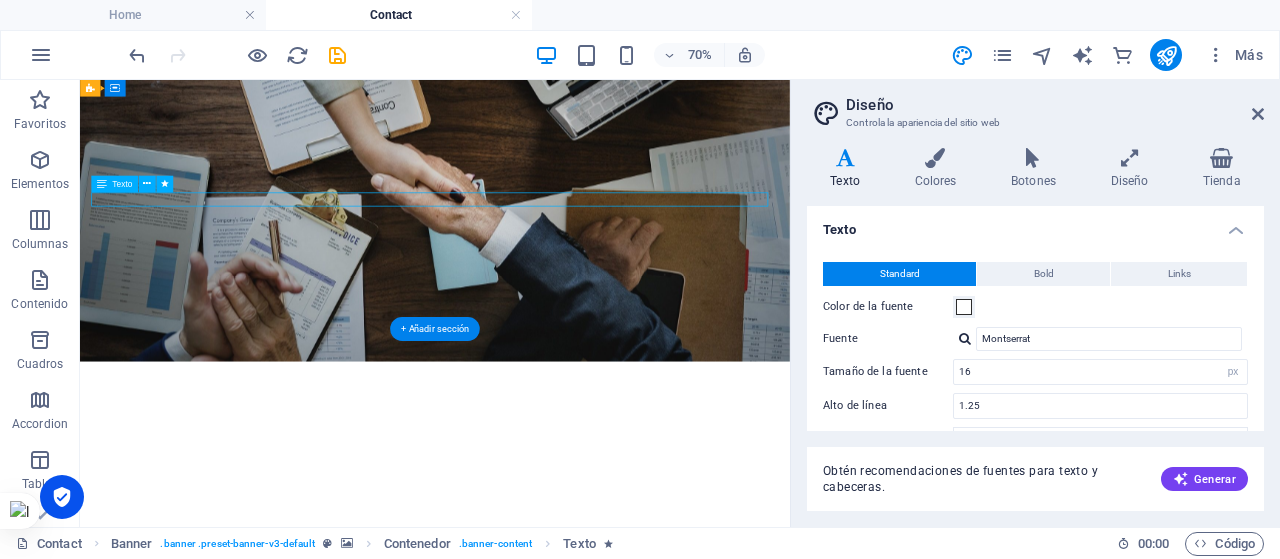 click on "[PERSON_NAME] el formulario para agendar una reunión  o para hacer tus consultas" at bounding box center (587, 783) 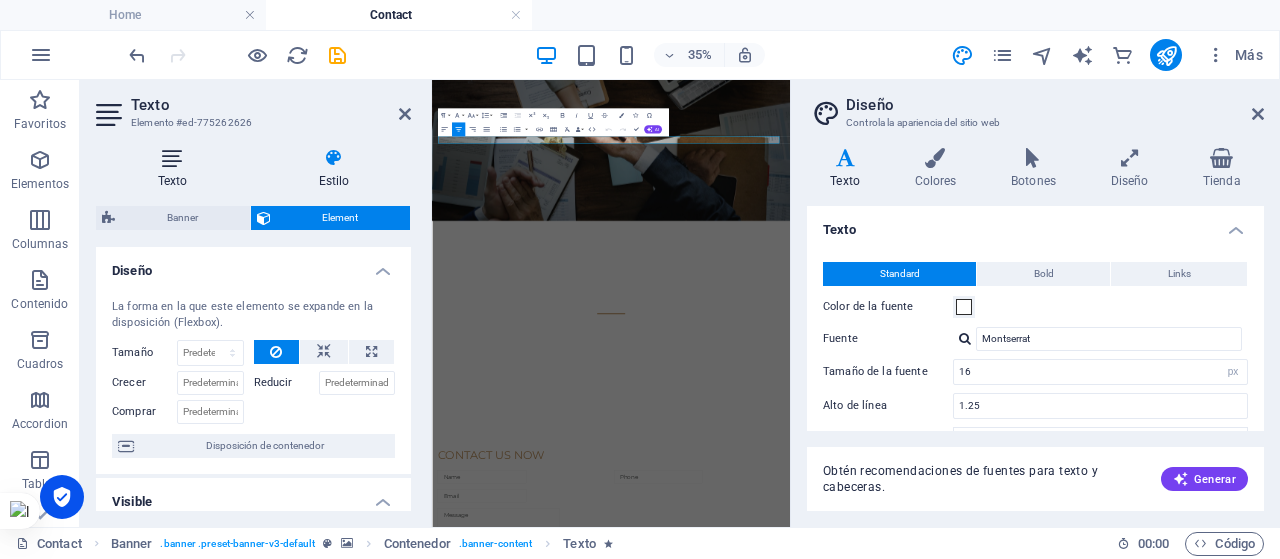 click at bounding box center [172, 158] 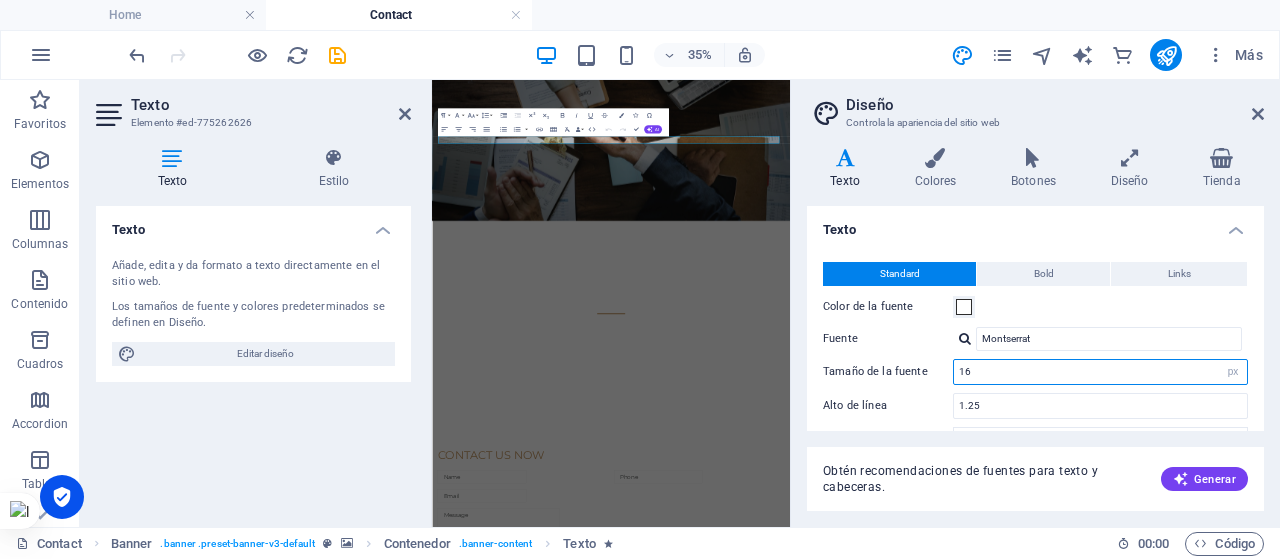 click on "16" at bounding box center (1100, 372) 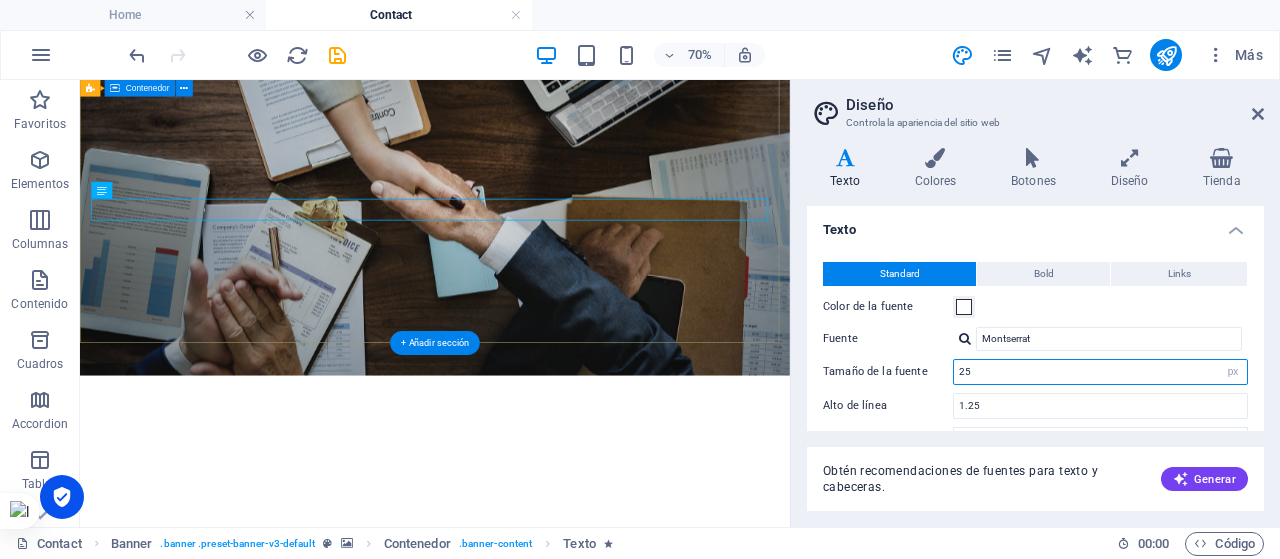 type on "25" 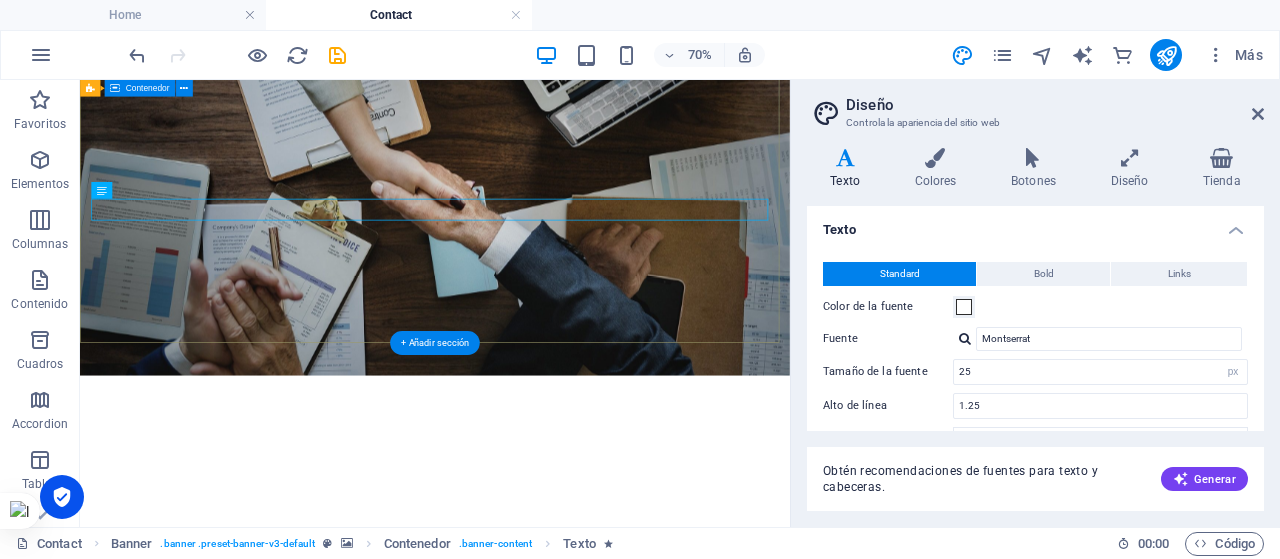 click on "Contacto [PERSON_NAME] el formulario para agendar una reunión  o para hacer tus consultas" at bounding box center [587, 771] 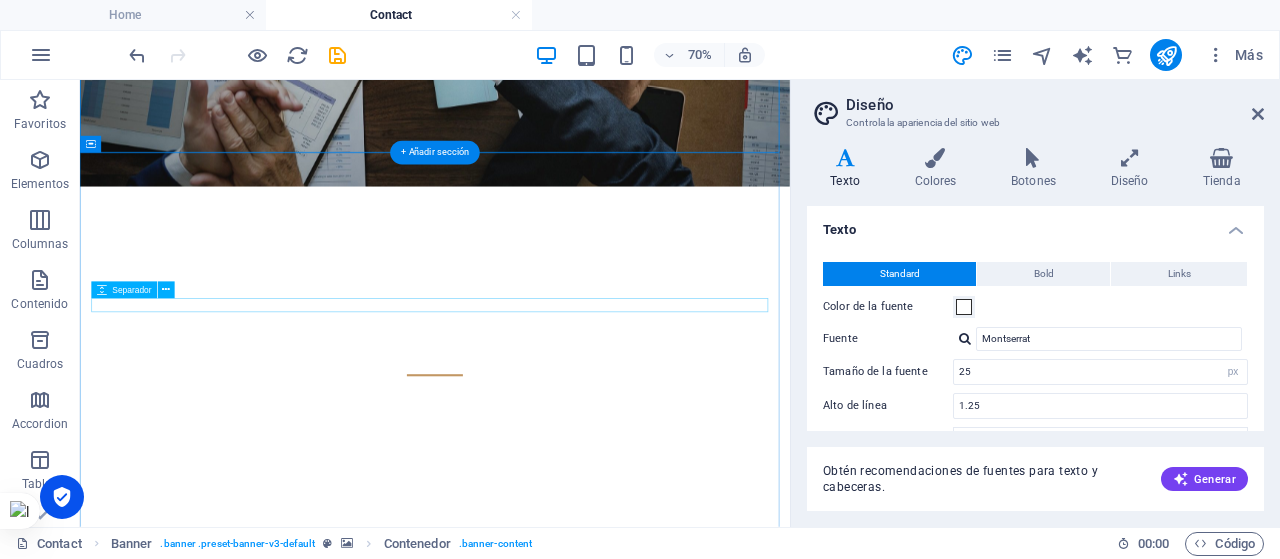 scroll, scrollTop: 857, scrollLeft: 0, axis: vertical 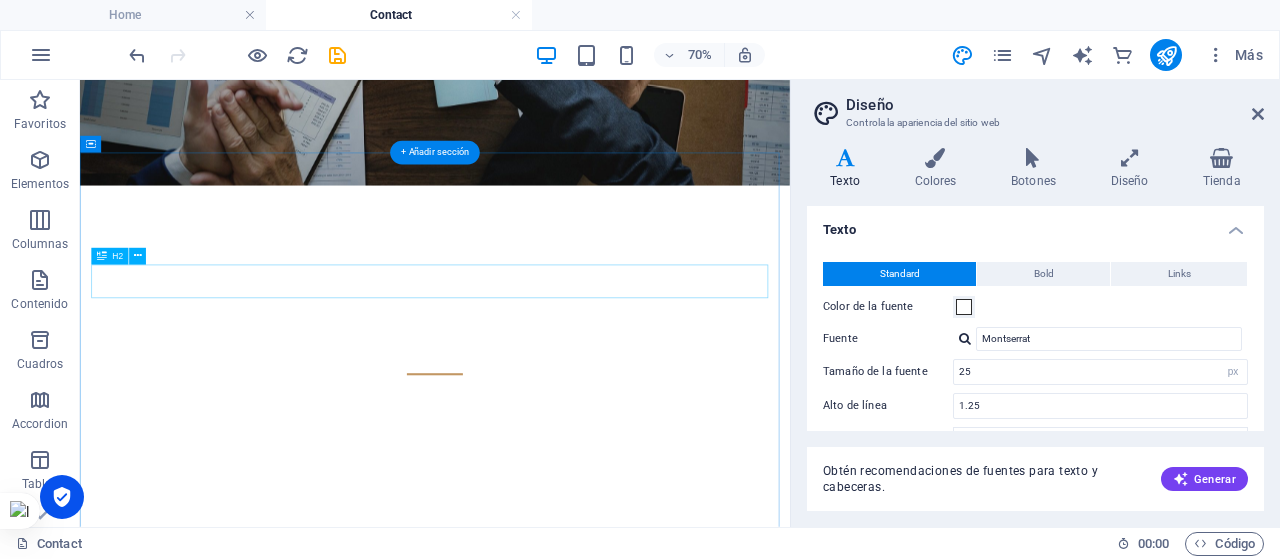 click on "Contact us now" at bounding box center (587, 951) 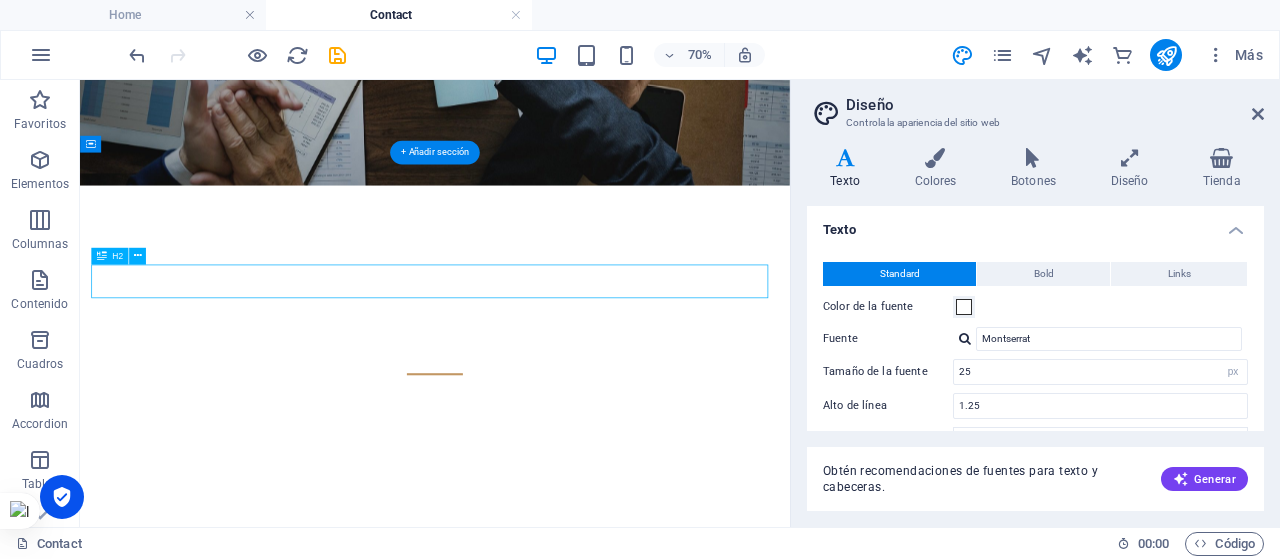 click on "Contact us now" at bounding box center (587, 951) 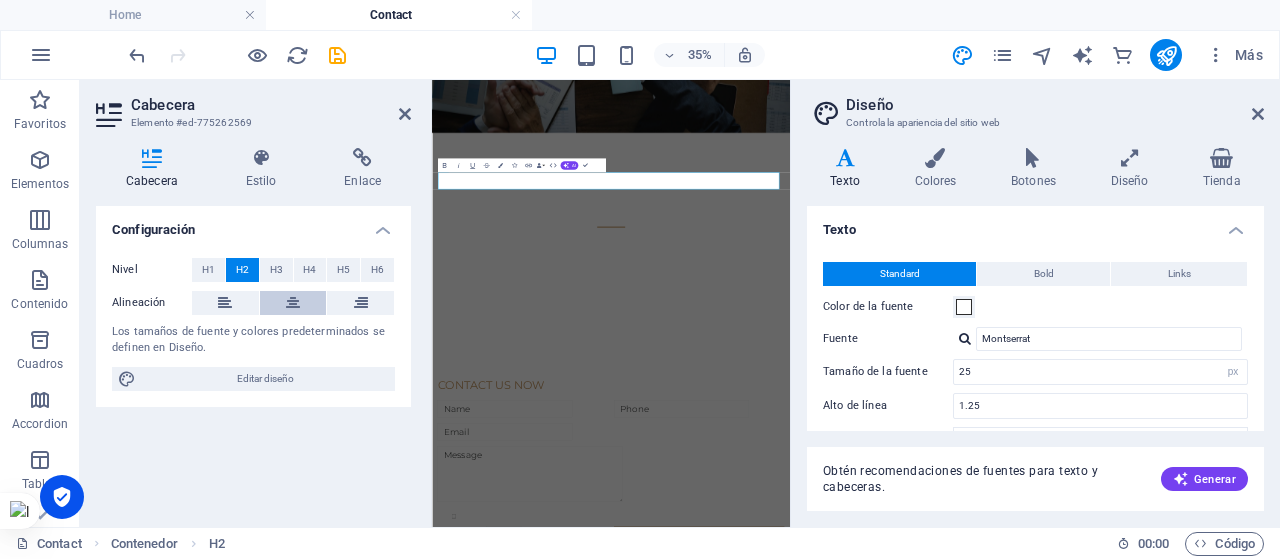 click at bounding box center [293, 303] 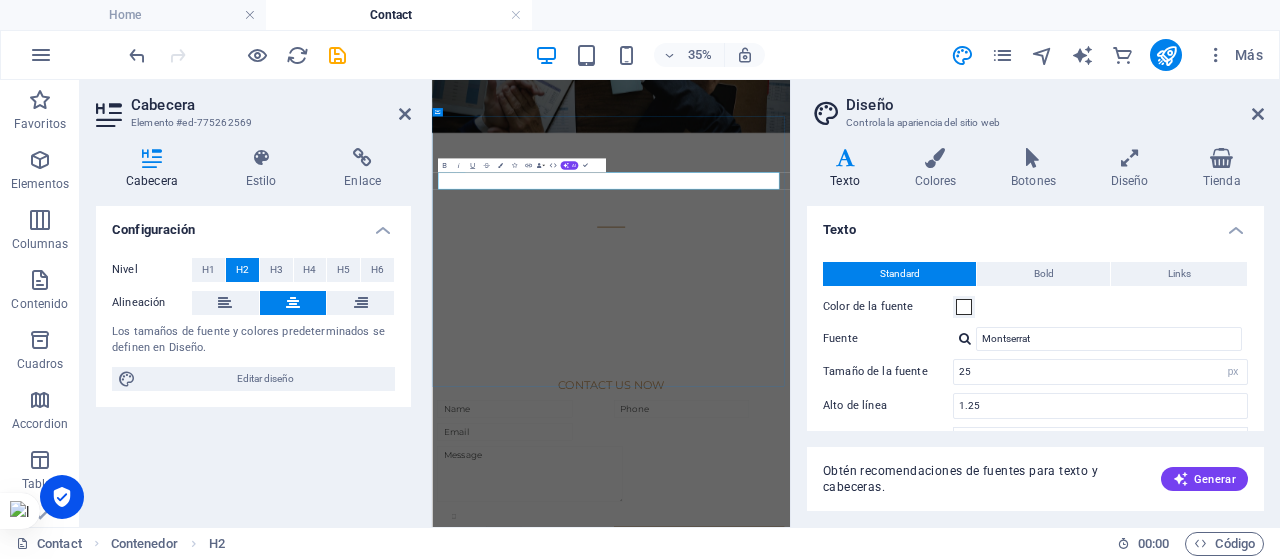 type 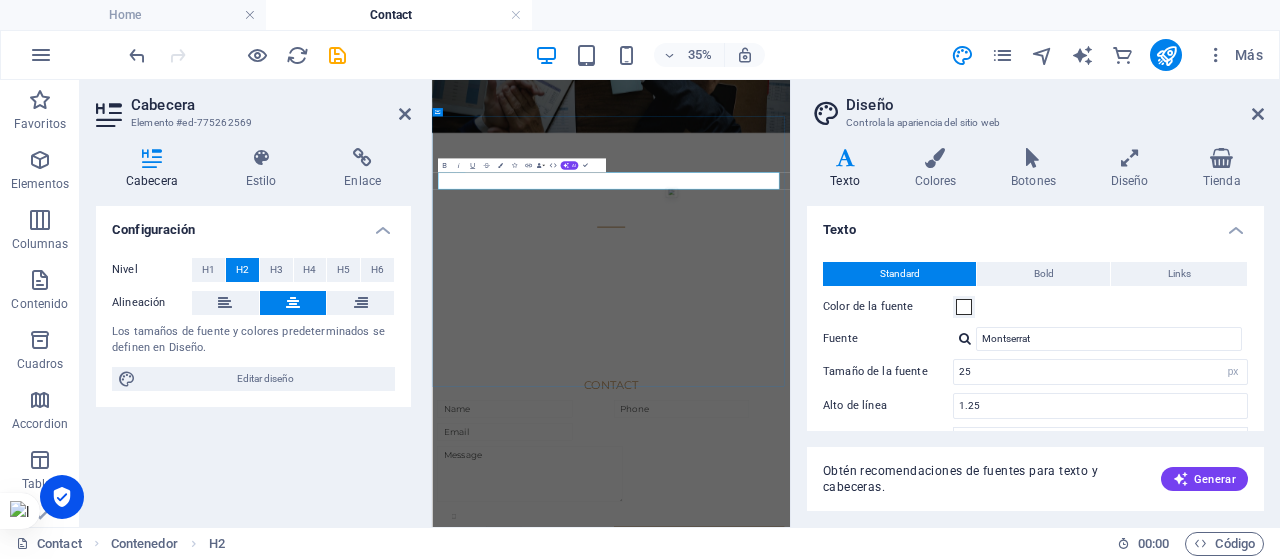 type 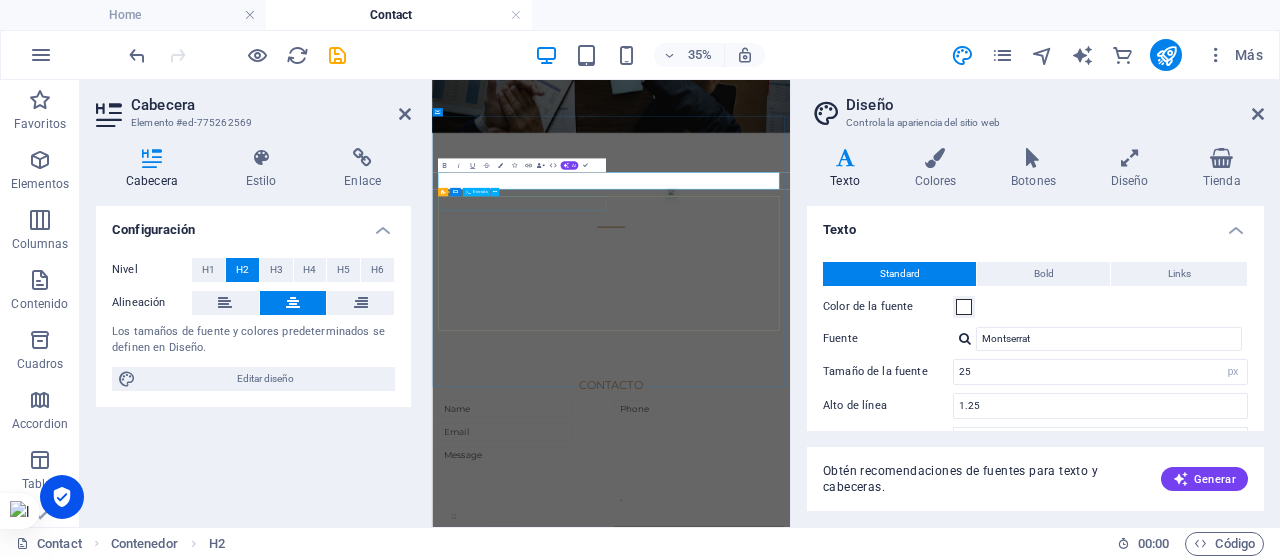 click 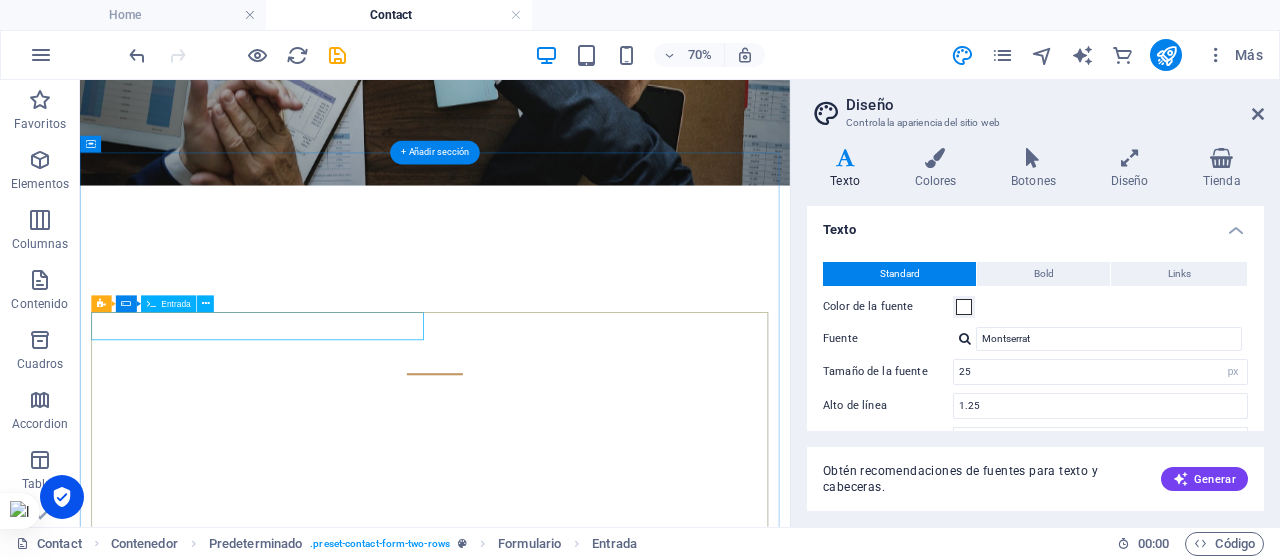 click 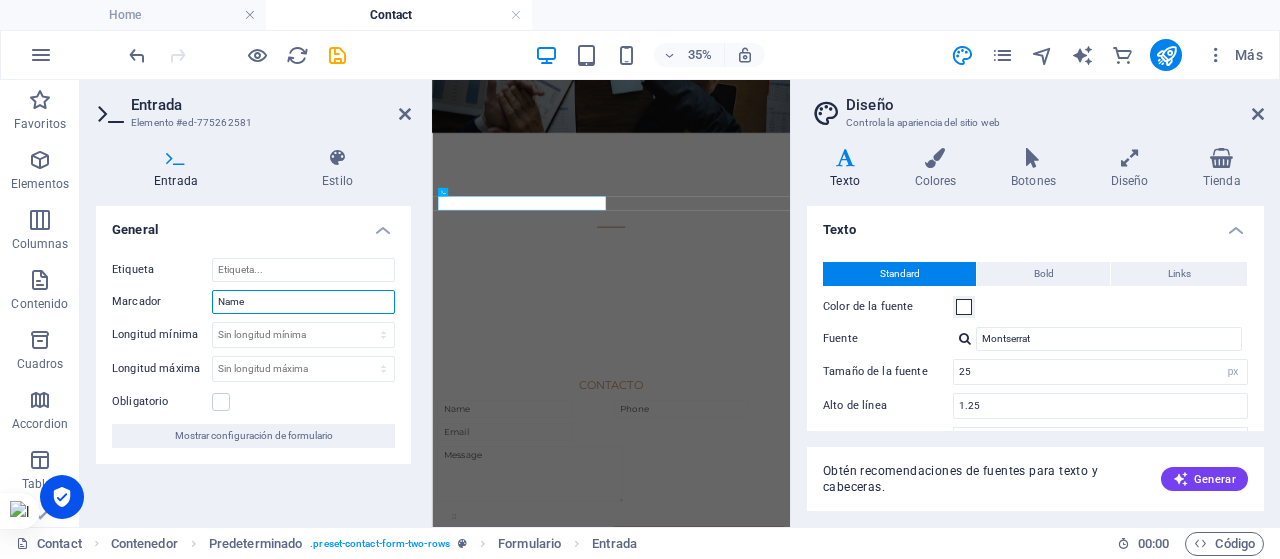 drag, startPoint x: 264, startPoint y: 306, endPoint x: 223, endPoint y: 299, distance: 41.59327 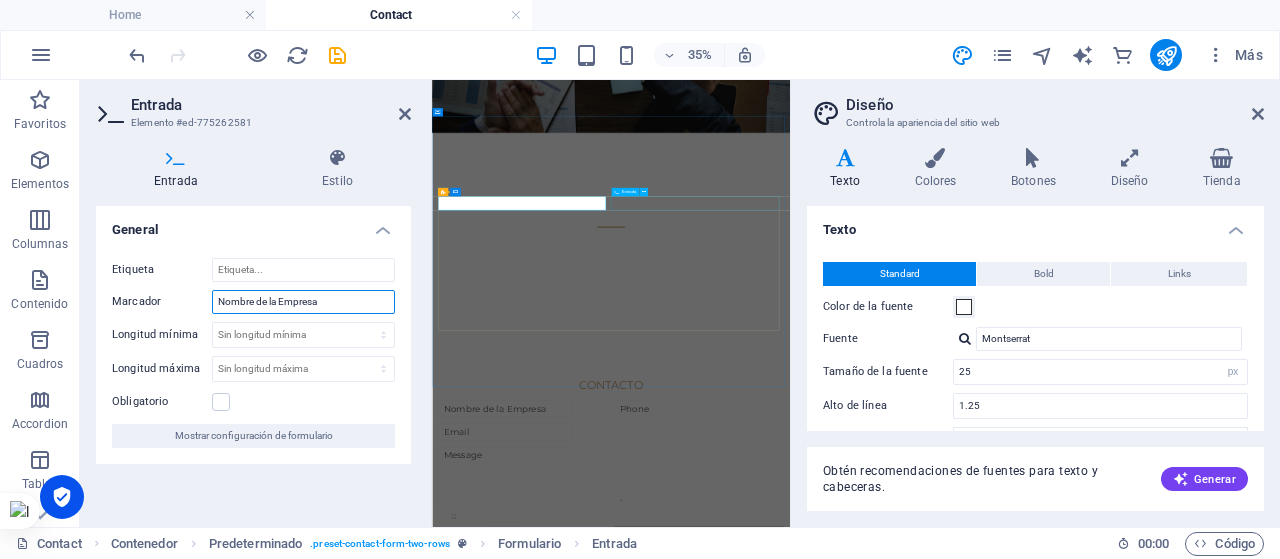 type on "Nombre de la Empresa" 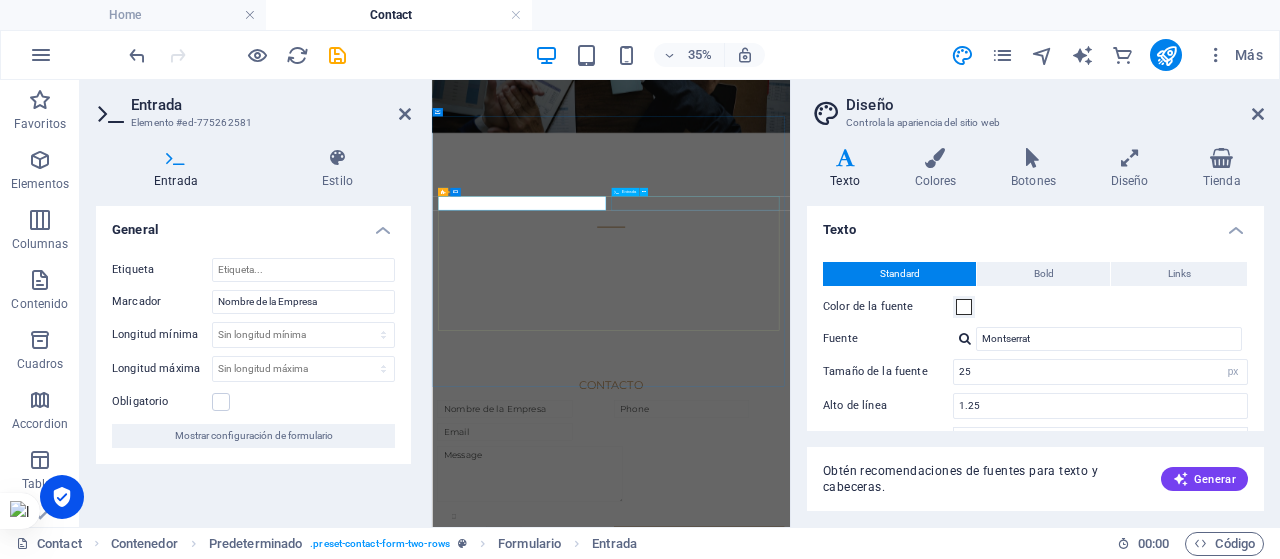 click 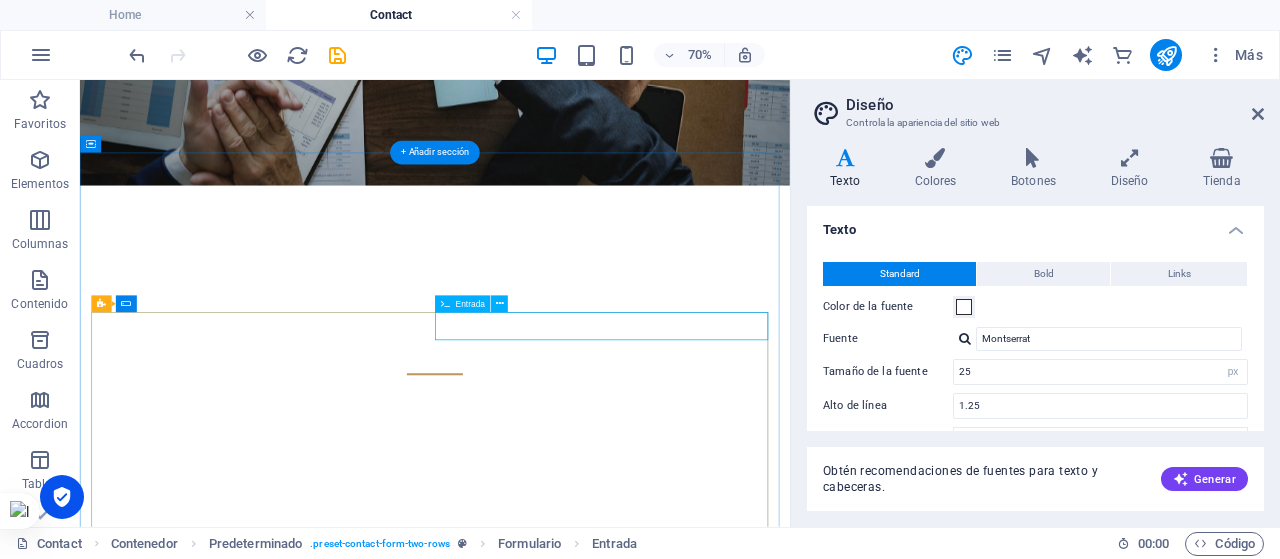 click 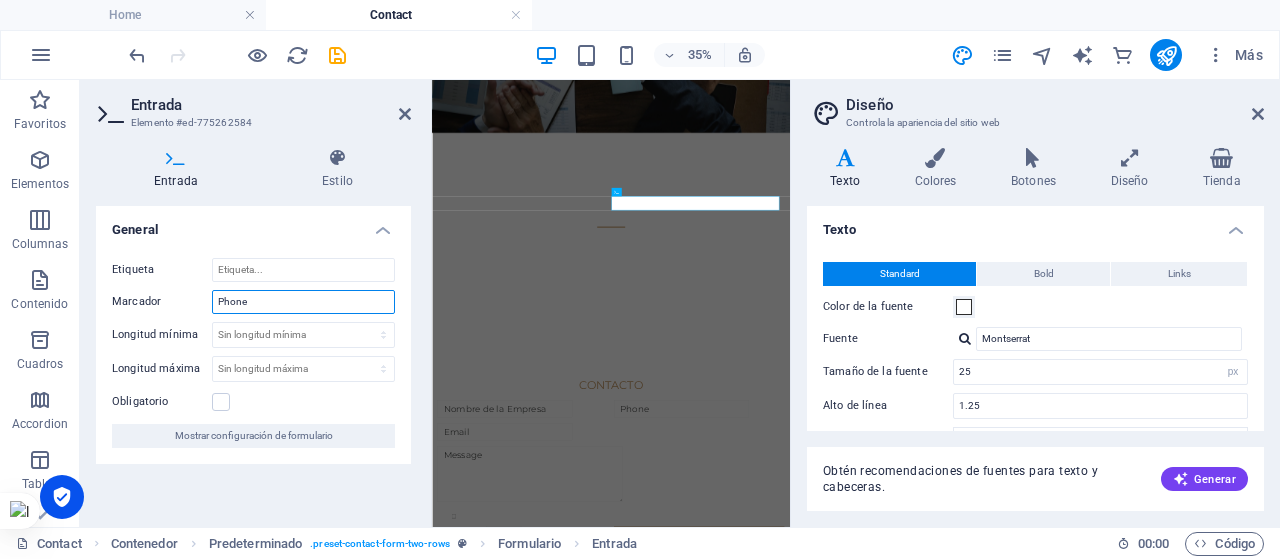 drag, startPoint x: 303, startPoint y: 299, endPoint x: 120, endPoint y: 294, distance: 183.0683 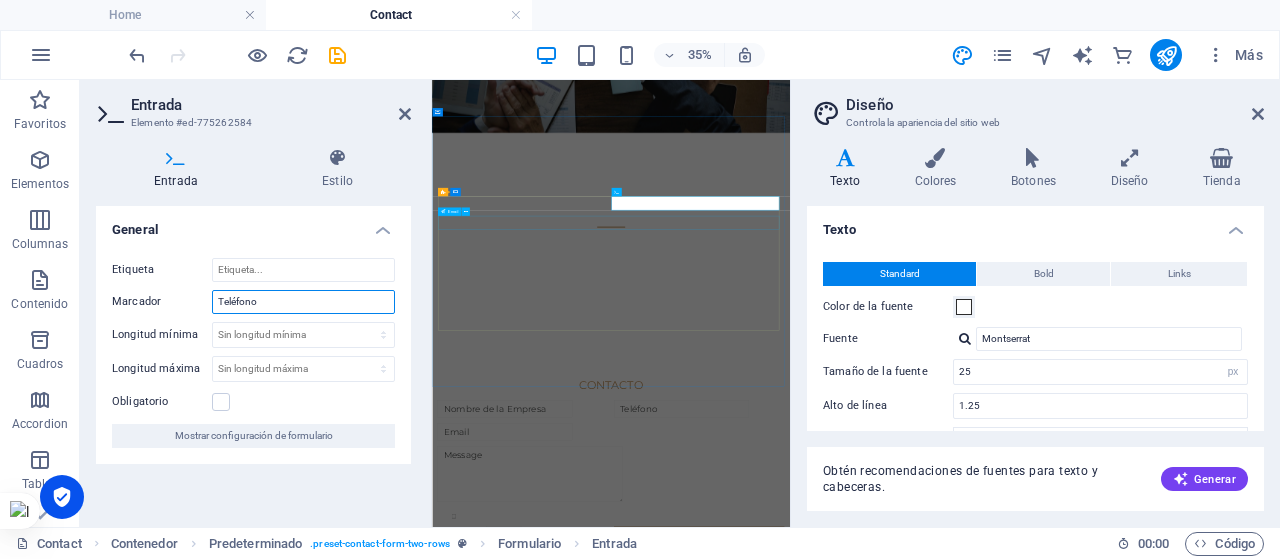 type on "Teléfono" 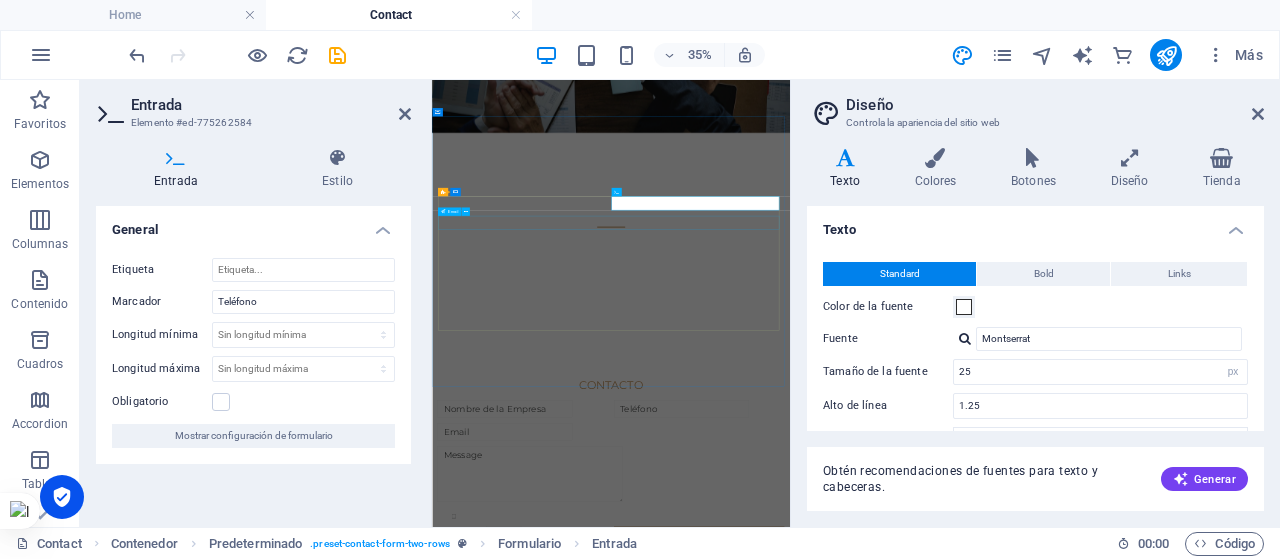 click 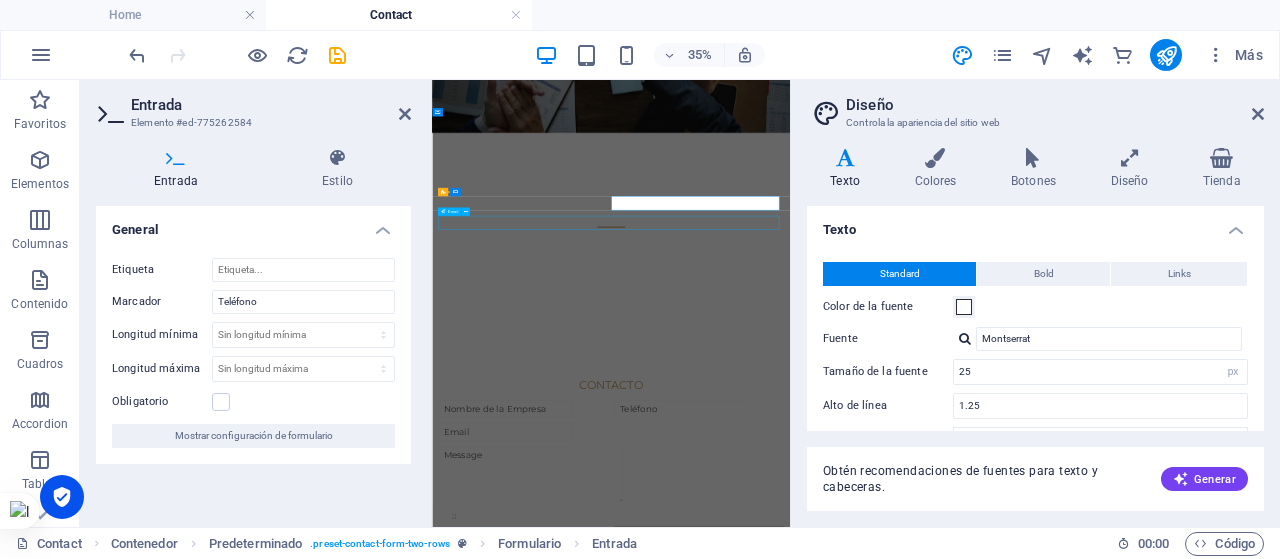click 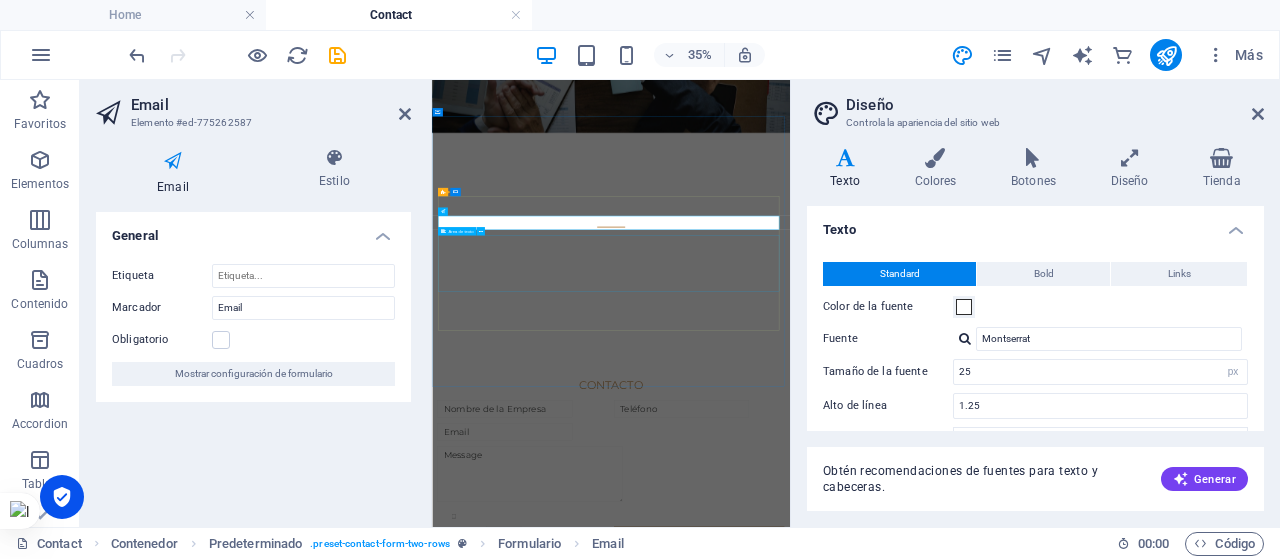 click 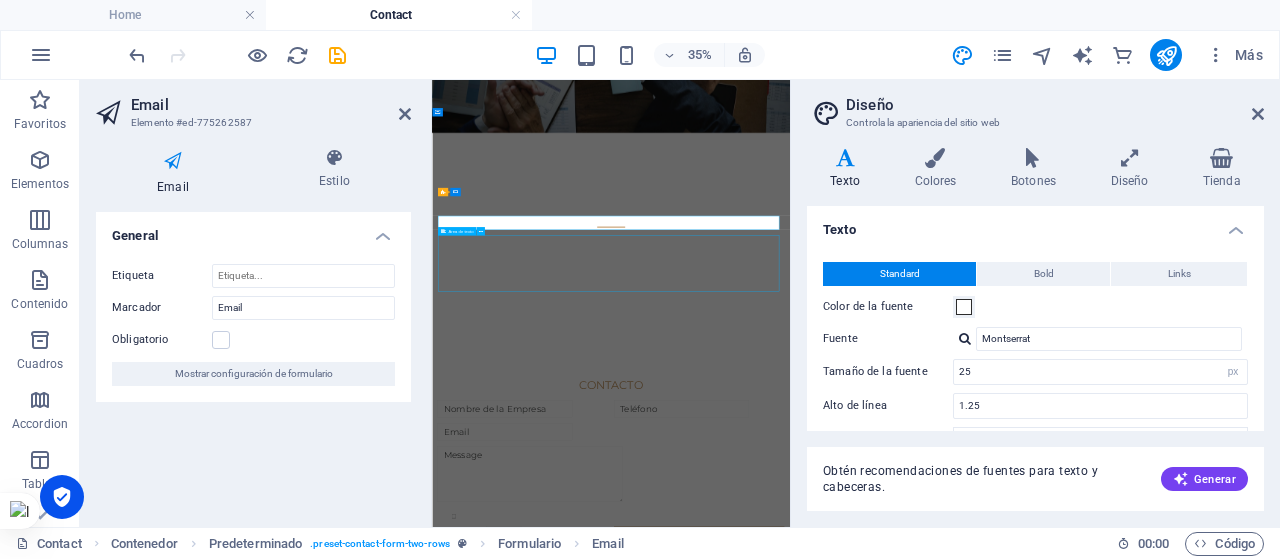 click 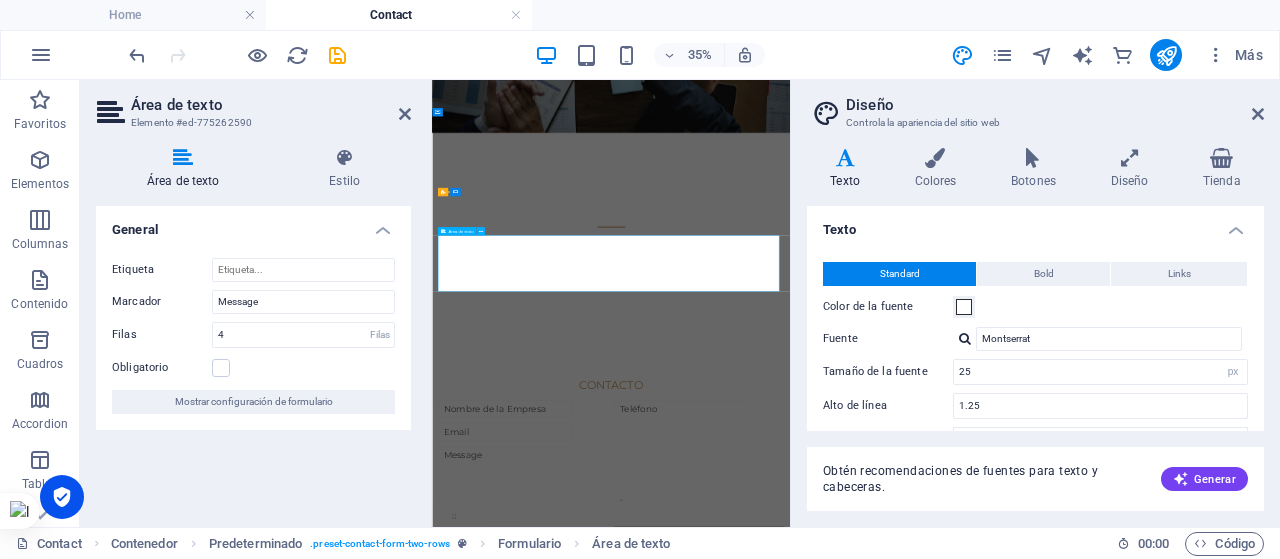 click 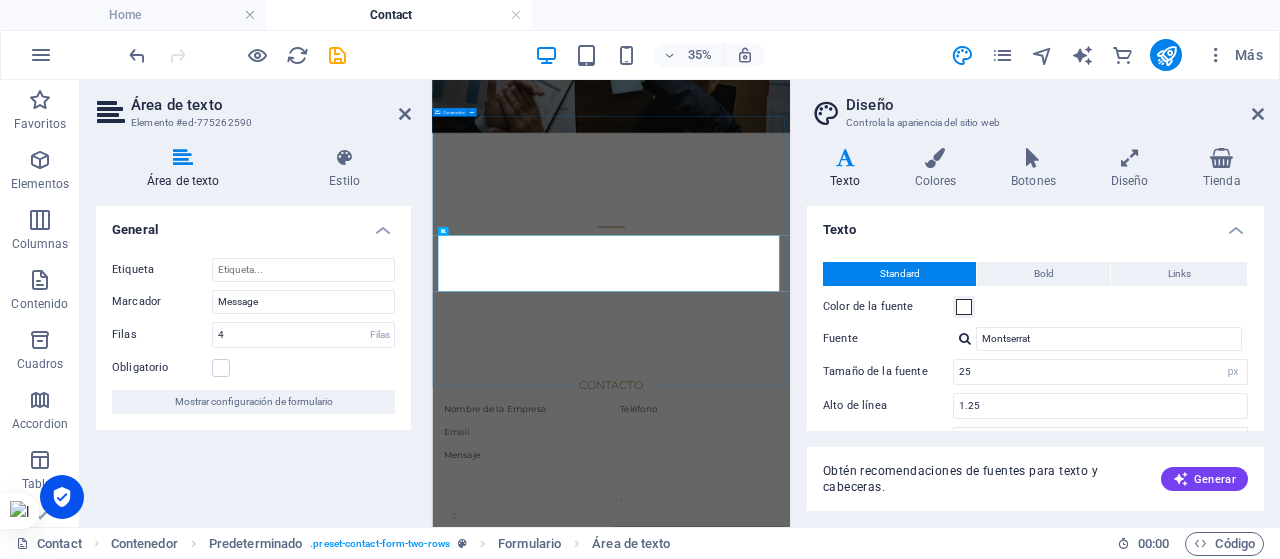 click on "Contacto Mensaje   I have read and understand the privacy policy. Unreadable? Regenerate Submit" at bounding box center [943, 1170] 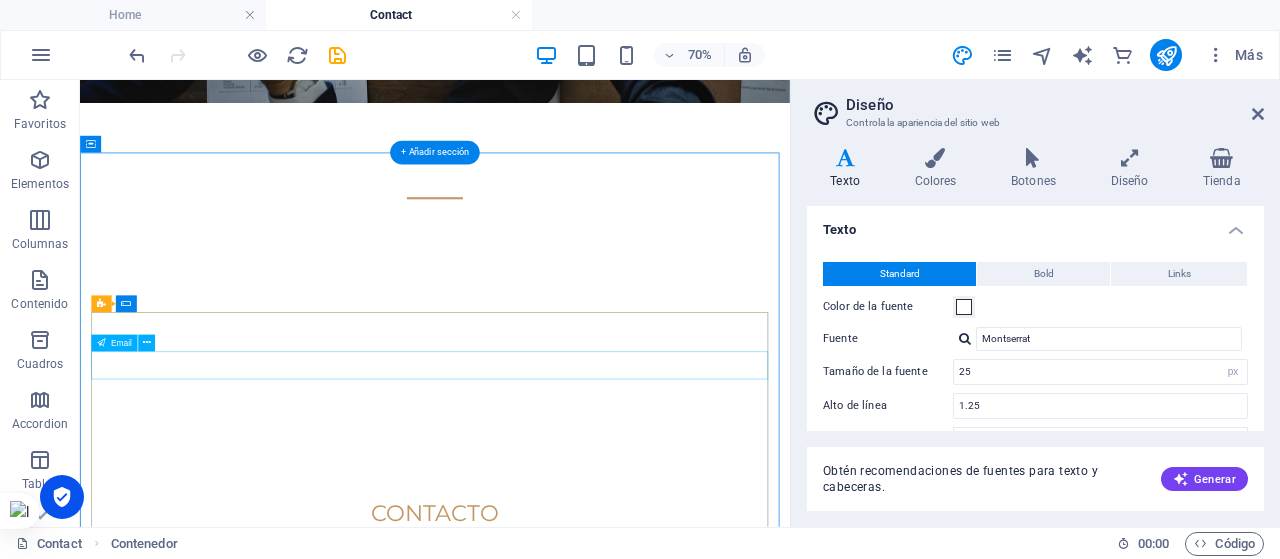scroll, scrollTop: 1123, scrollLeft: 0, axis: vertical 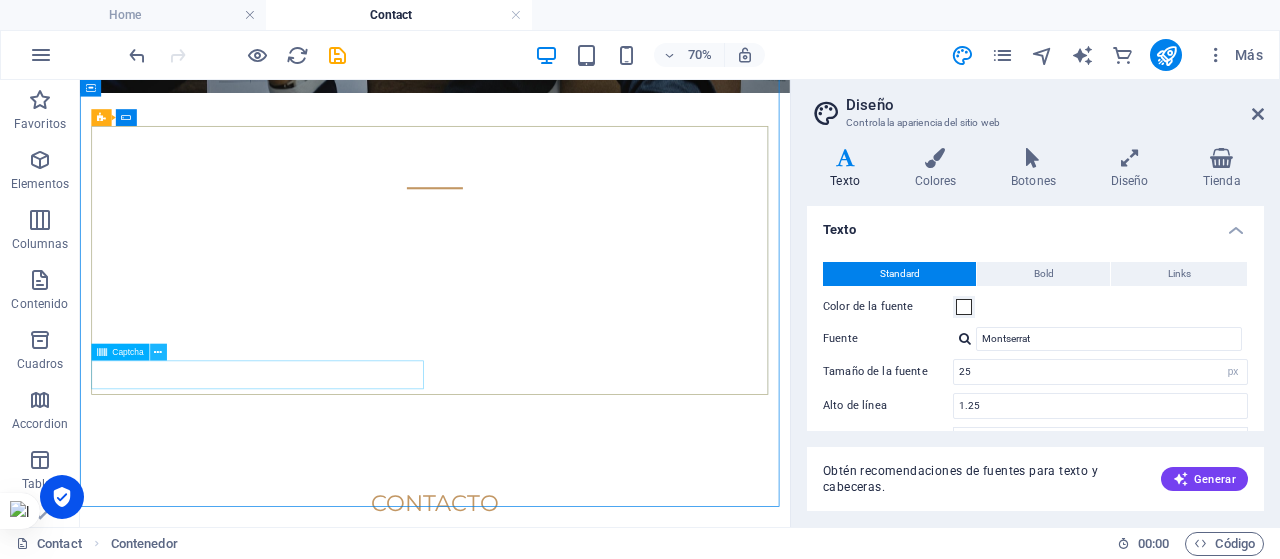 type on "Mensaje" 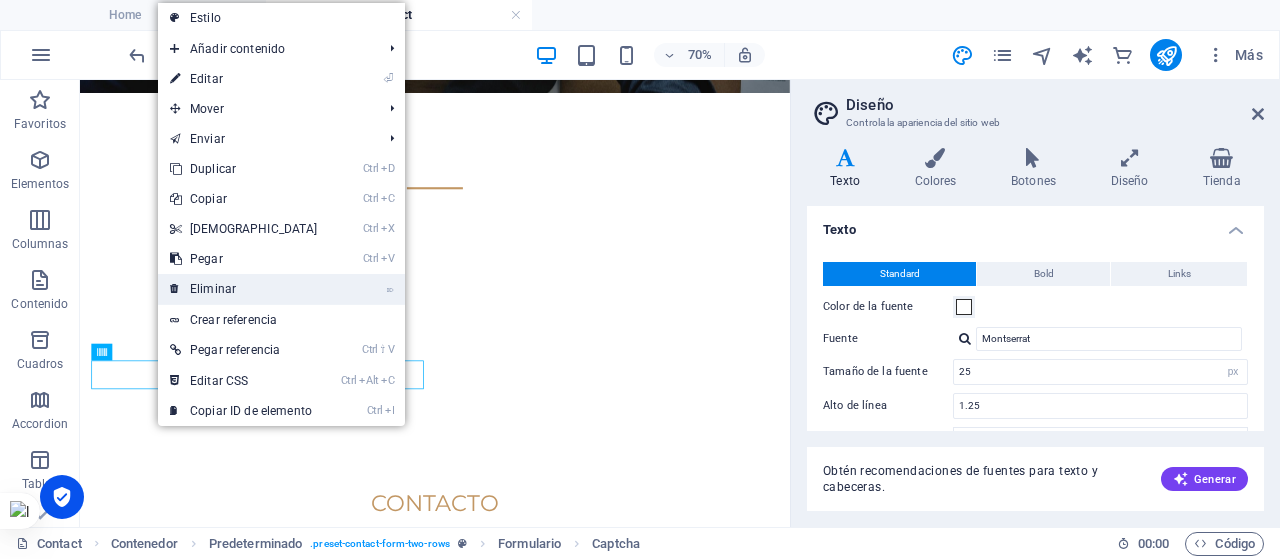 click on "⌦  Eliminar" at bounding box center (244, 289) 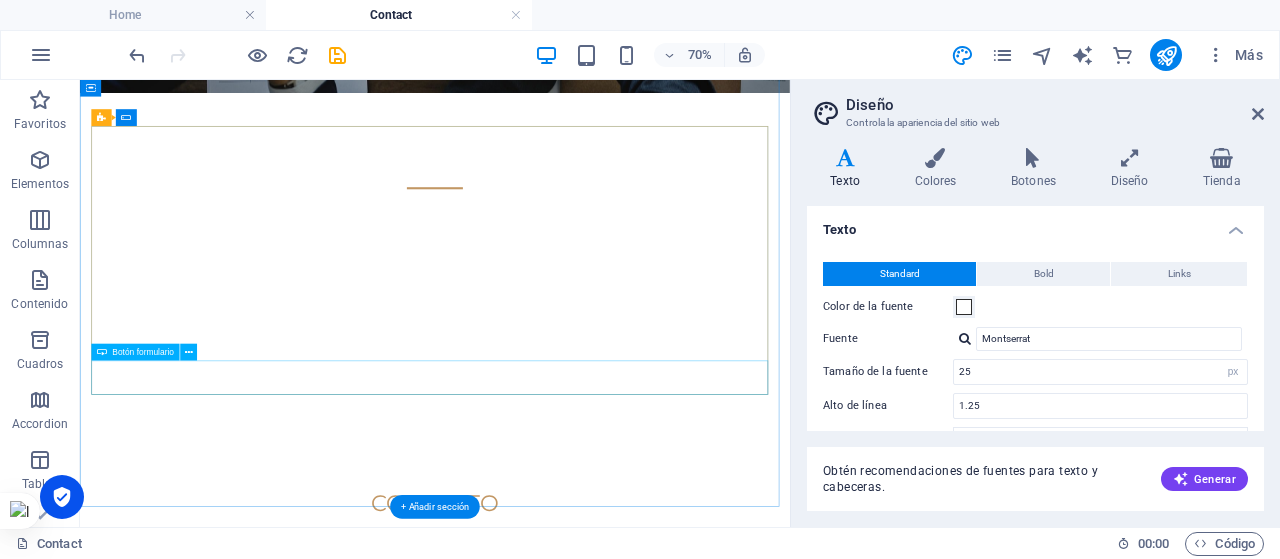 click on "Submit" 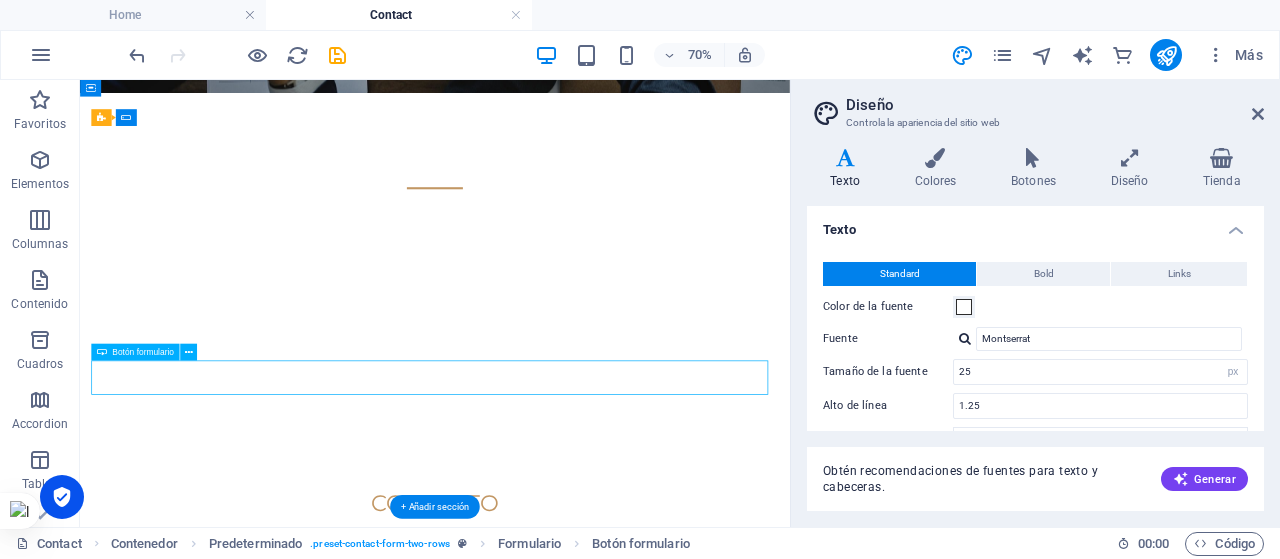 click on "Submit" 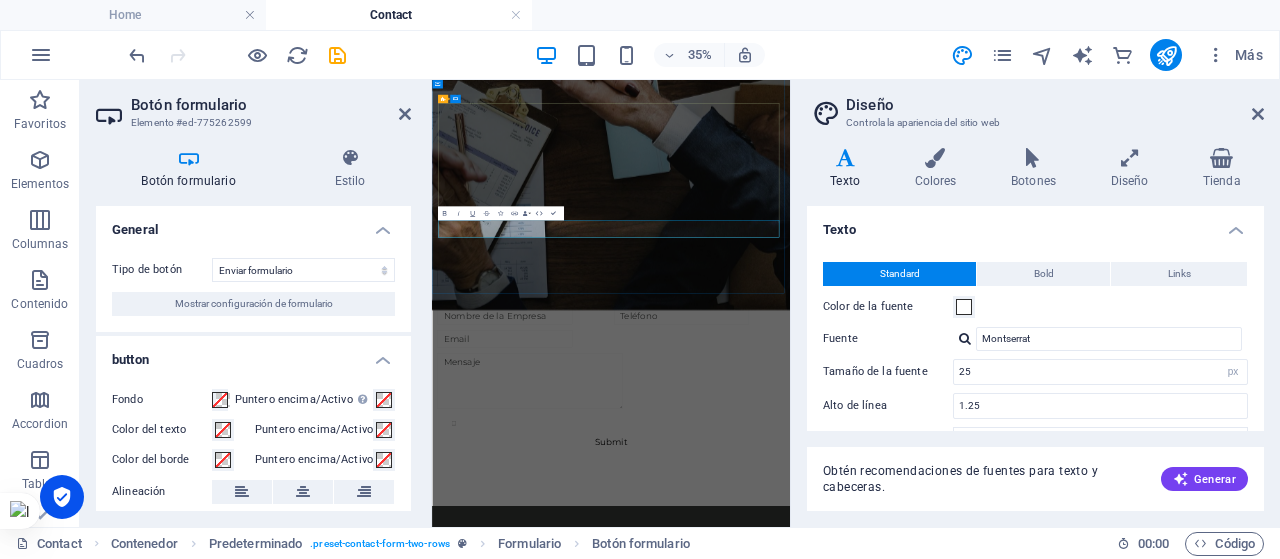 type on "Submit" 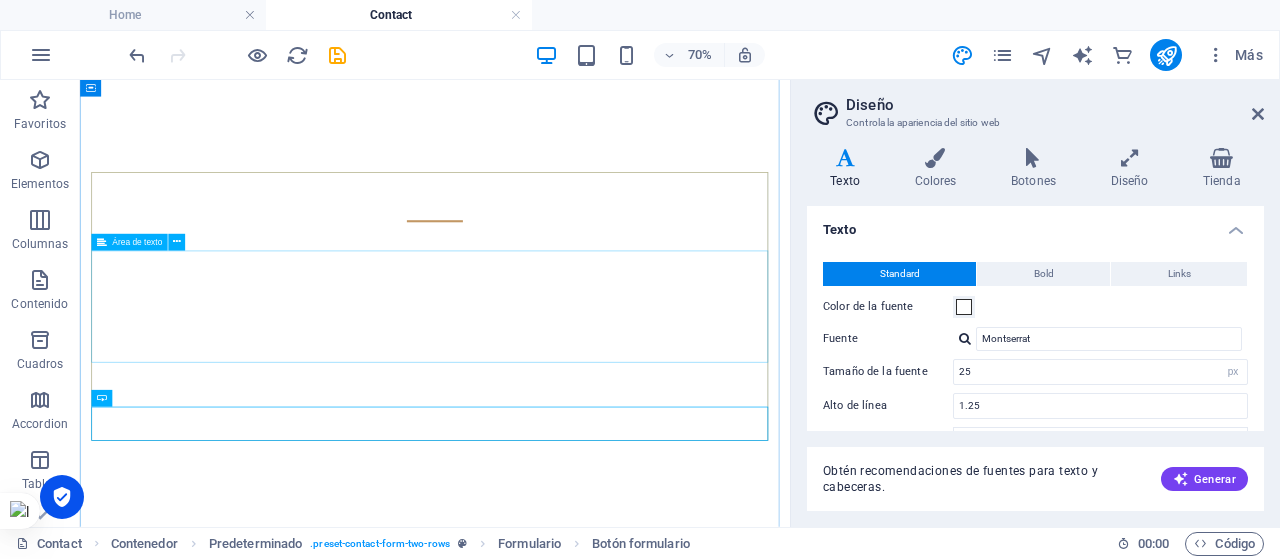 scroll, scrollTop: 1078, scrollLeft: 0, axis: vertical 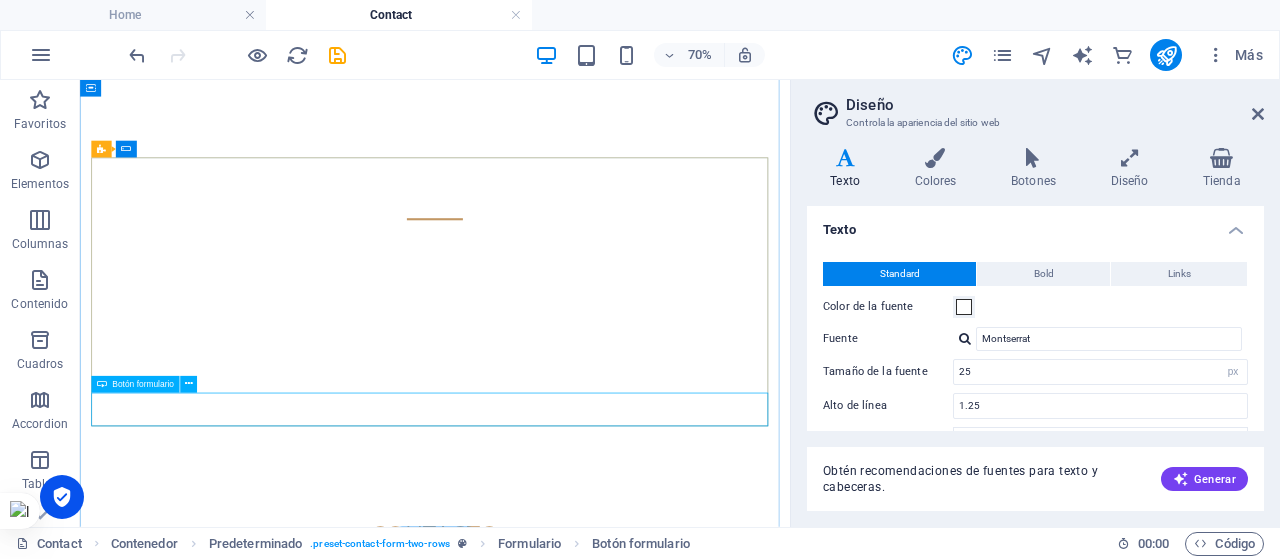 click on "Enviar" 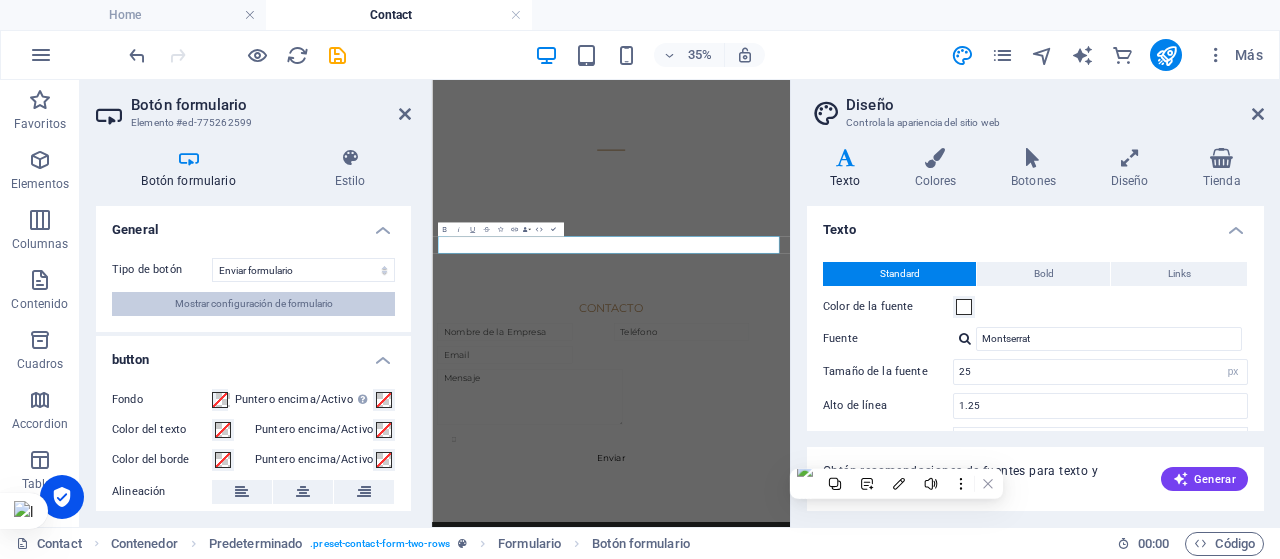 scroll, scrollTop: 149, scrollLeft: 0, axis: vertical 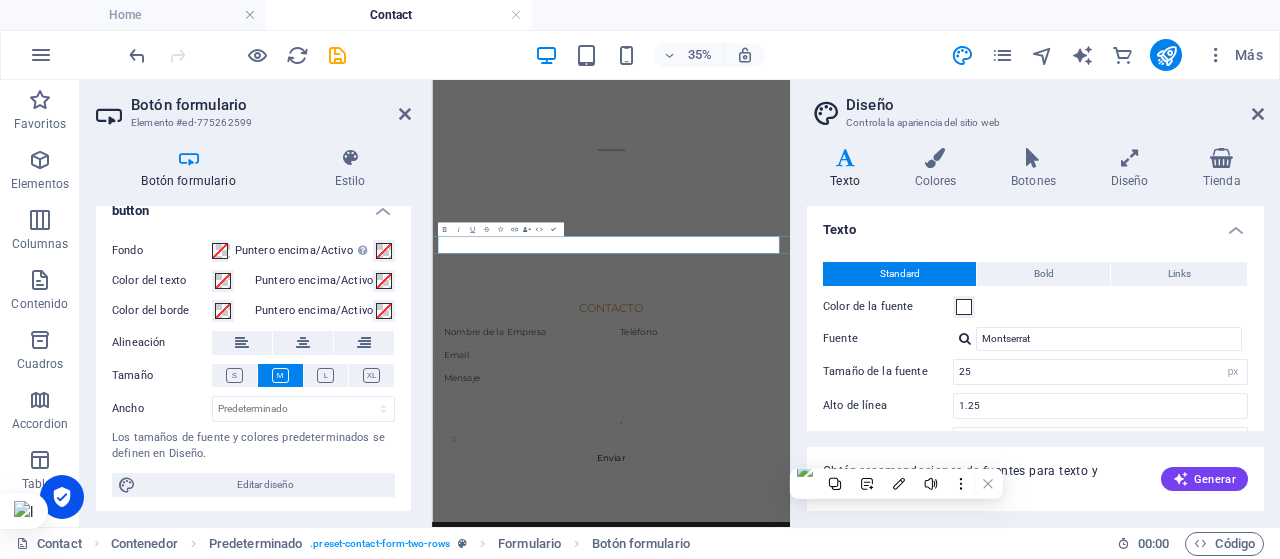 click on "Puntero encima/Activo" at bounding box center (314, 311) 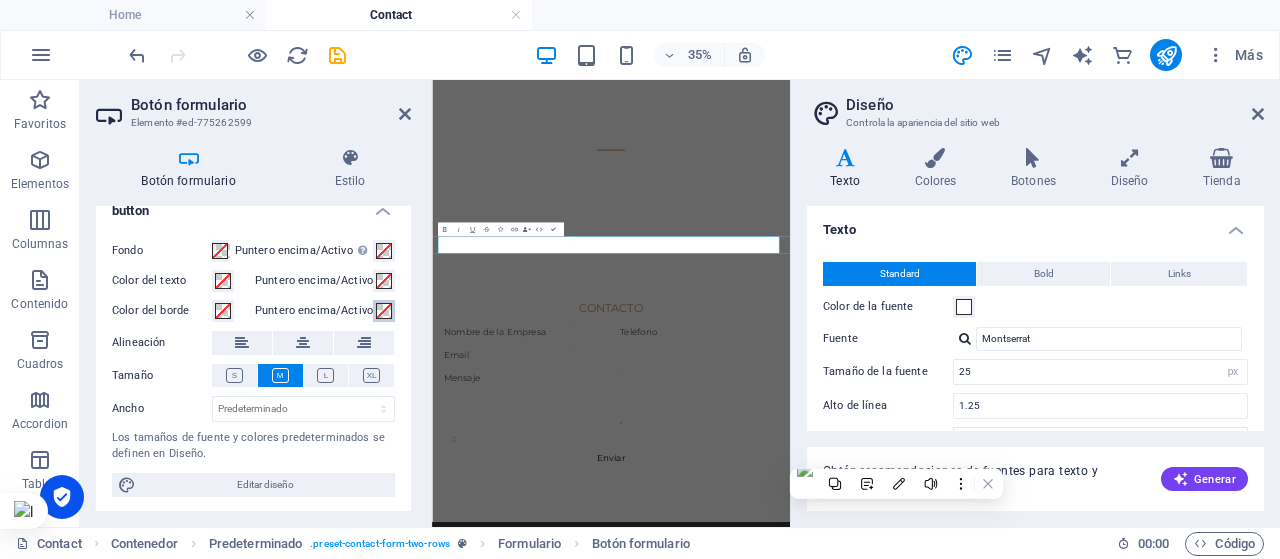 click on "Puntero encima/Activo" at bounding box center [384, 311] 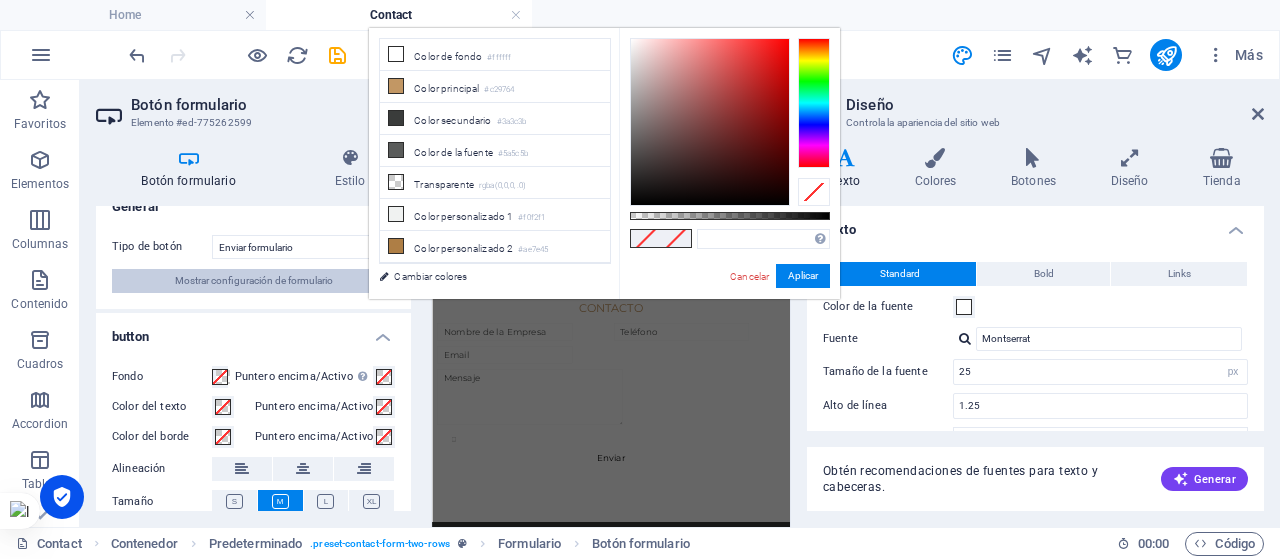 scroll, scrollTop: 13, scrollLeft: 0, axis: vertical 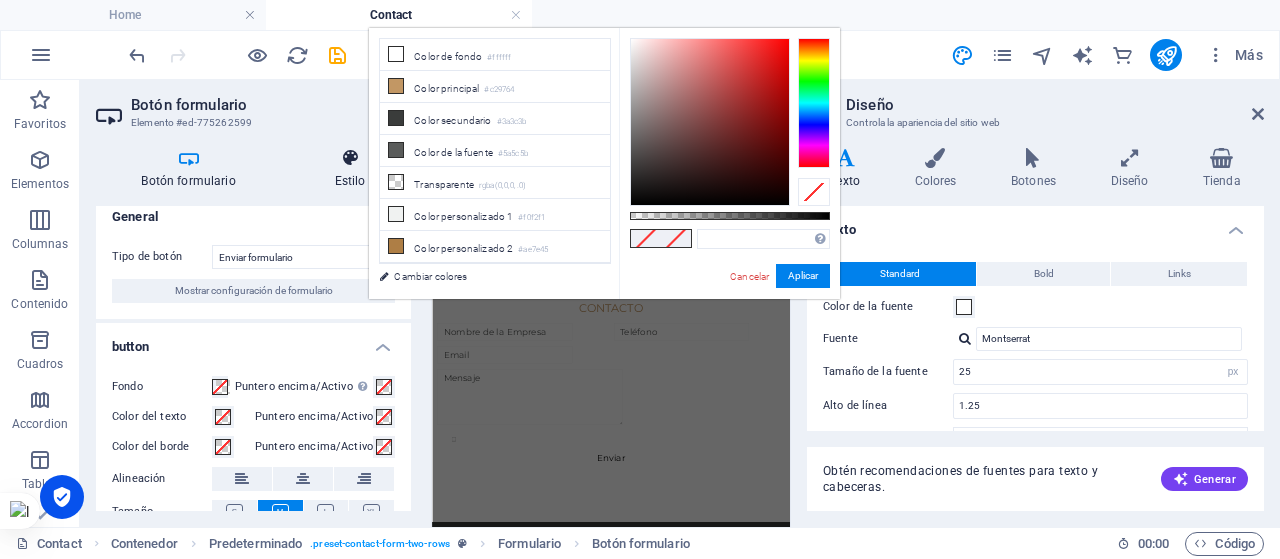 click at bounding box center [350, 158] 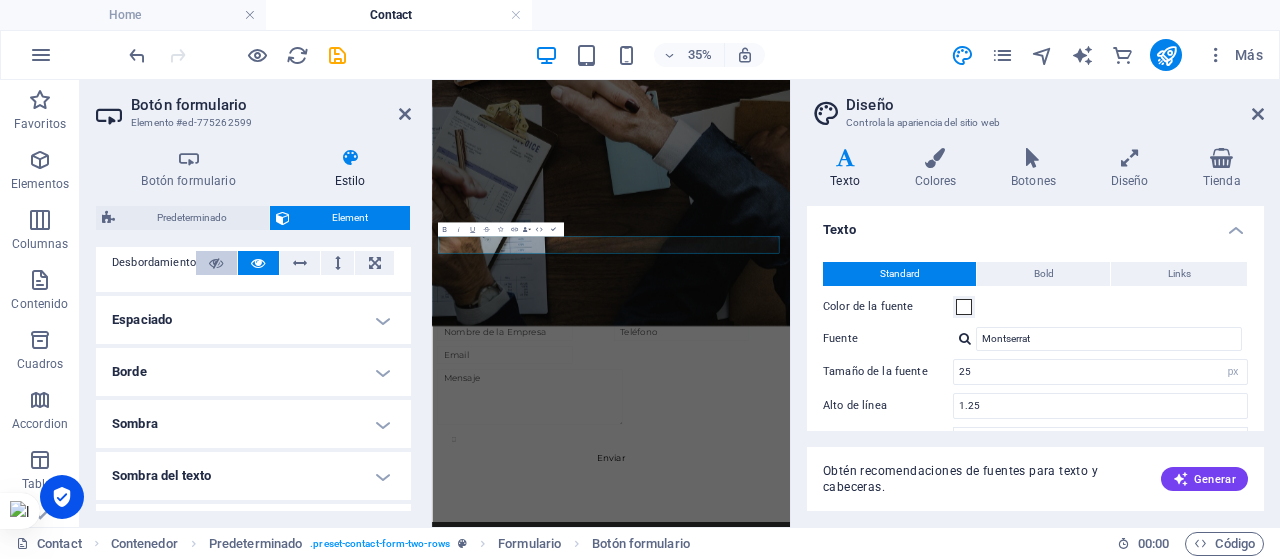 scroll, scrollTop: 352, scrollLeft: 0, axis: vertical 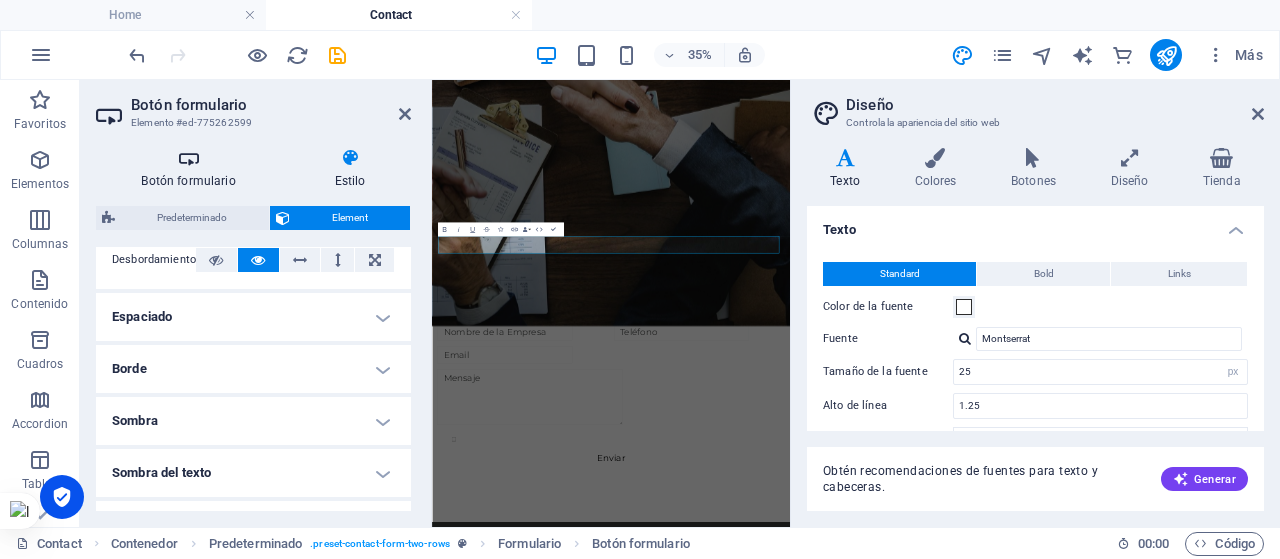 click on "Botón formulario" at bounding box center [192, 169] 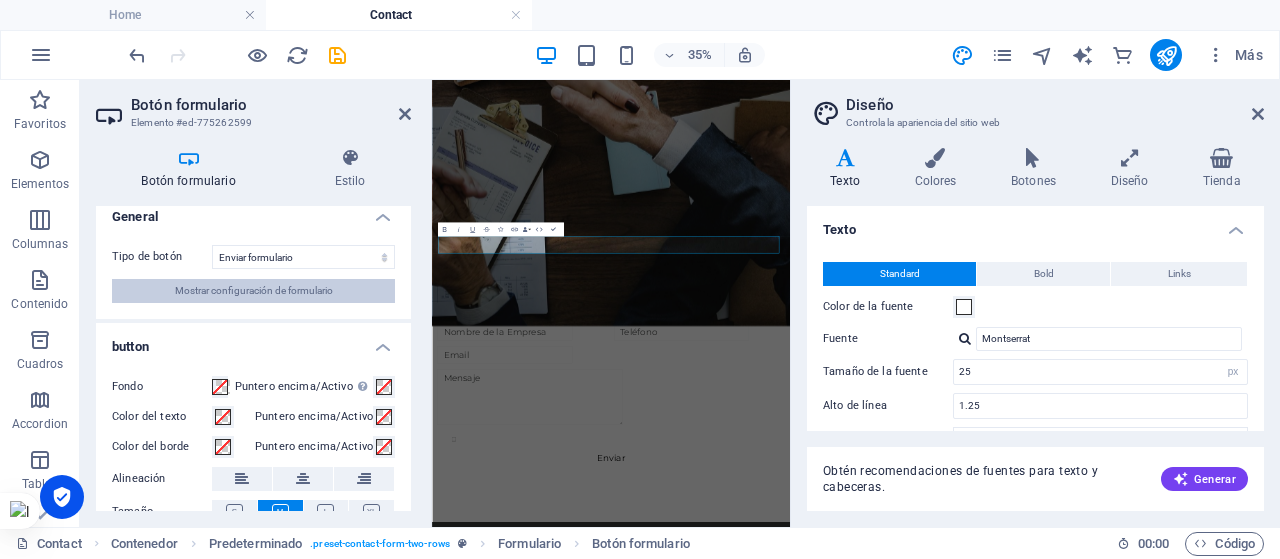 click on "Mostrar configuración de formulario" at bounding box center (254, 291) 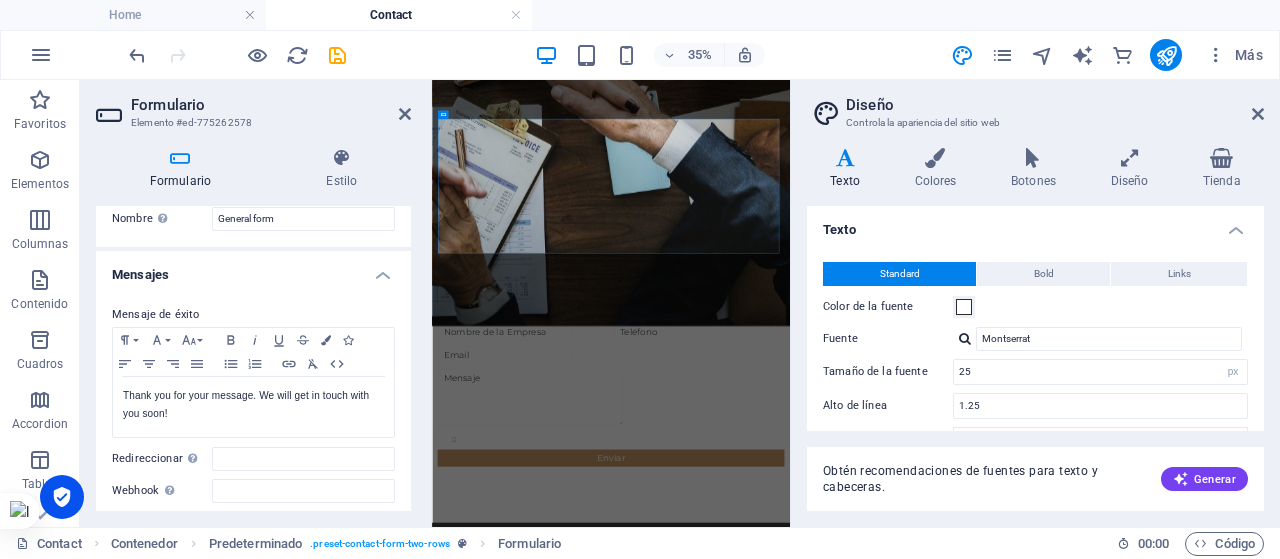 scroll, scrollTop: 52, scrollLeft: 0, axis: vertical 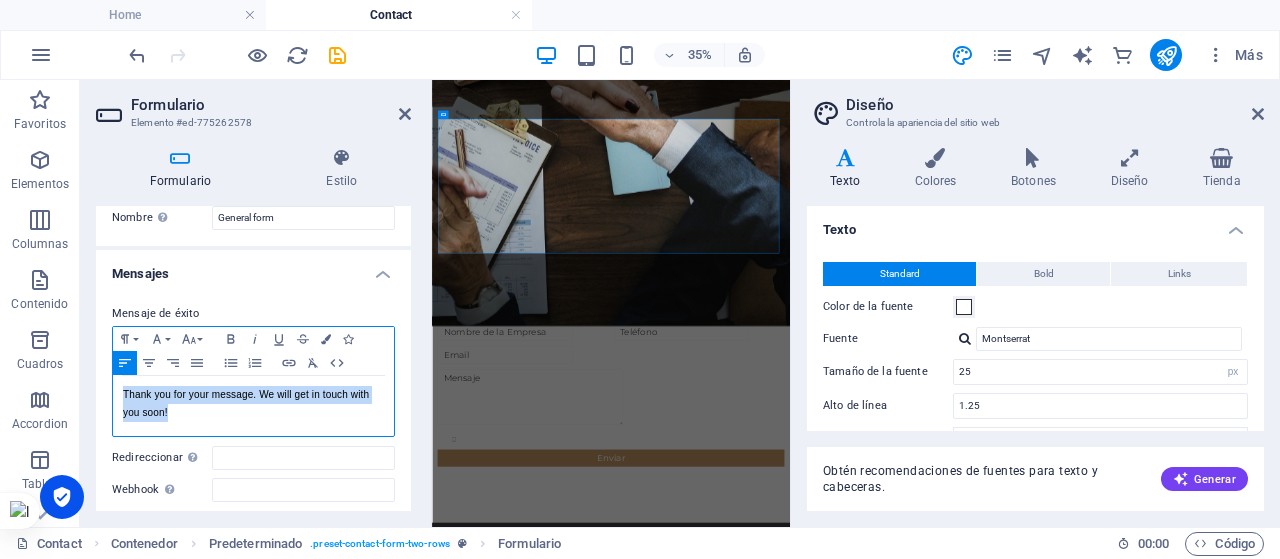 drag, startPoint x: 206, startPoint y: 408, endPoint x: 114, endPoint y: 387, distance: 94.36631 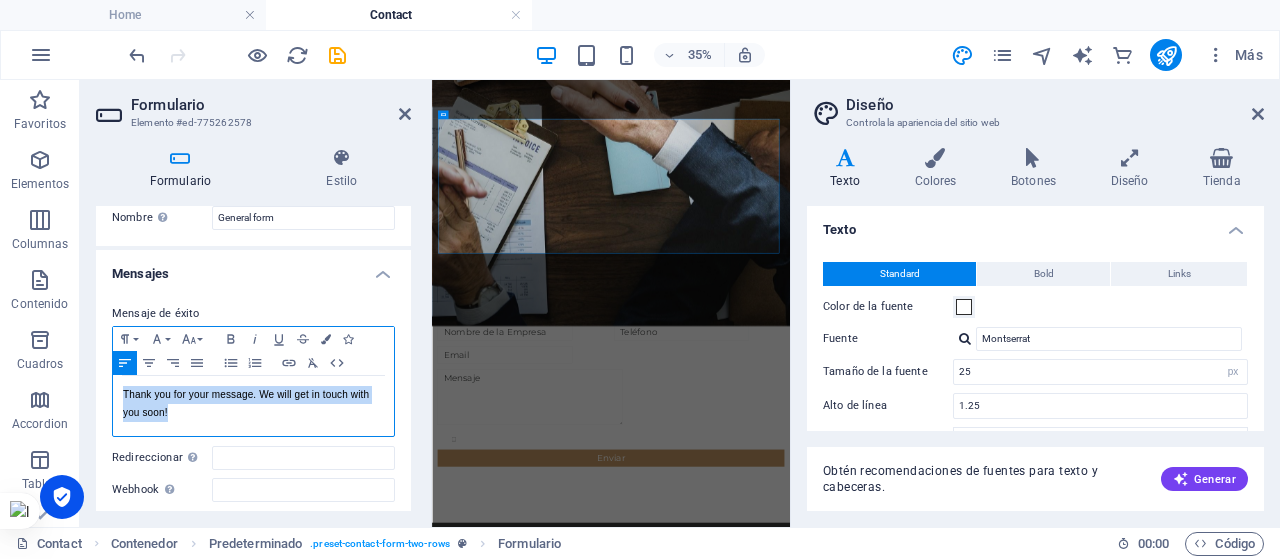 click on "Thank you for your message. We will get in touch with you soon!" at bounding box center (253, 406) 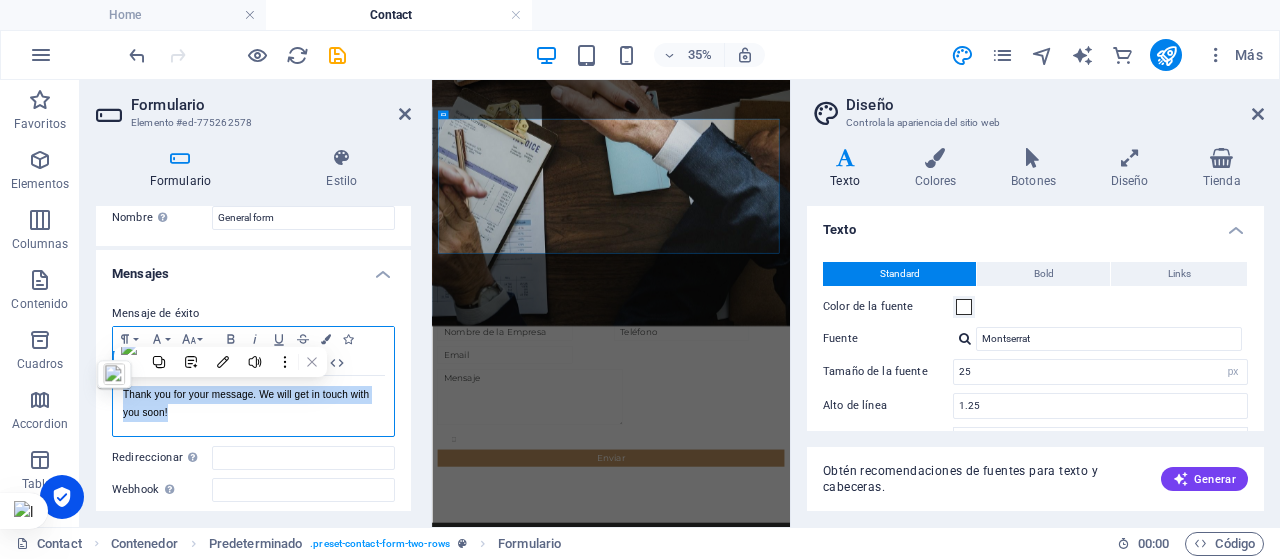 type 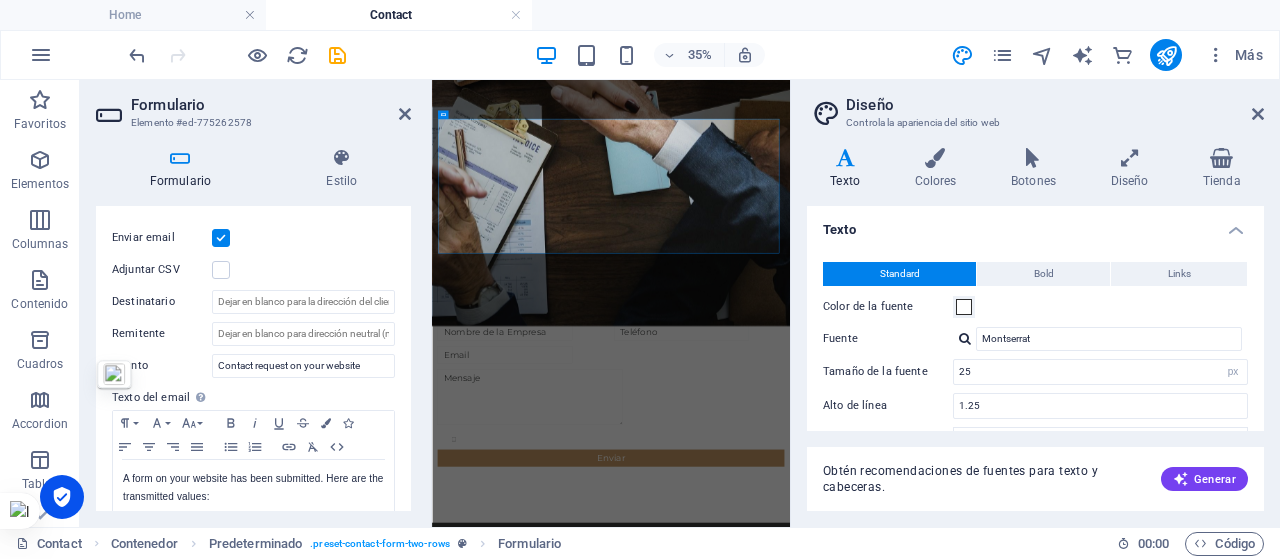 scroll, scrollTop: 601, scrollLeft: 0, axis: vertical 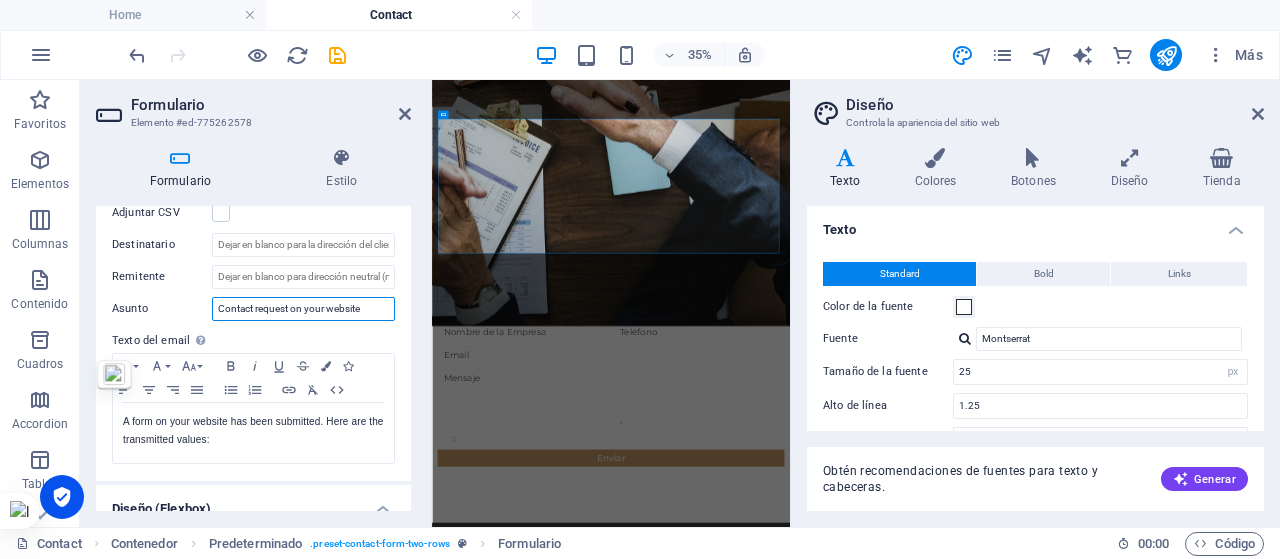 drag, startPoint x: 372, startPoint y: 305, endPoint x: 253, endPoint y: 318, distance: 119.70798 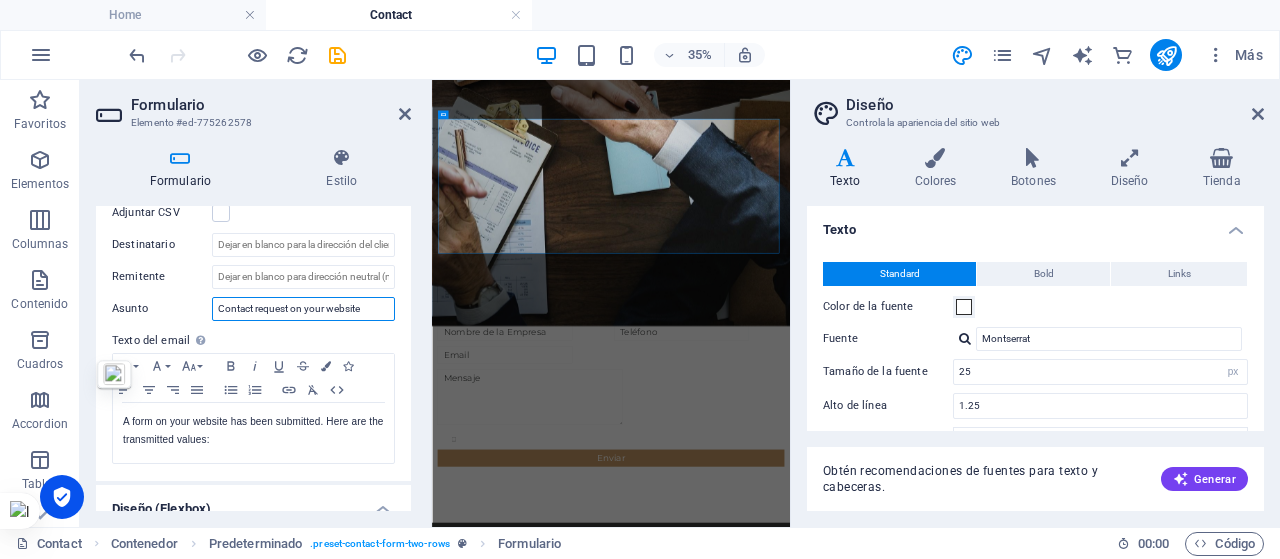 click on "Contact request on your website" at bounding box center (303, 309) 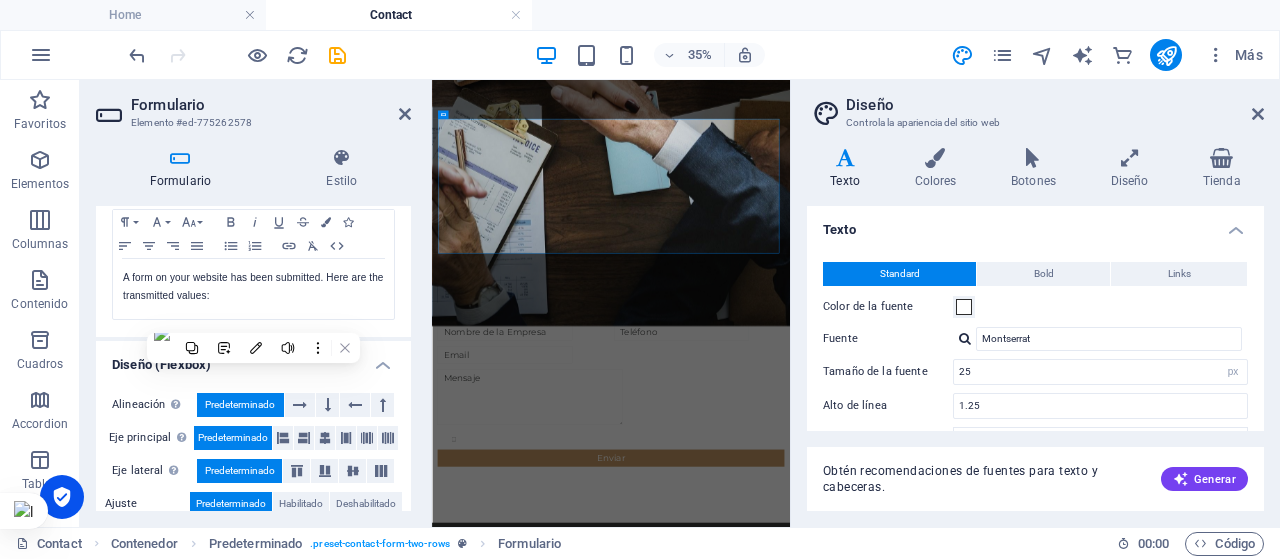 scroll, scrollTop: 746, scrollLeft: 0, axis: vertical 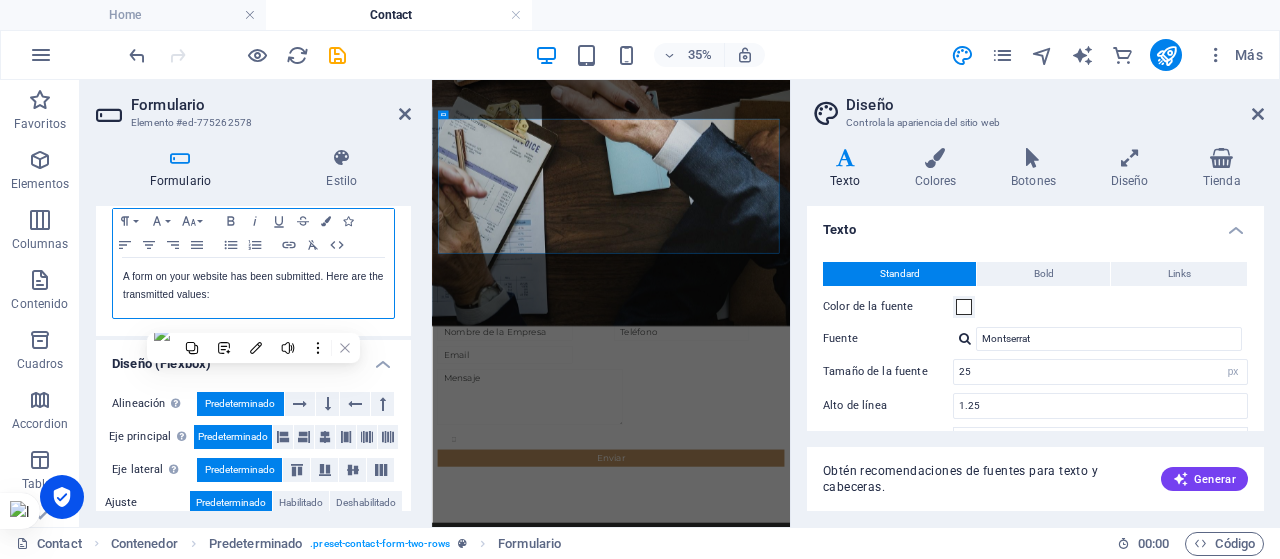click on "A form on your website has been submitted. Here are the transmitted values:" at bounding box center (253, 286) 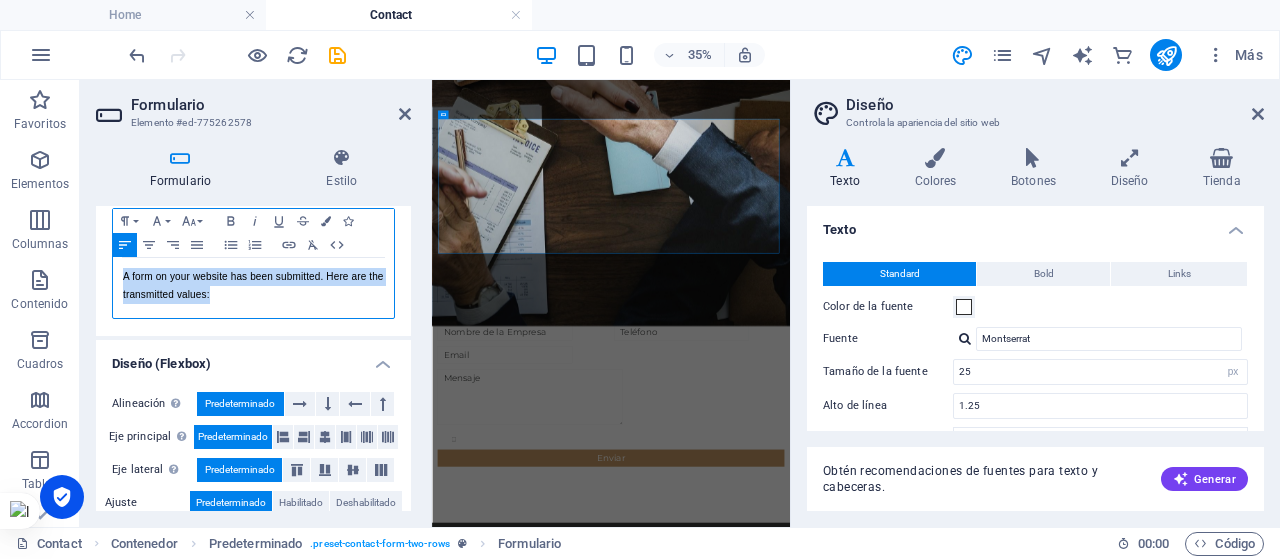drag, startPoint x: 250, startPoint y: 301, endPoint x: 117, endPoint y: 279, distance: 134.80727 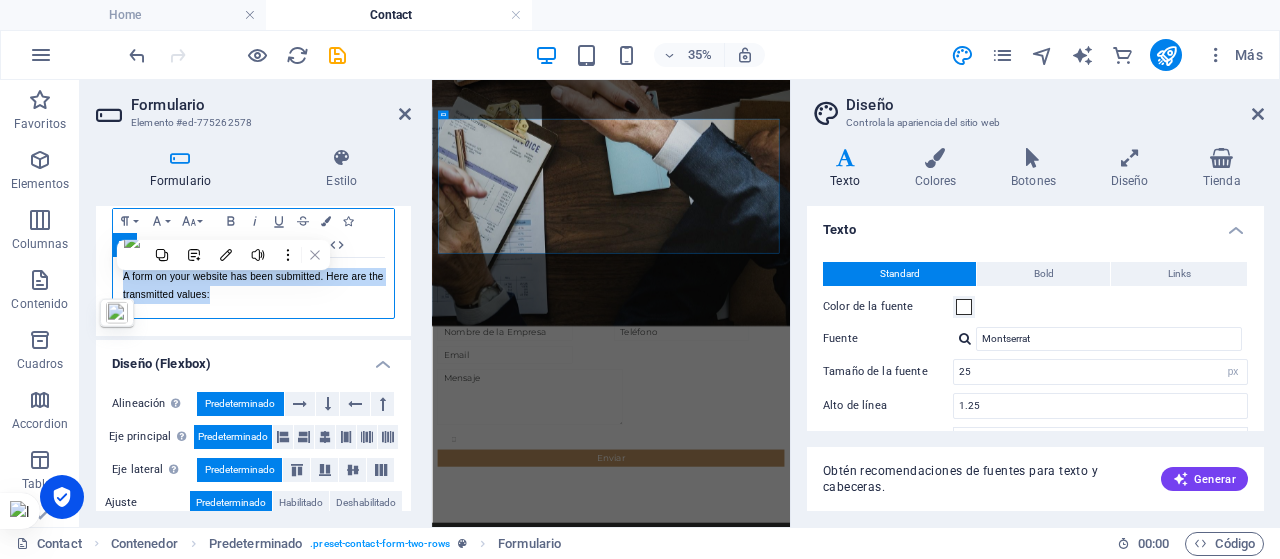 type 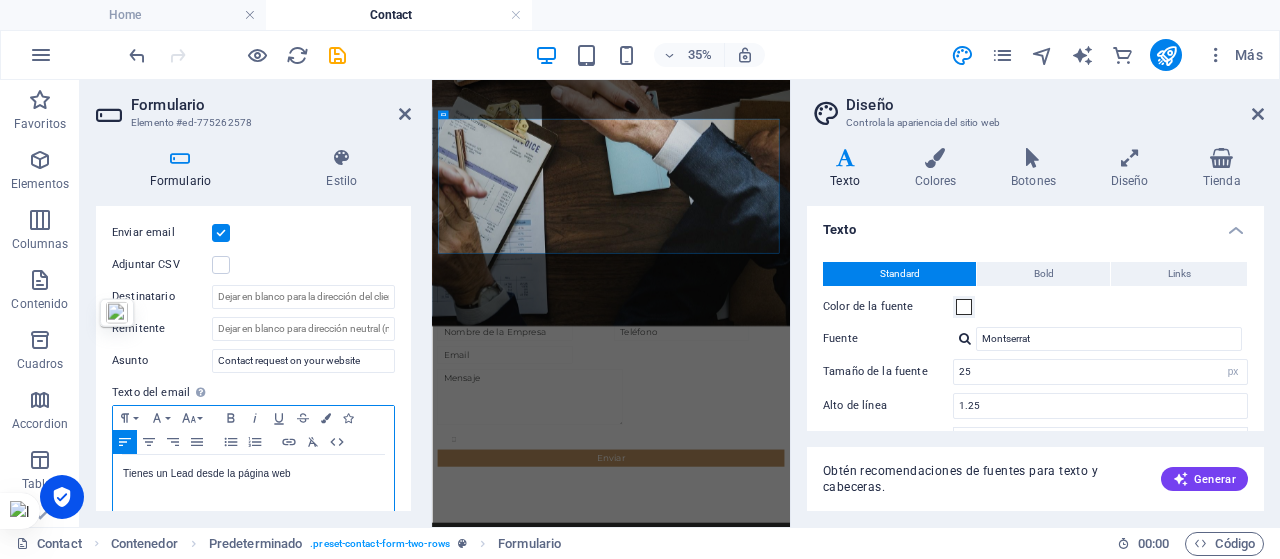 scroll, scrollTop: 536, scrollLeft: 0, axis: vertical 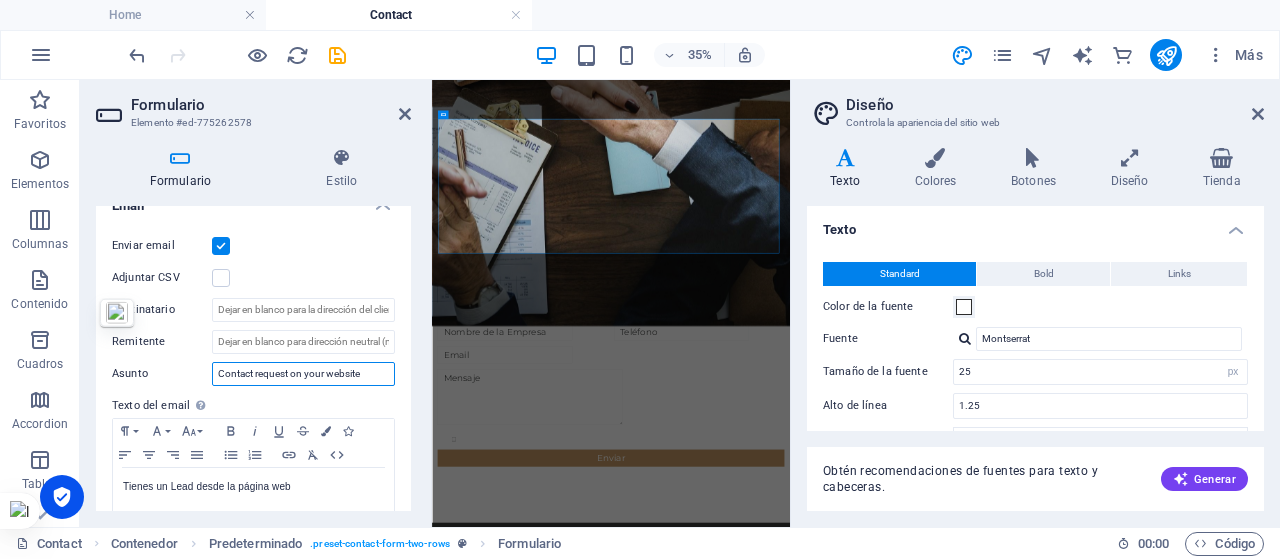 click on "Contact request on your website" at bounding box center (303, 374) 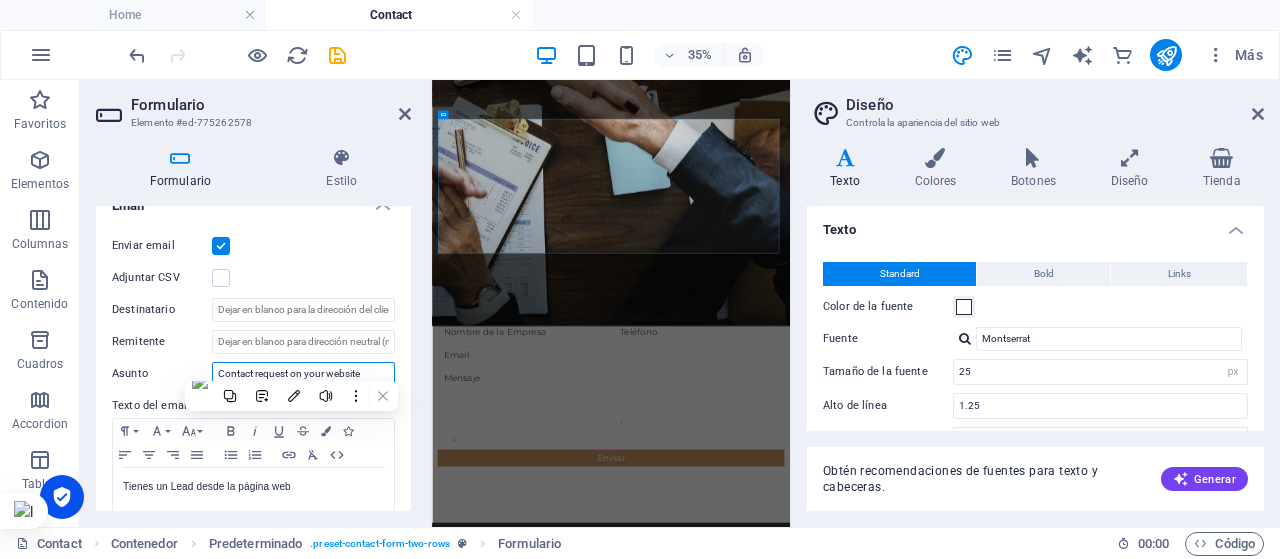 click on "Contact request on your website" at bounding box center [303, 374] 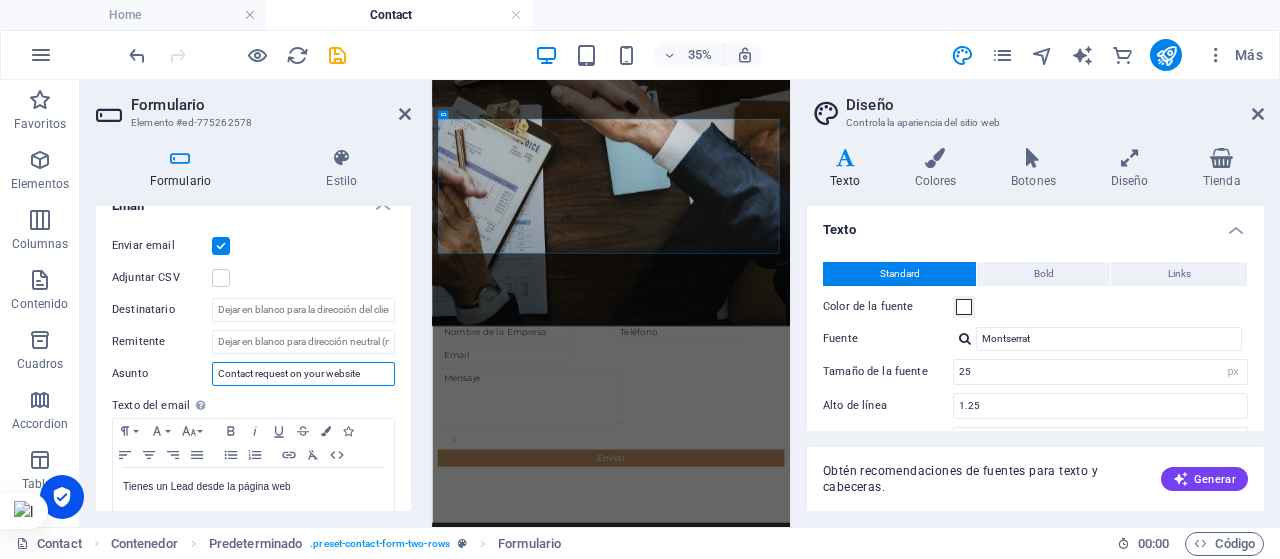 click on "Contact request on your website" at bounding box center (303, 374) 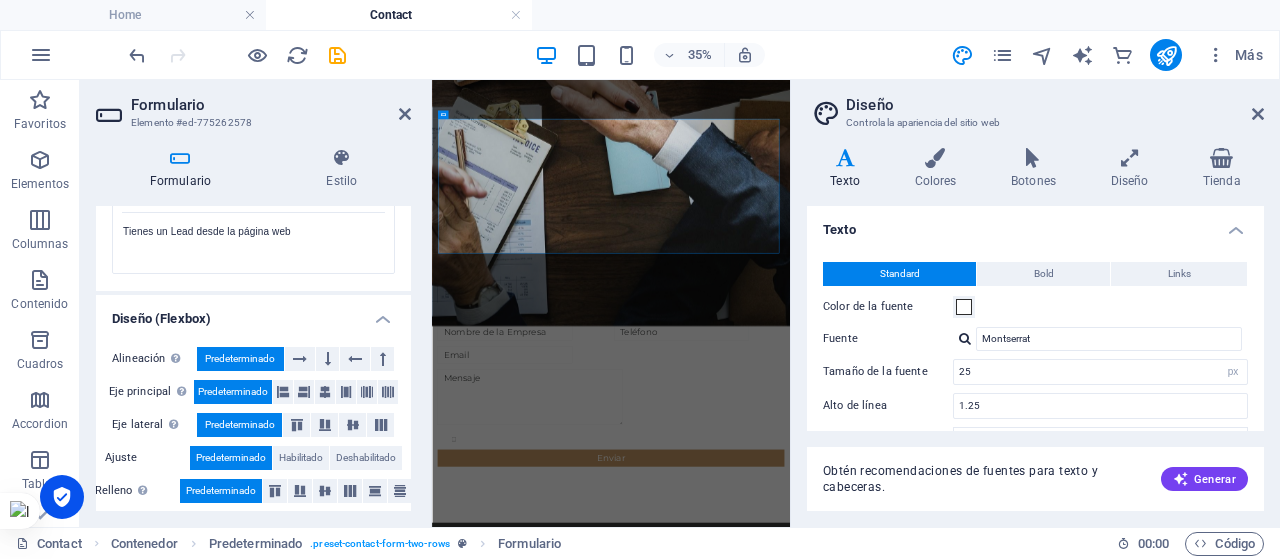 scroll, scrollTop: 797, scrollLeft: 0, axis: vertical 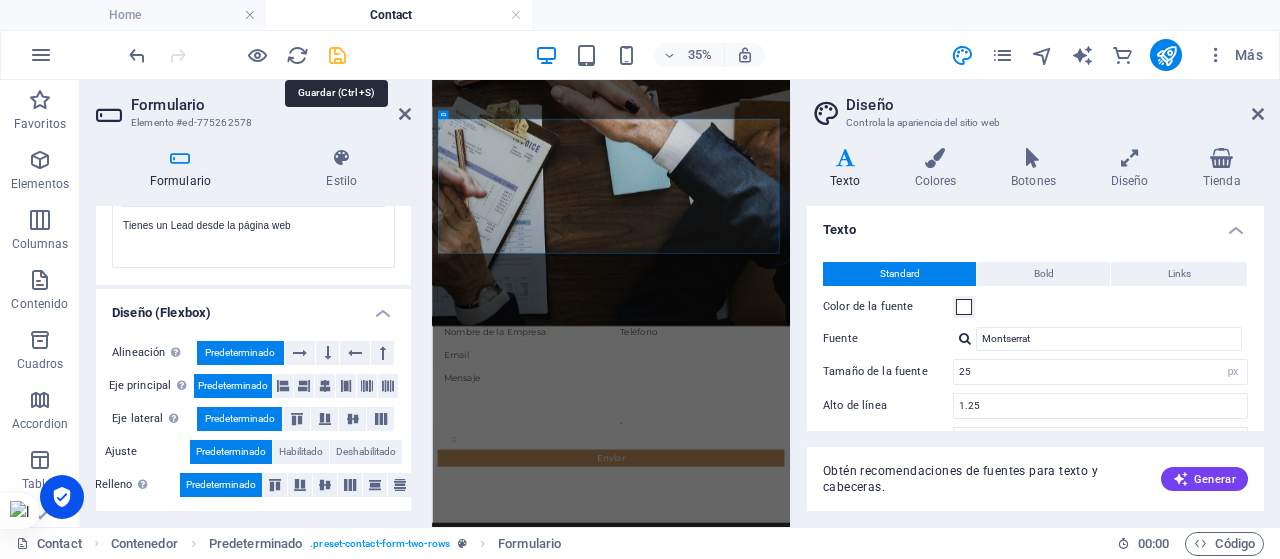 type on "Solicitud de contacto" 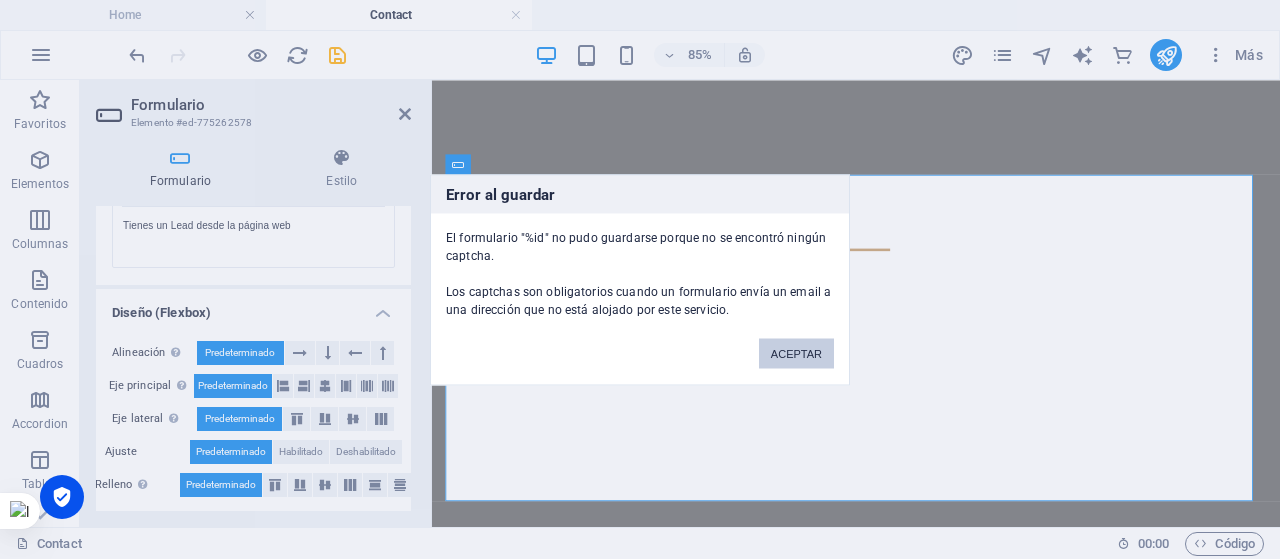 click on "ACEPTAR" at bounding box center [796, 353] 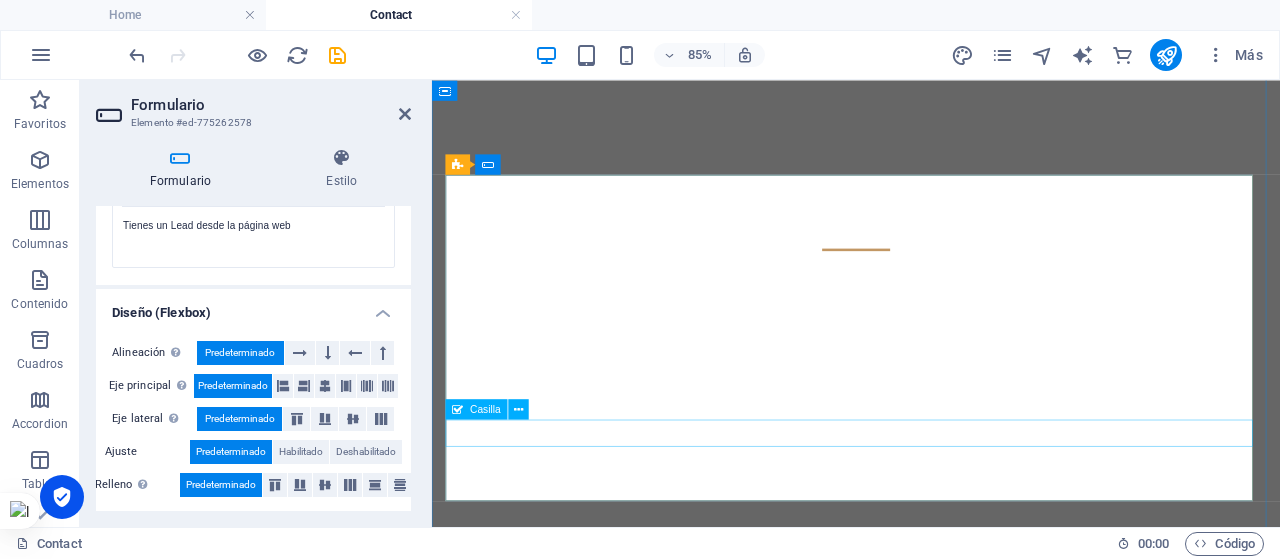 click on "I have read and understand the privacy policy." 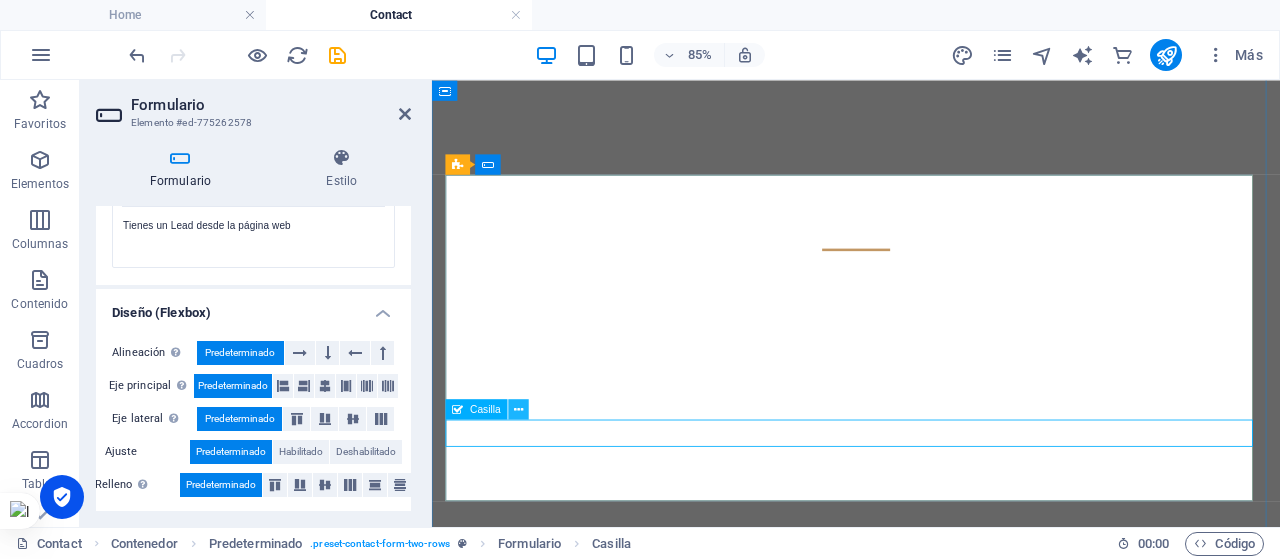 click at bounding box center [518, 409] 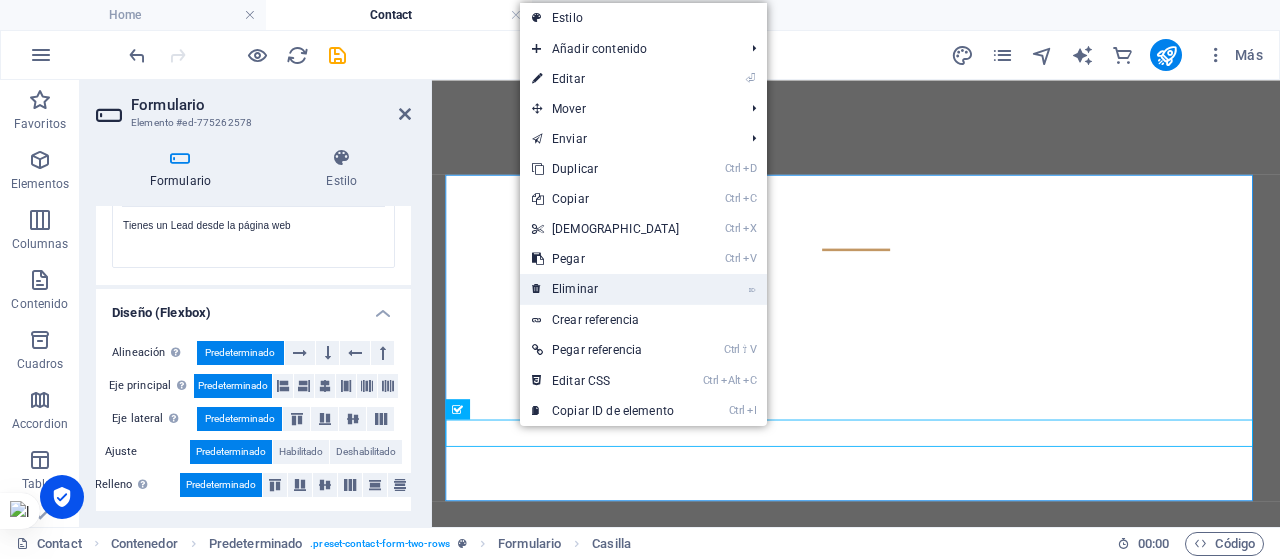 click on "⌦  Eliminar" at bounding box center [606, 289] 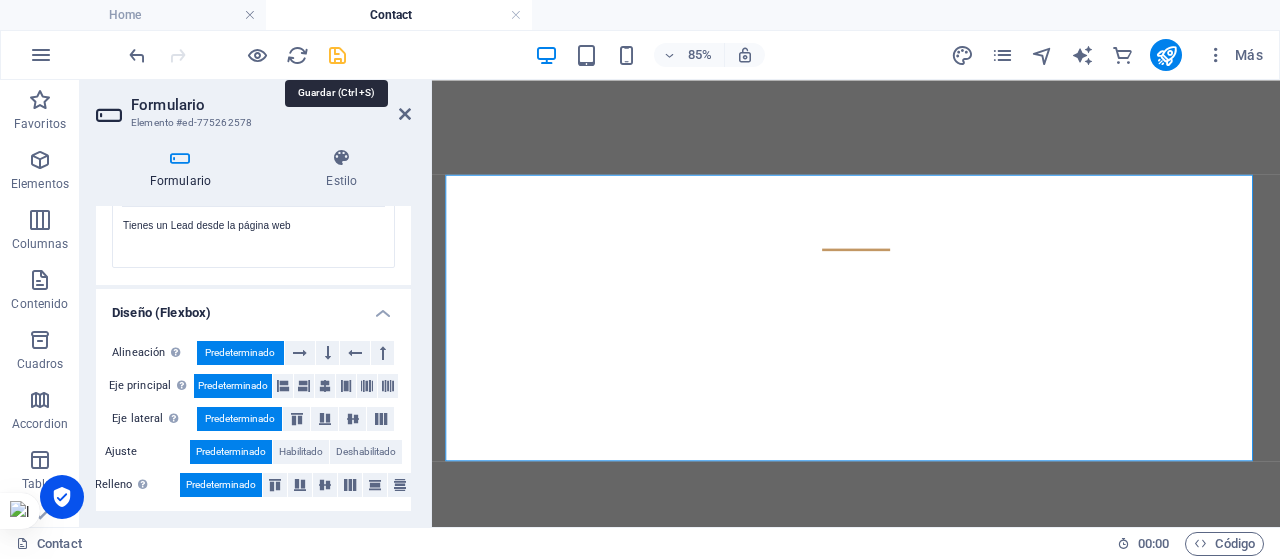 click at bounding box center (337, 55) 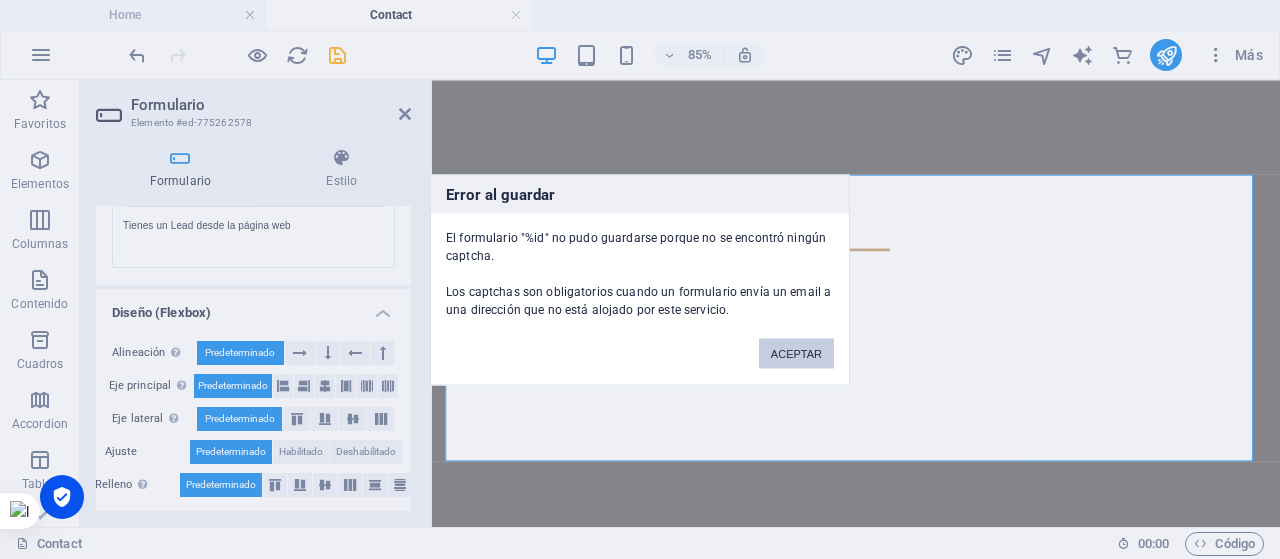 click on "ACEPTAR" at bounding box center [796, 353] 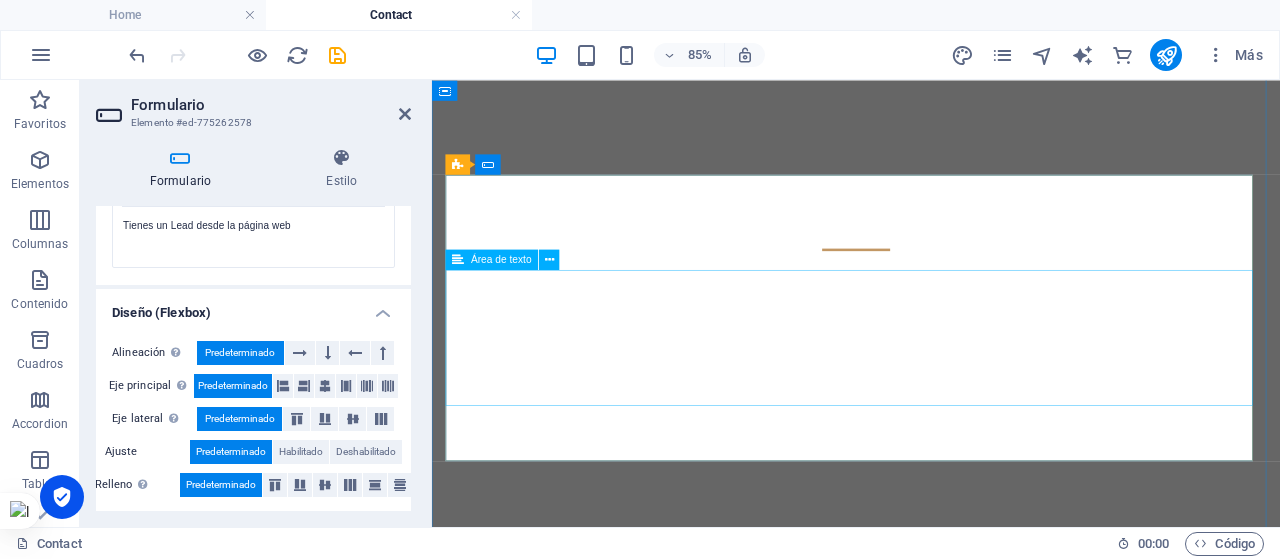 scroll, scrollTop: 1024, scrollLeft: 0, axis: vertical 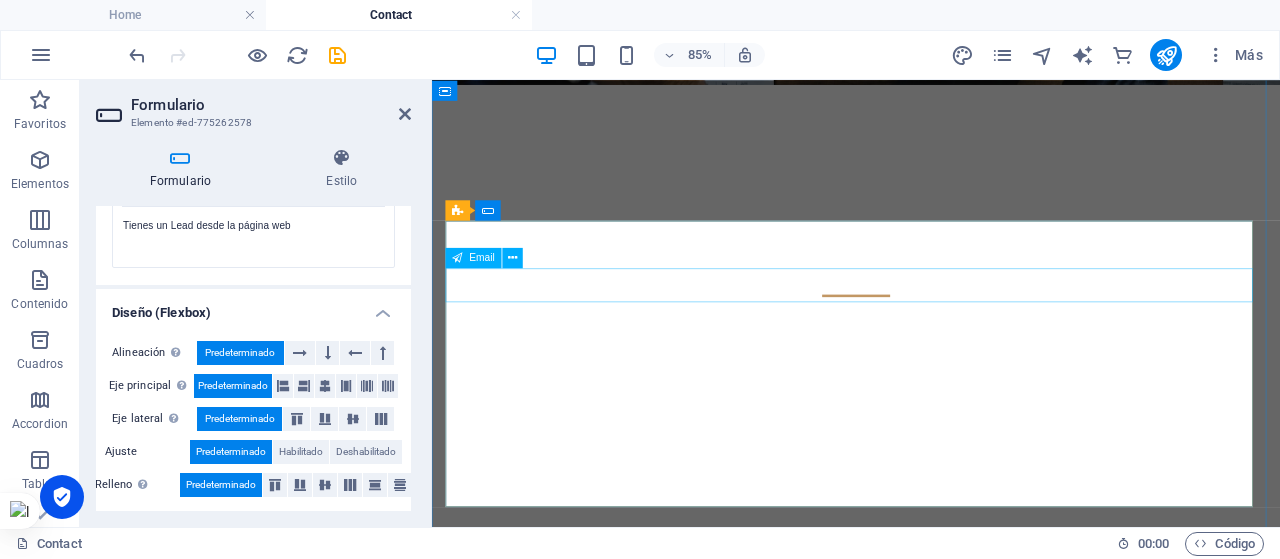 click 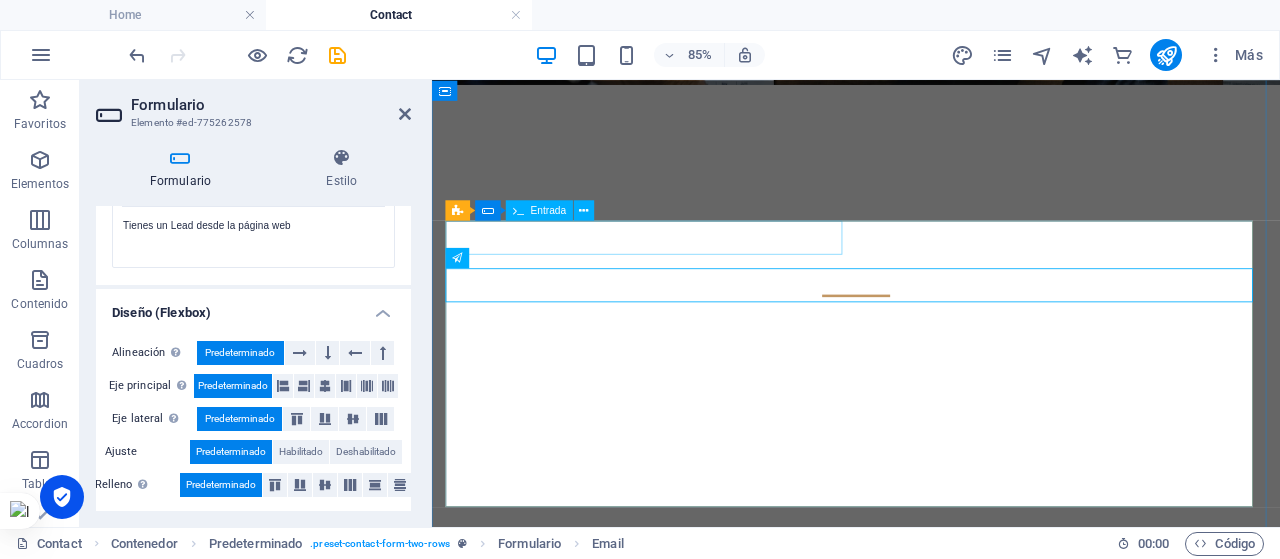 click 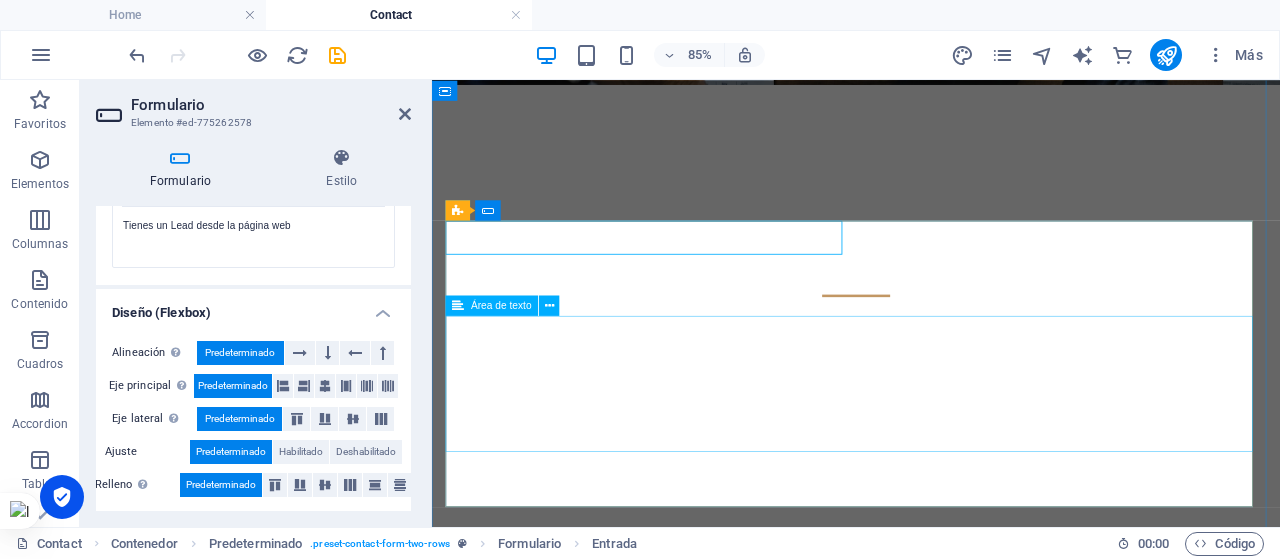 click on "Mensaje" 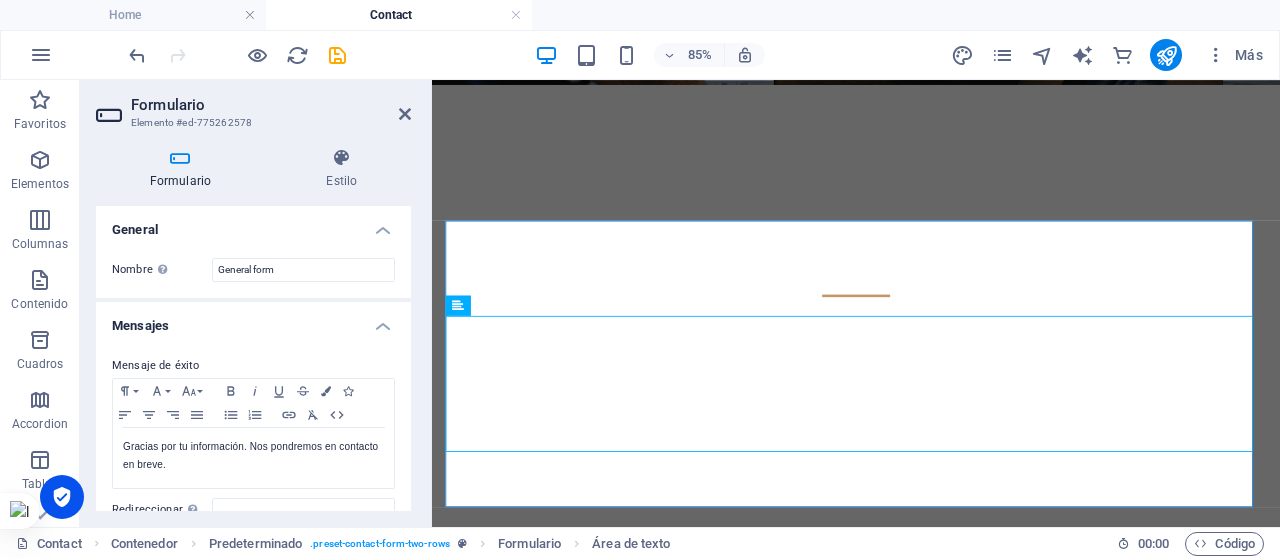 scroll, scrollTop: 0, scrollLeft: 0, axis: both 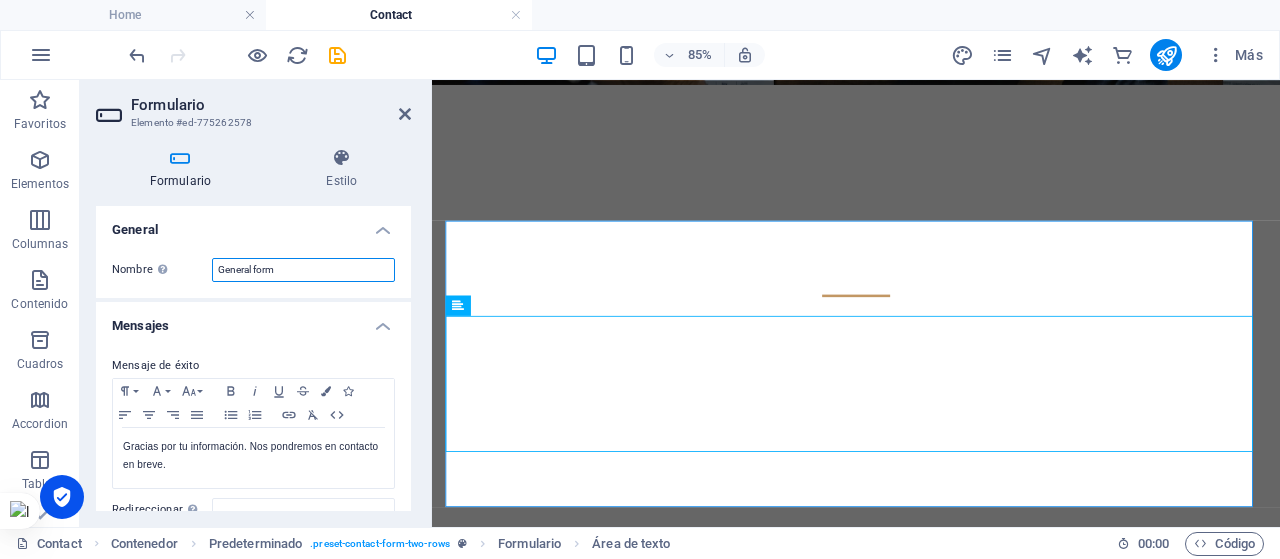 click on "General form" at bounding box center (303, 270) 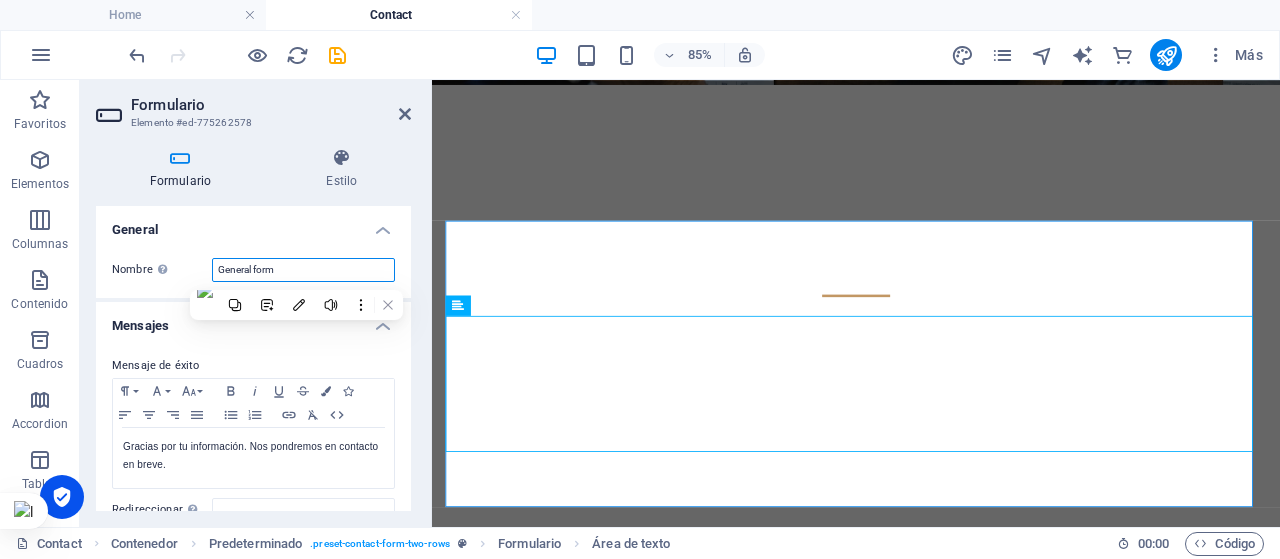 click on "General form" at bounding box center (303, 270) 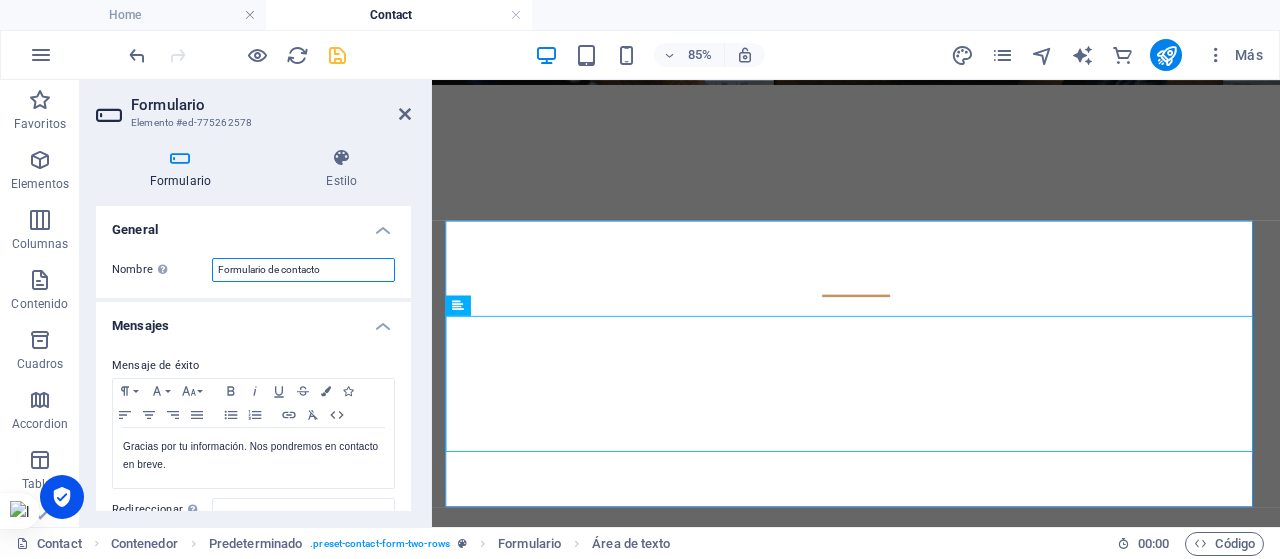 type on "Formulario de contacto" 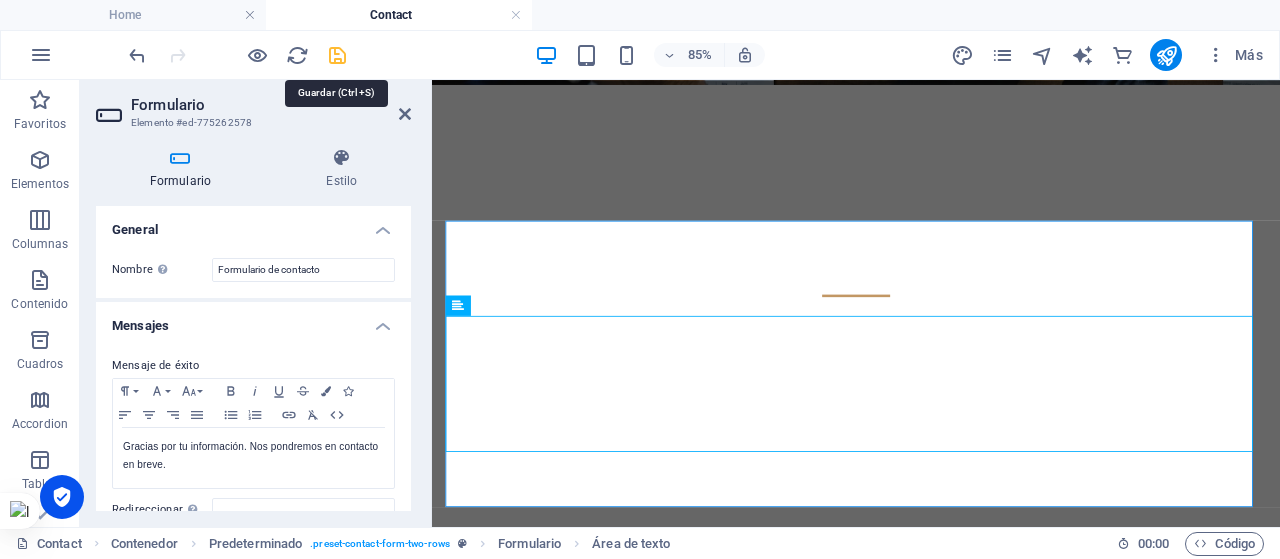 click at bounding box center [337, 55] 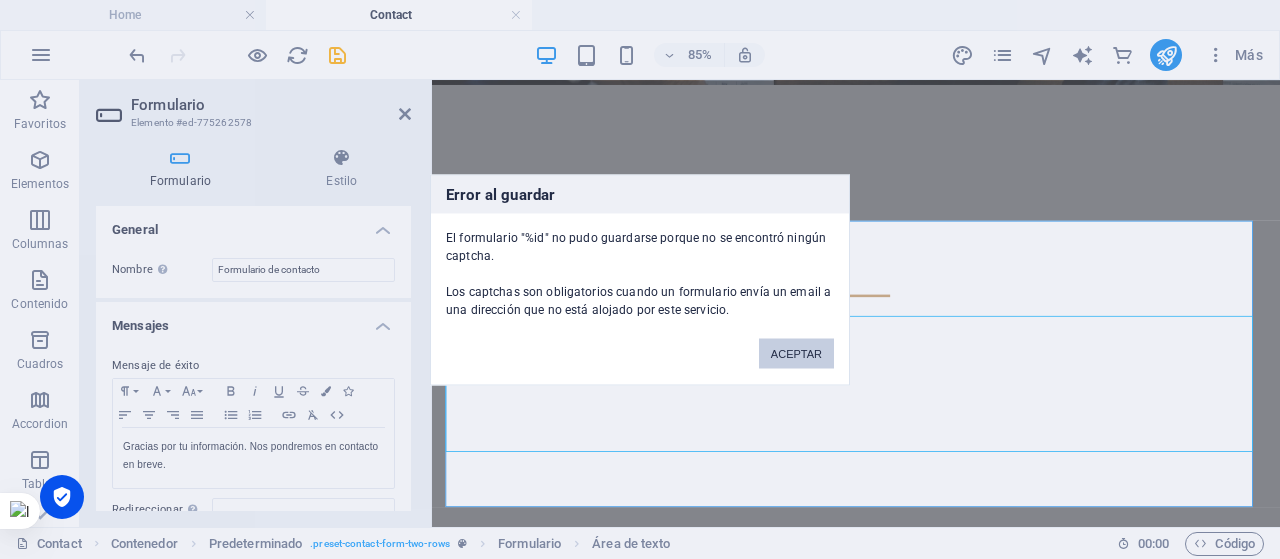 click on "ACEPTAR" at bounding box center (796, 353) 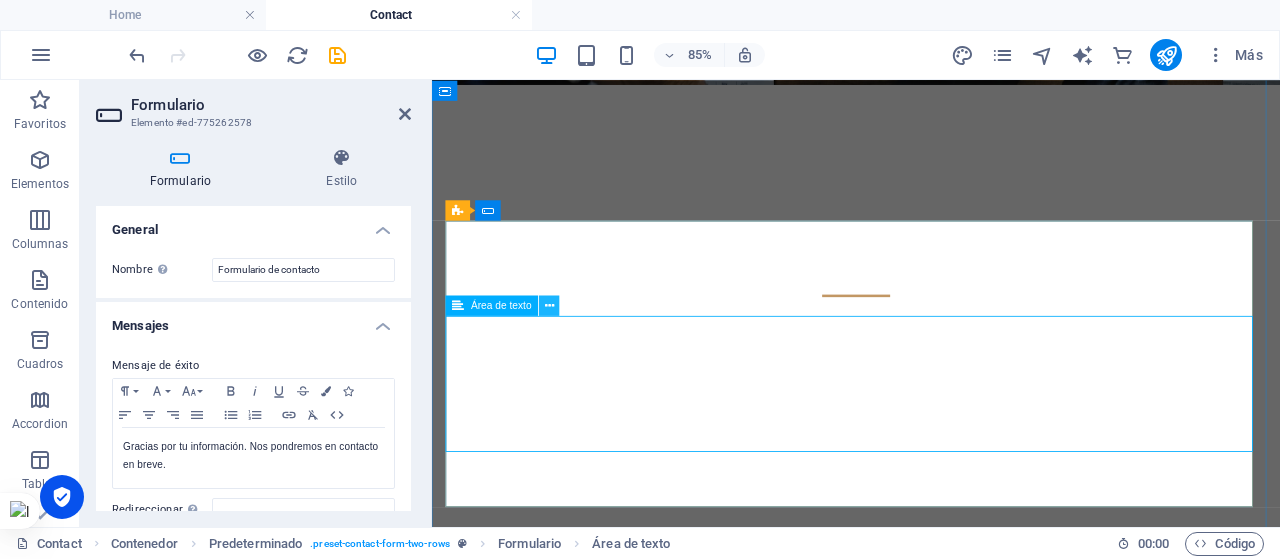 click at bounding box center [549, 306] 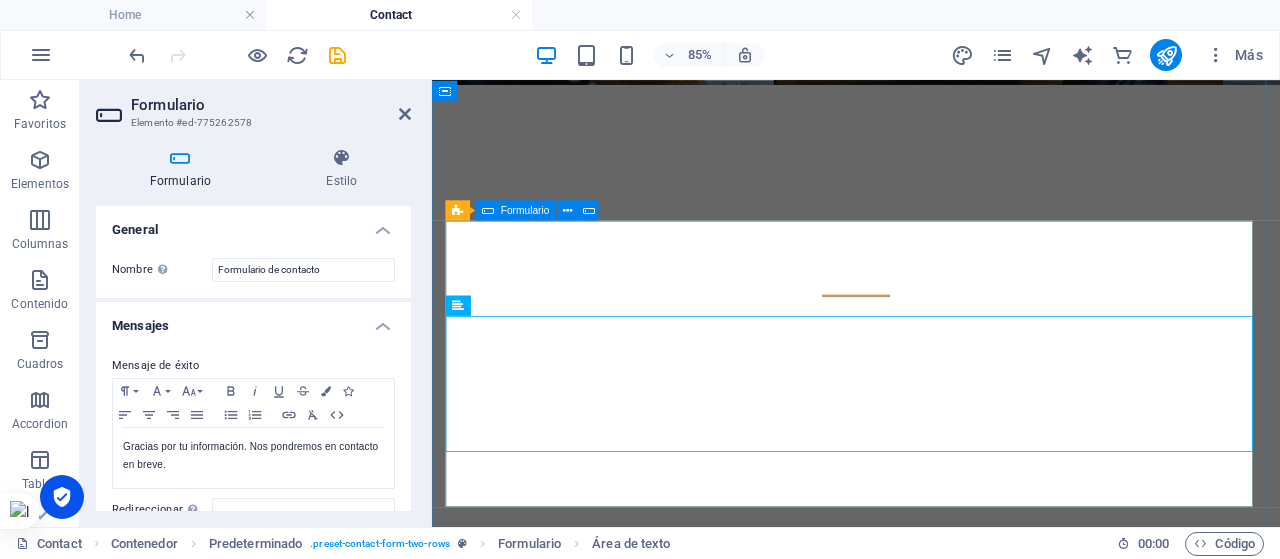 click on "Mensaje Enviar" 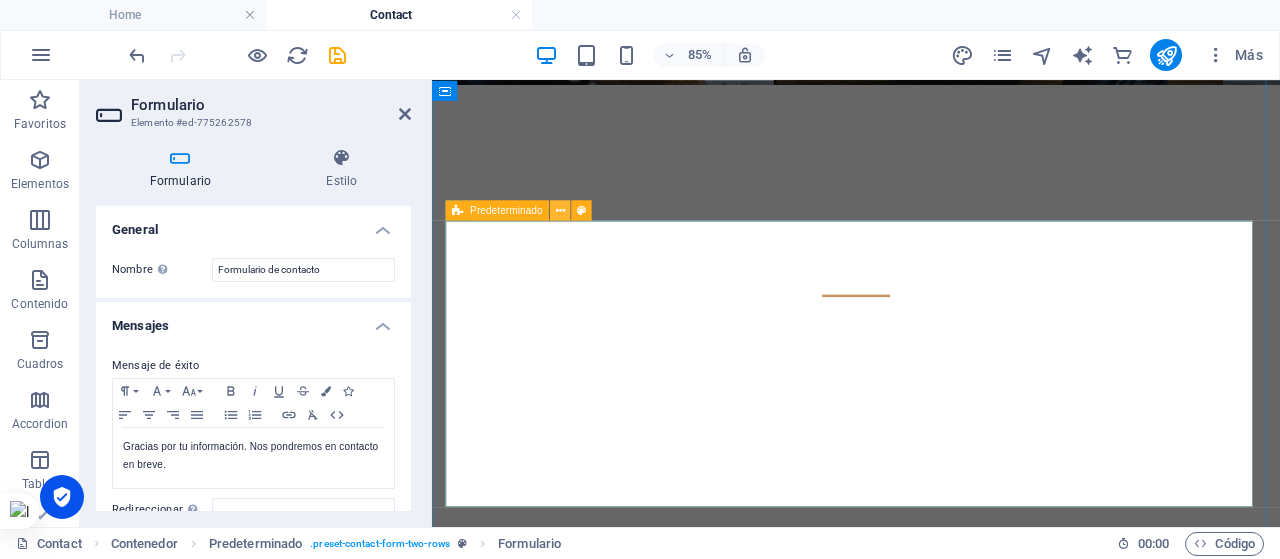 click at bounding box center (560, 210) 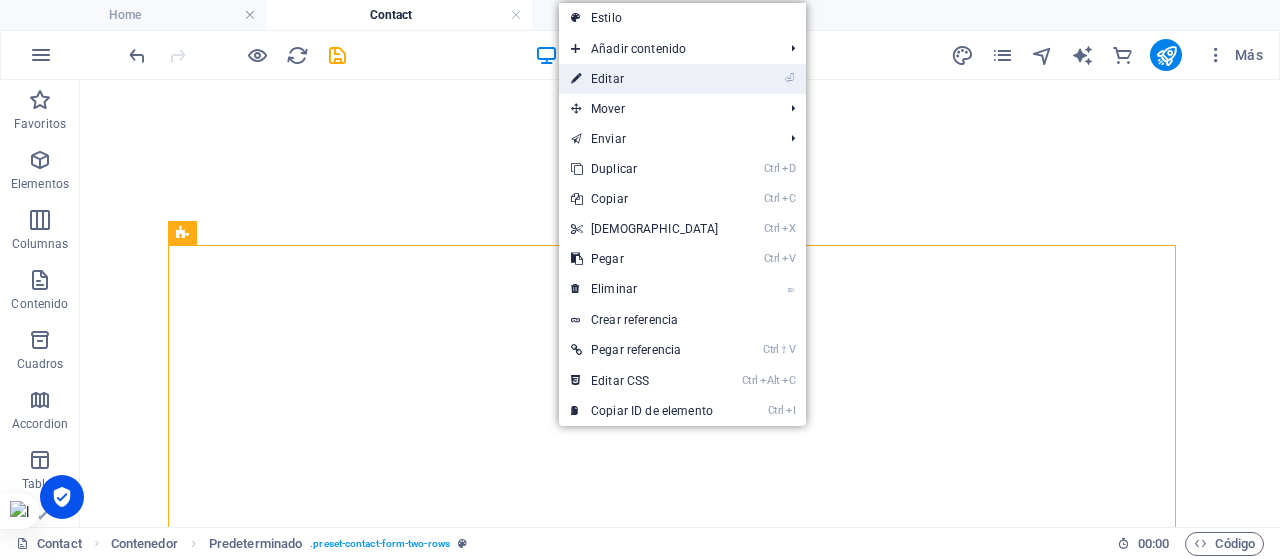 click on "⏎  Editar" at bounding box center (645, 79) 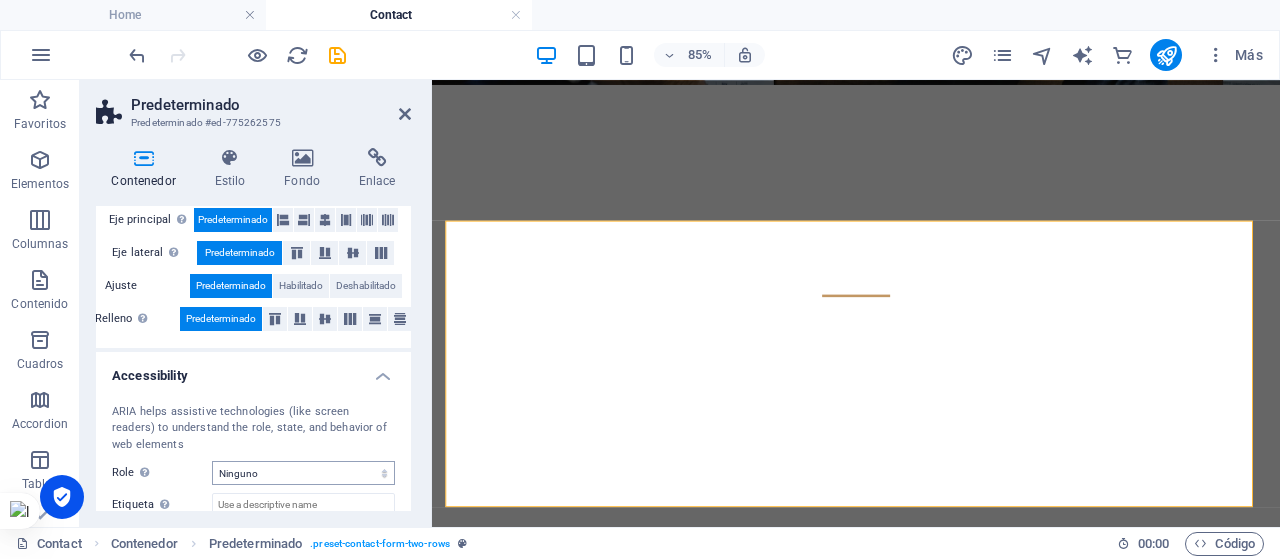 scroll, scrollTop: 372, scrollLeft: 0, axis: vertical 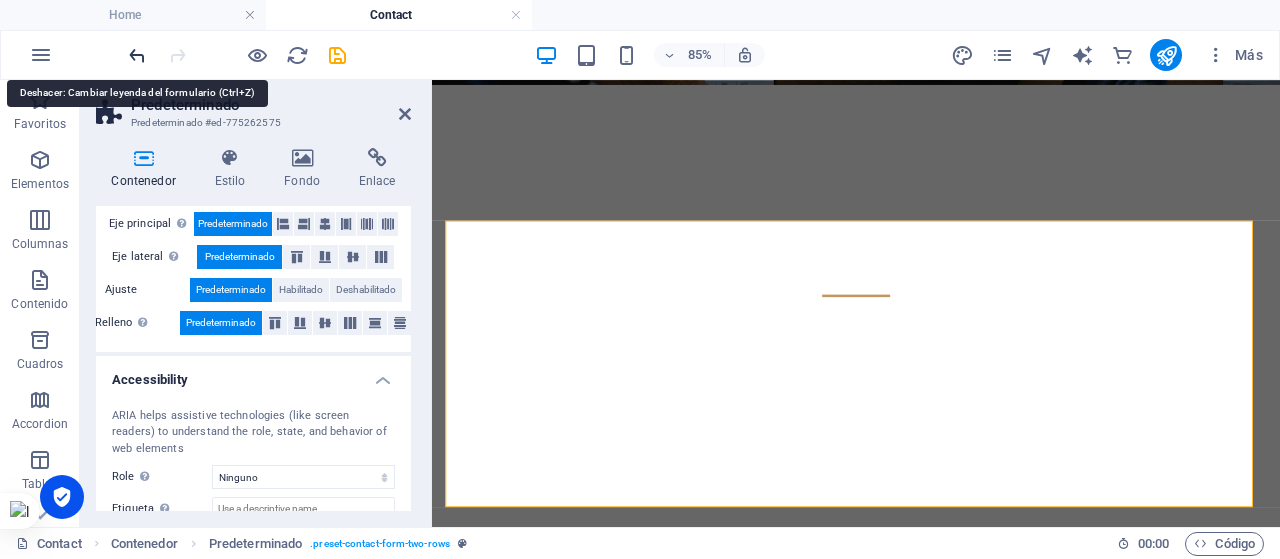 click at bounding box center (137, 55) 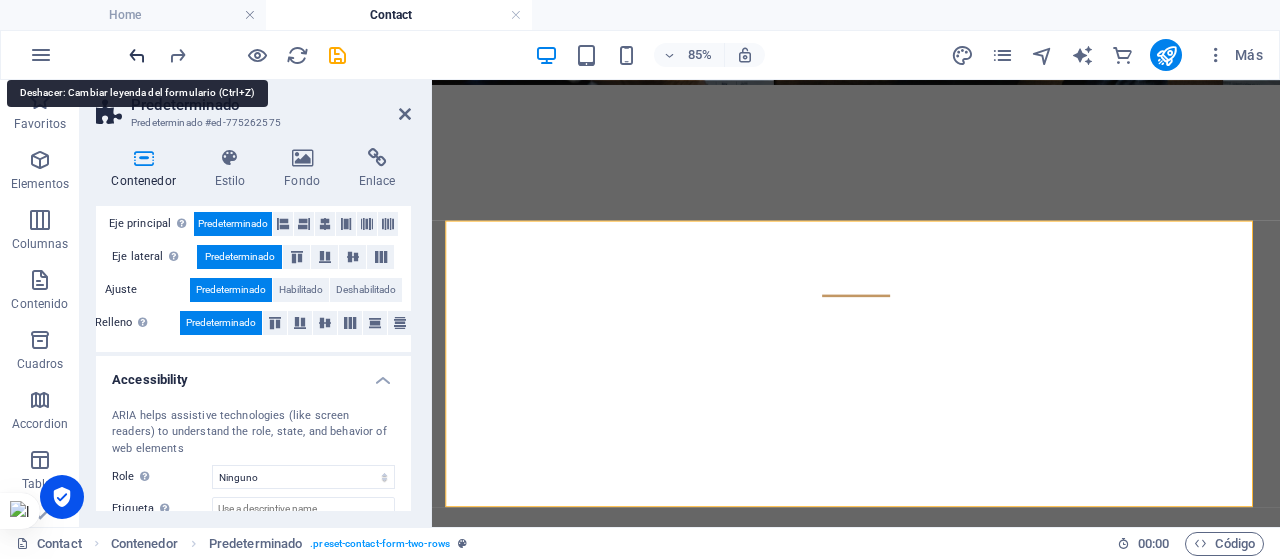 click at bounding box center (137, 55) 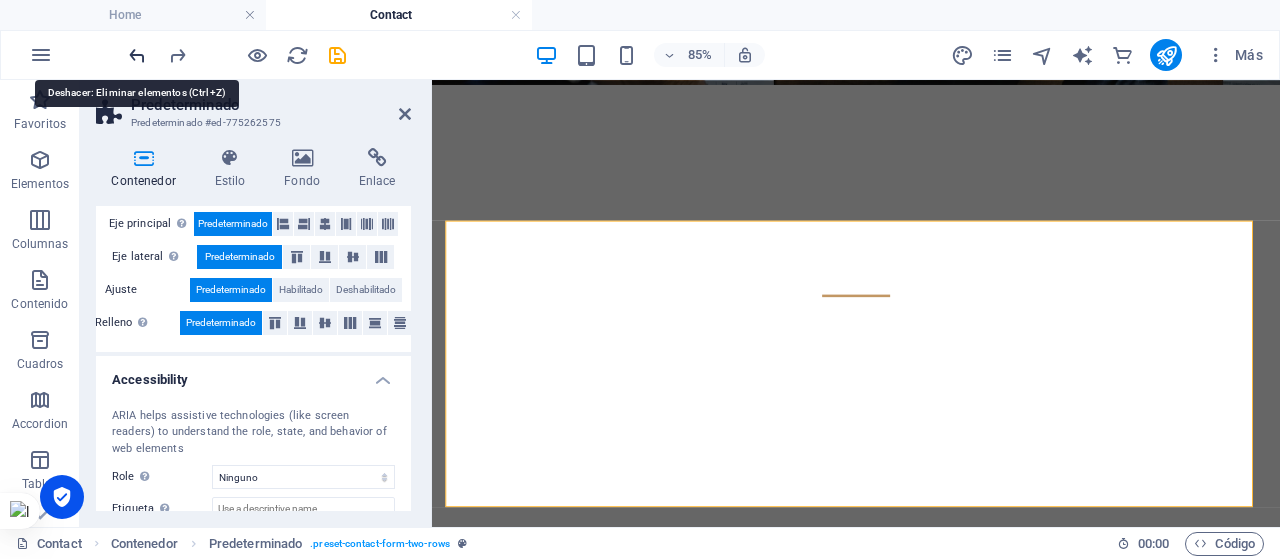 click at bounding box center (137, 55) 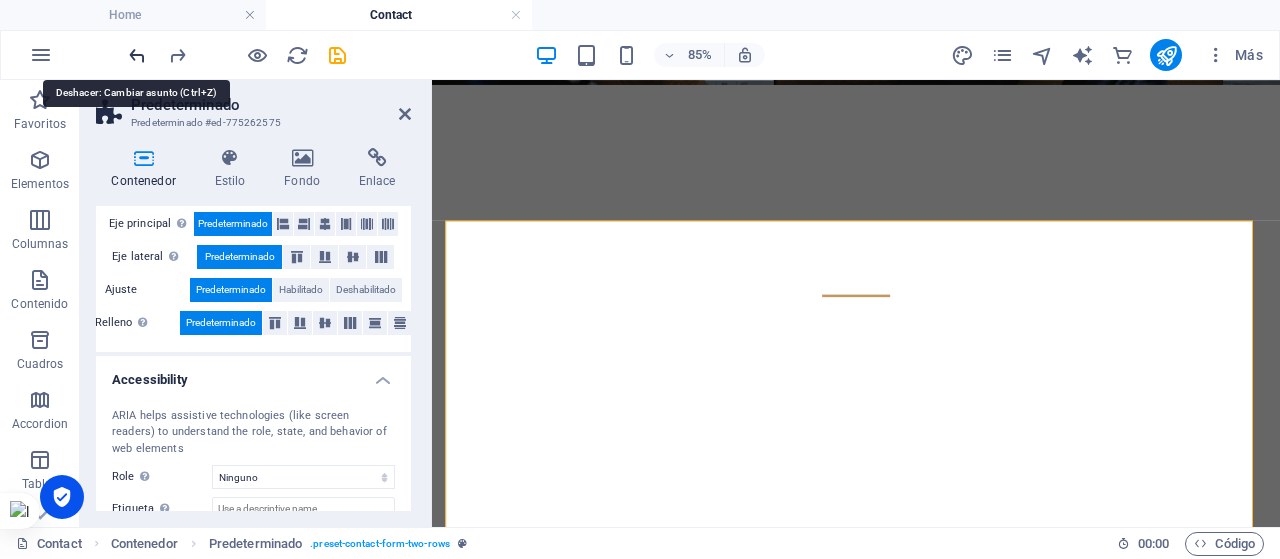 click at bounding box center (137, 55) 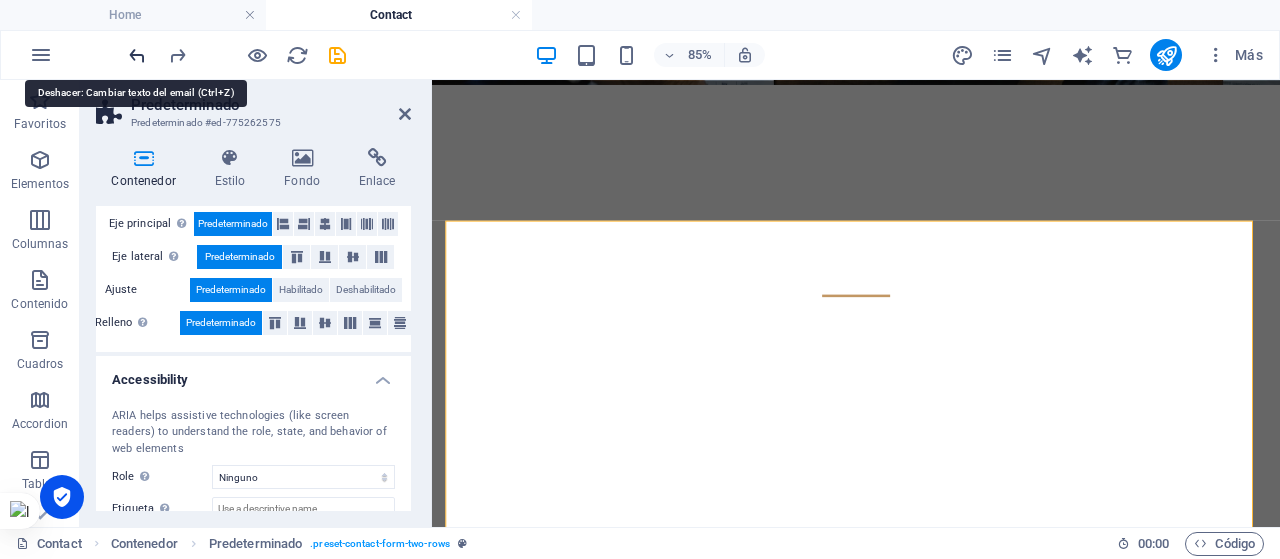 click at bounding box center (137, 55) 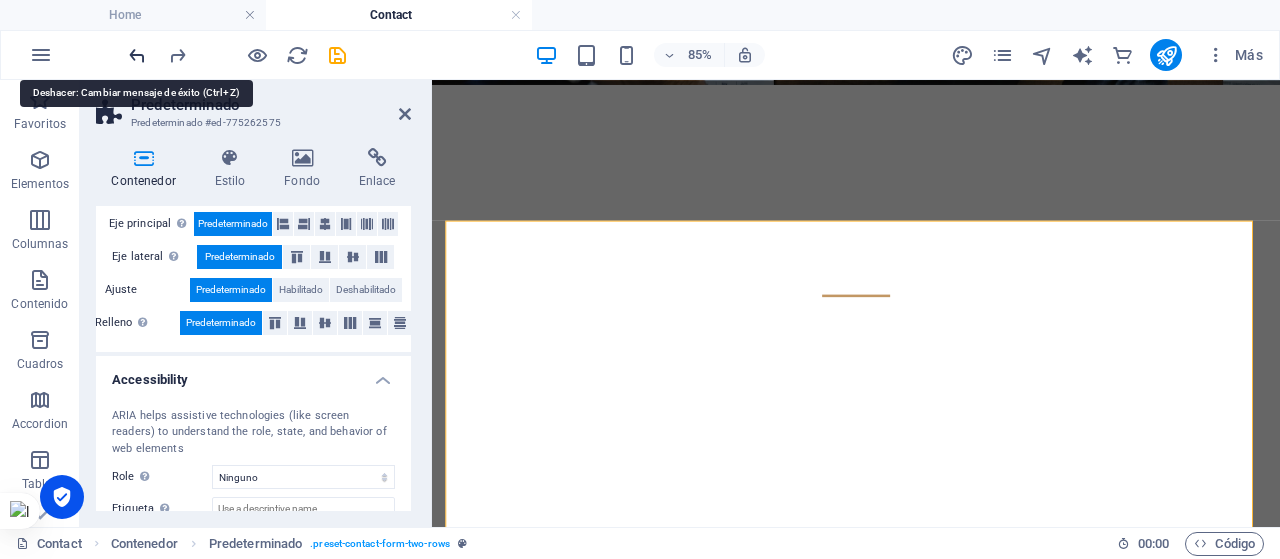 click at bounding box center (137, 55) 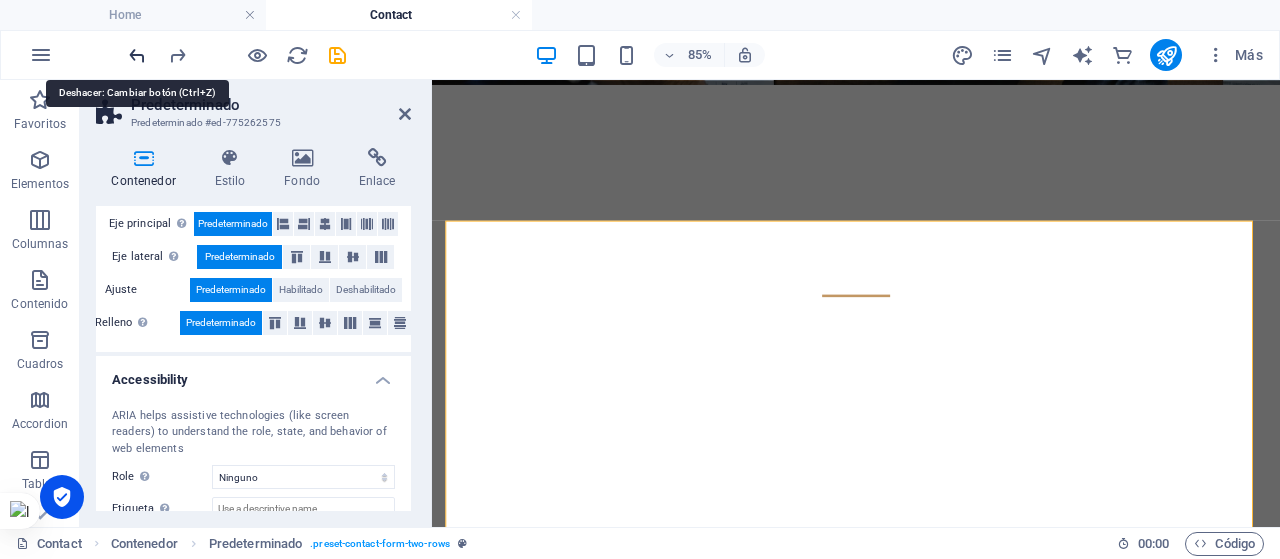 click at bounding box center (137, 55) 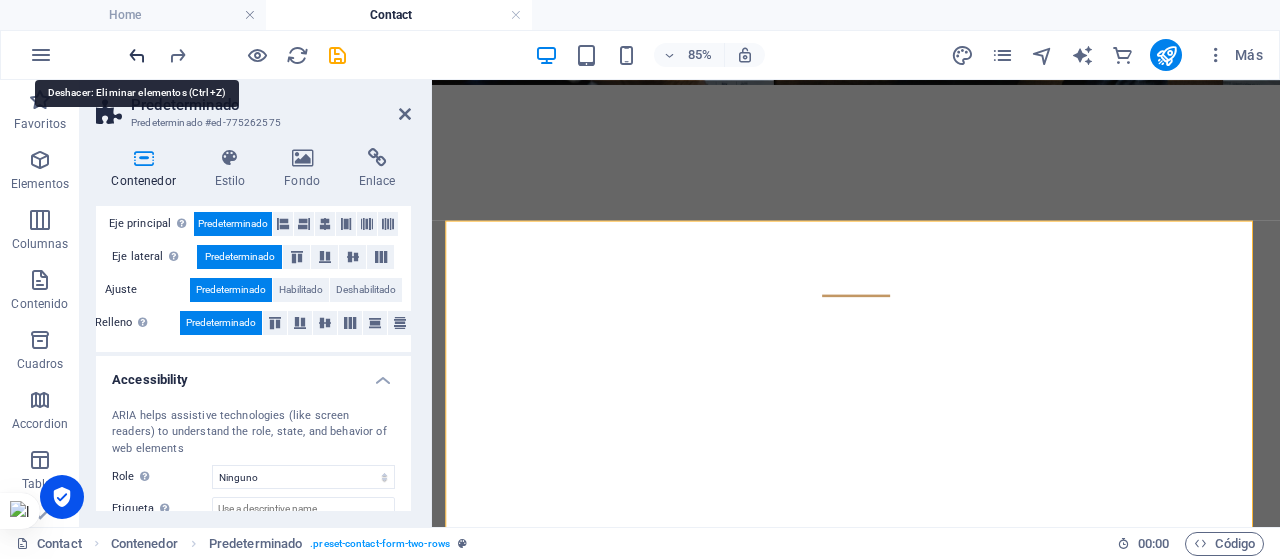 click at bounding box center [137, 55] 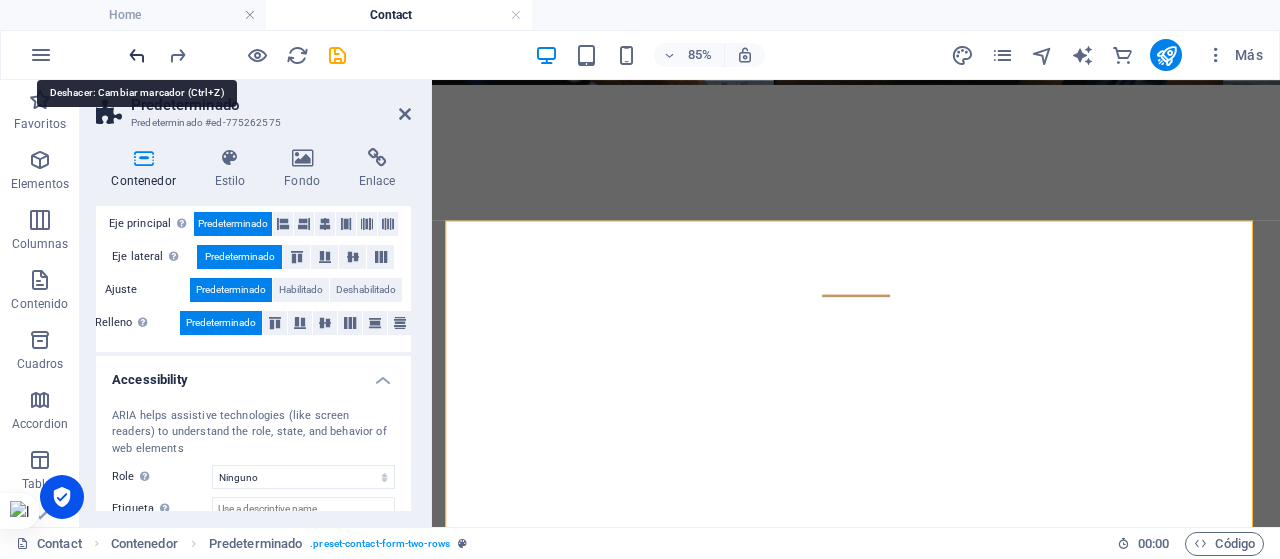 click at bounding box center [137, 55] 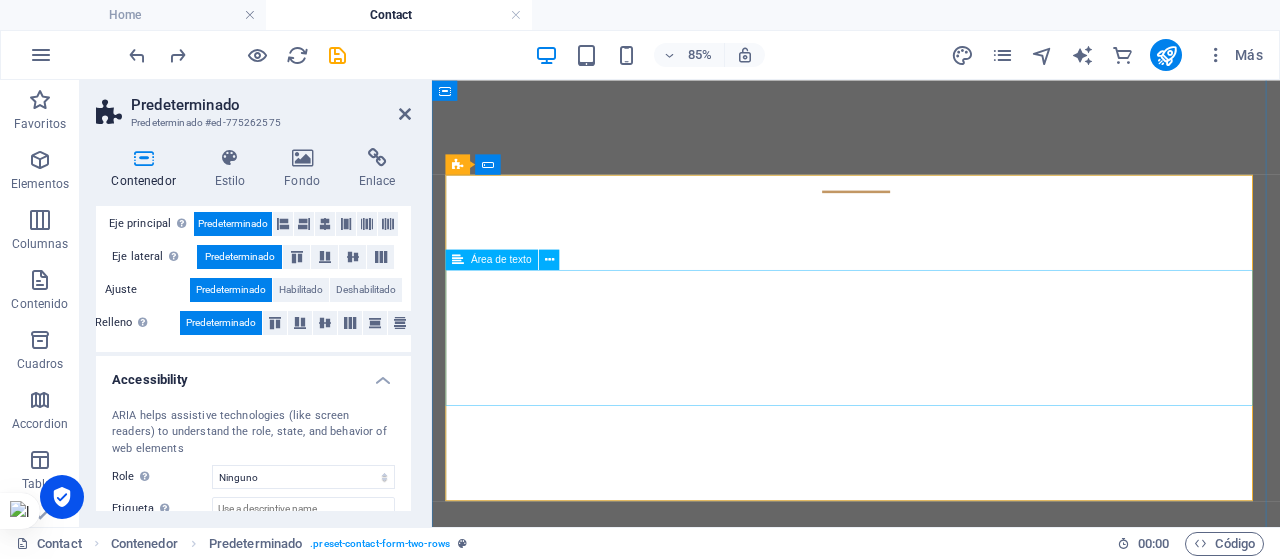 scroll, scrollTop: 1158, scrollLeft: 0, axis: vertical 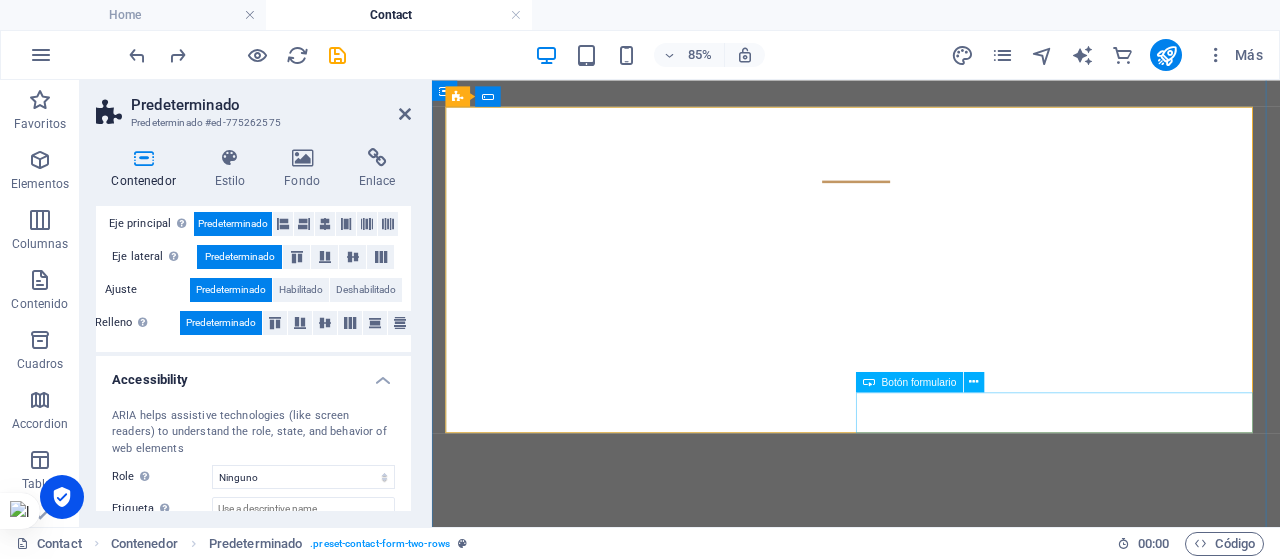 click on "Submit" 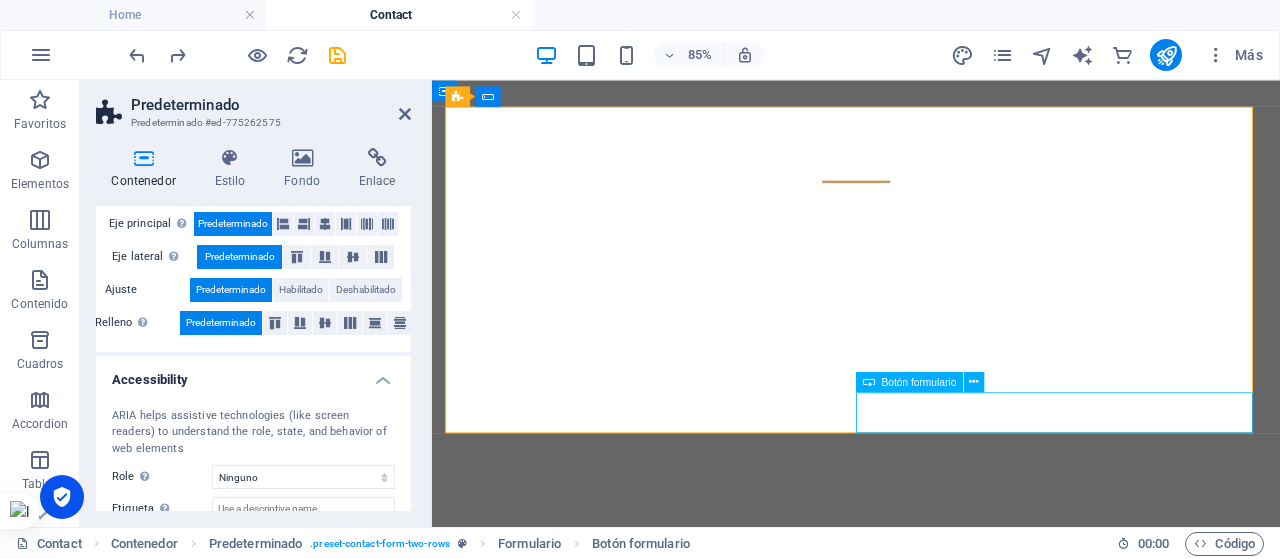 click on "Submit" 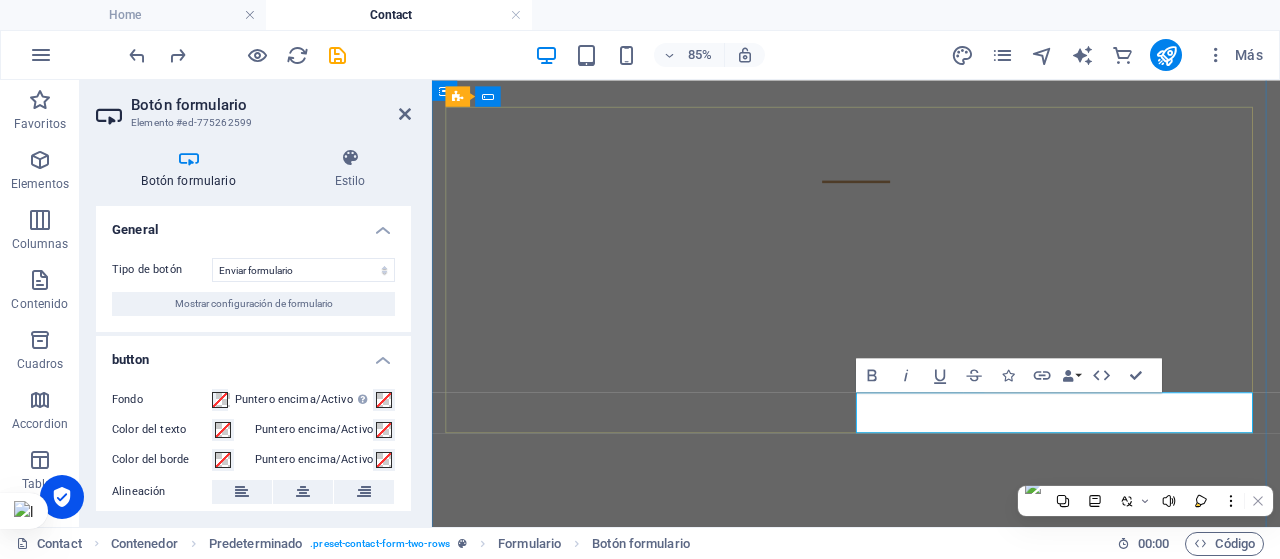 click on "Submit" 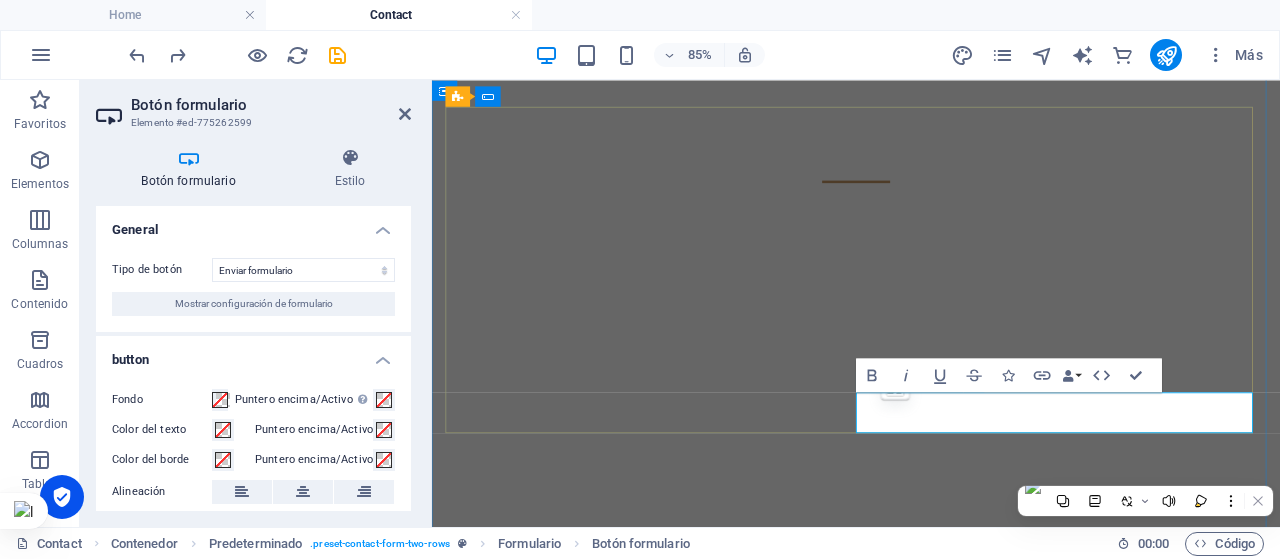 click on "Submit" 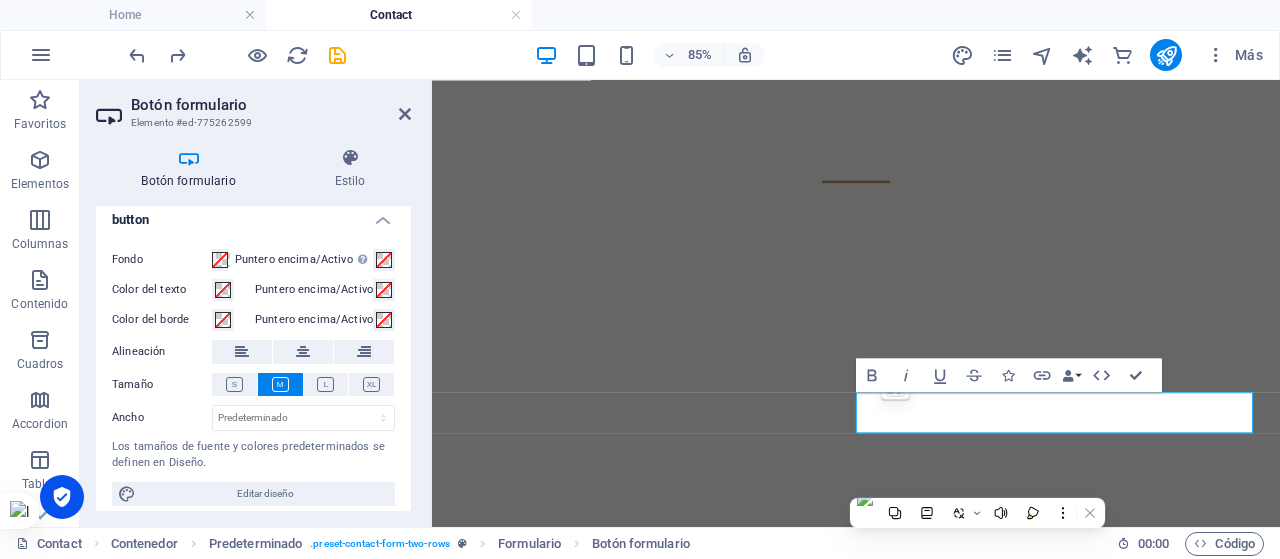 scroll, scrollTop: 149, scrollLeft: 0, axis: vertical 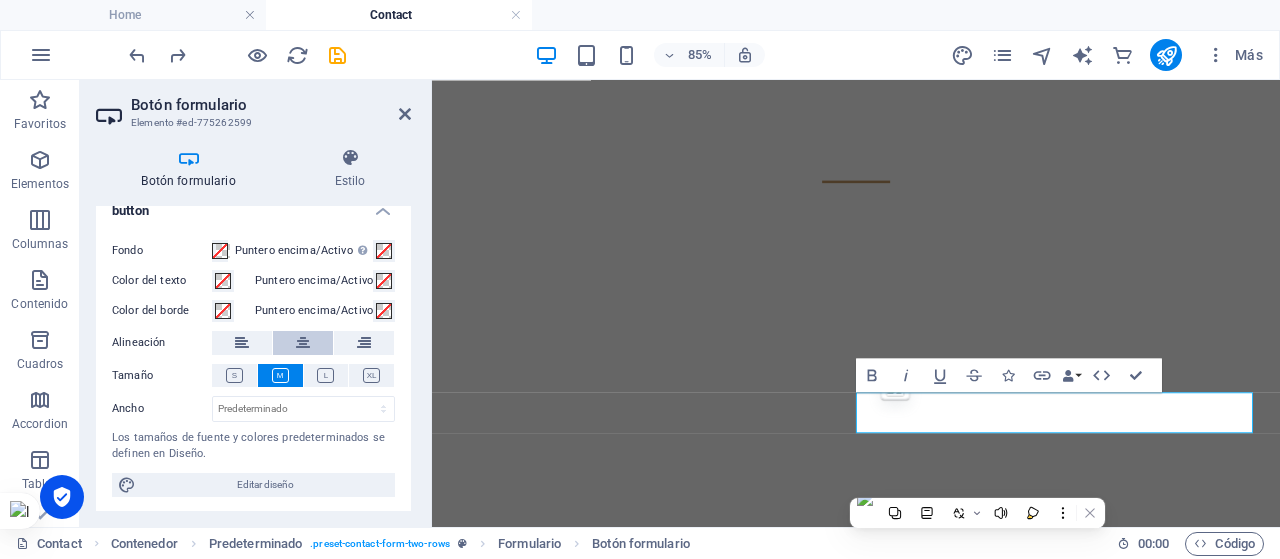 click at bounding box center (303, 343) 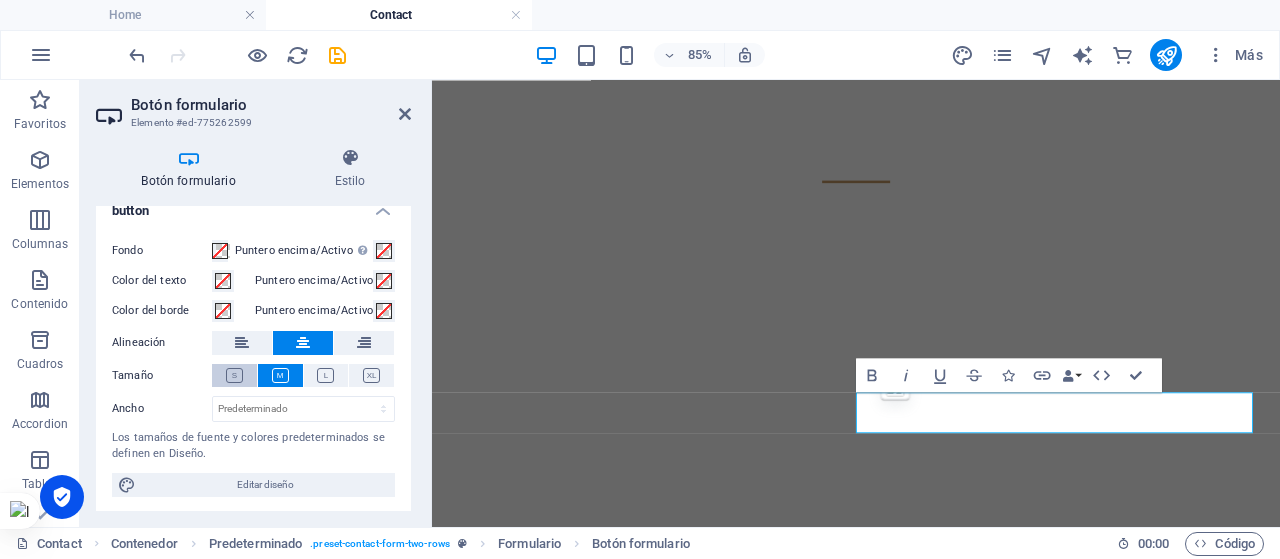 click at bounding box center [234, 375] 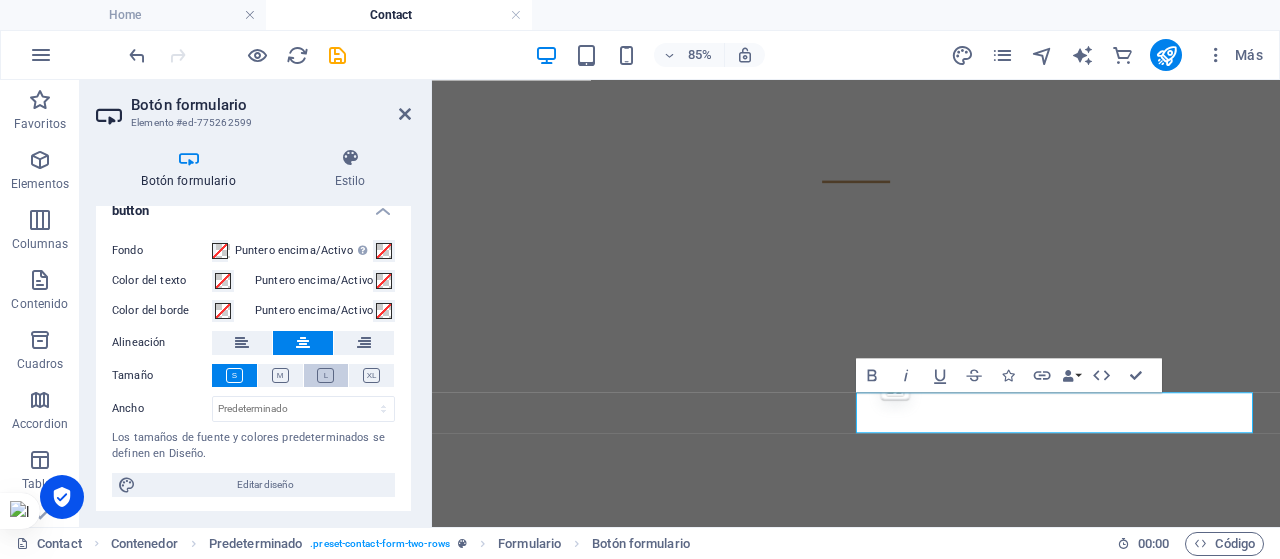 click at bounding box center (325, 375) 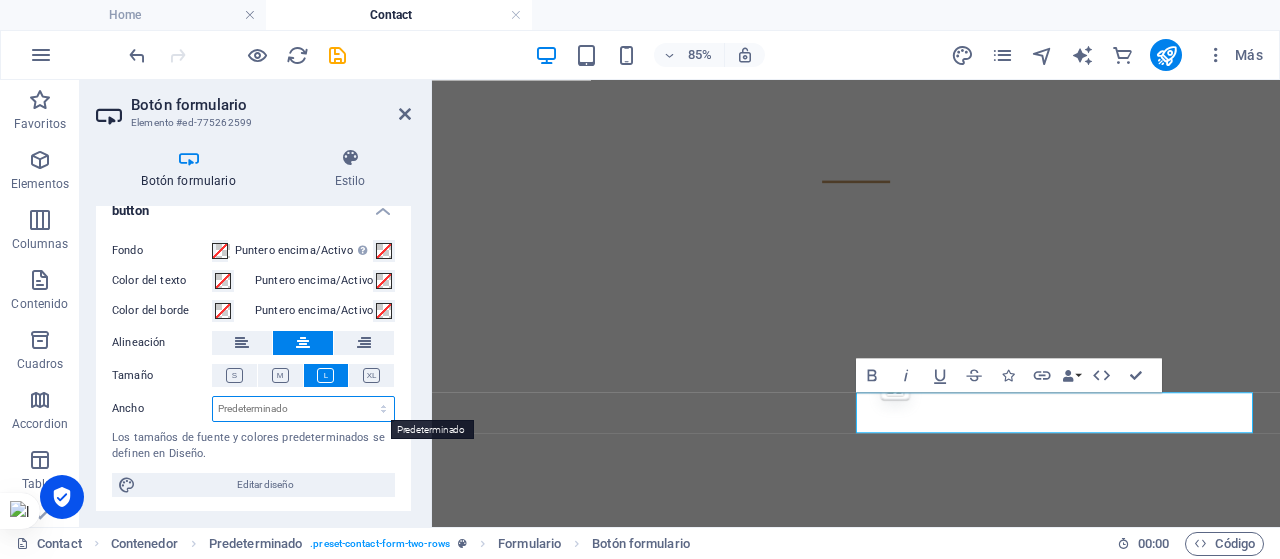 click on "Predeterminado px rem % em vh vw" at bounding box center (303, 409) 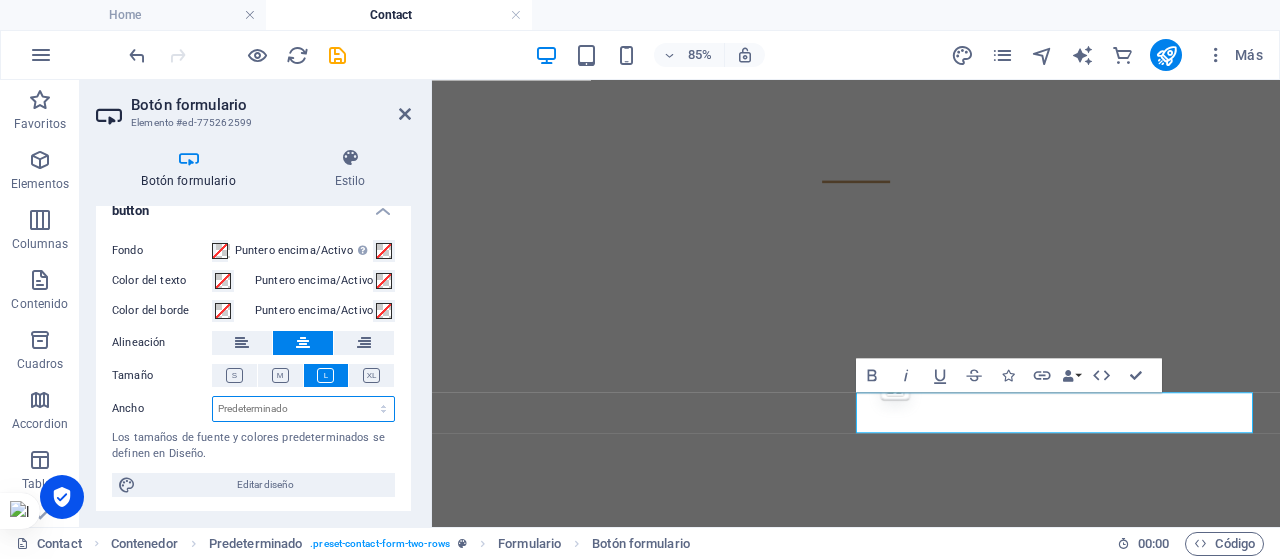 click on "Predeterminado px rem % em vh vw" at bounding box center [303, 409] 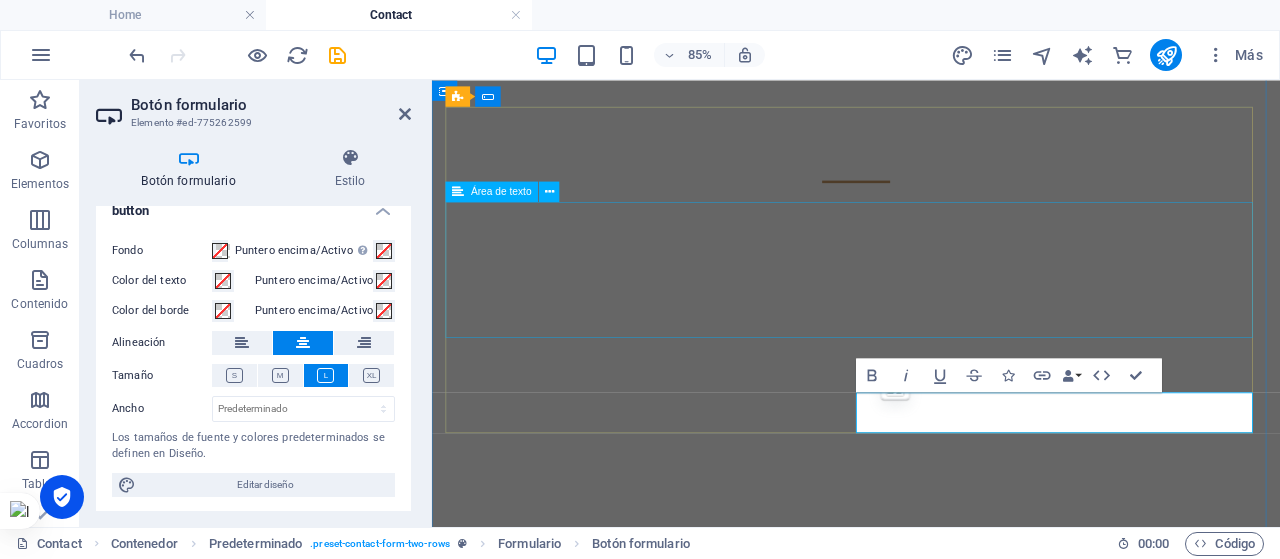 click on "Mensaje" 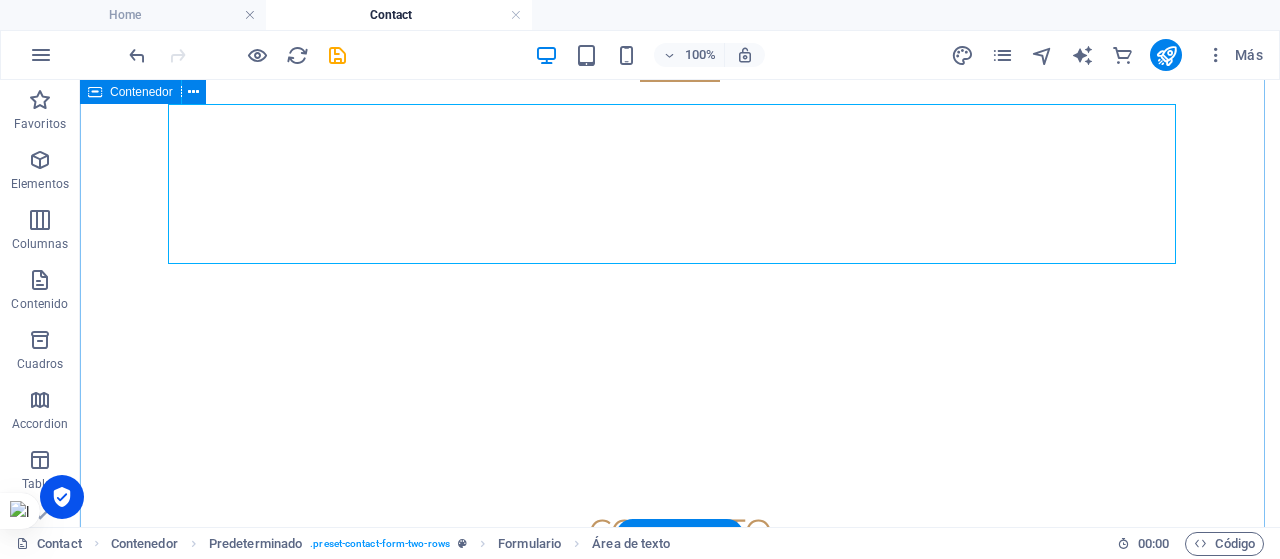 scroll, scrollTop: 1261, scrollLeft: 0, axis: vertical 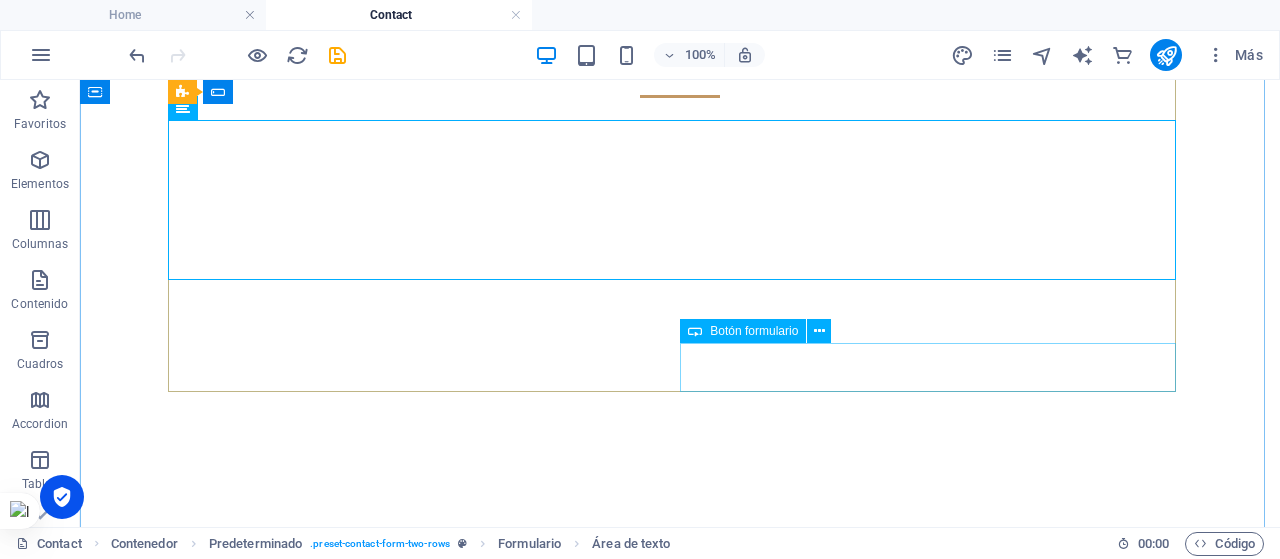 click on "Submit" 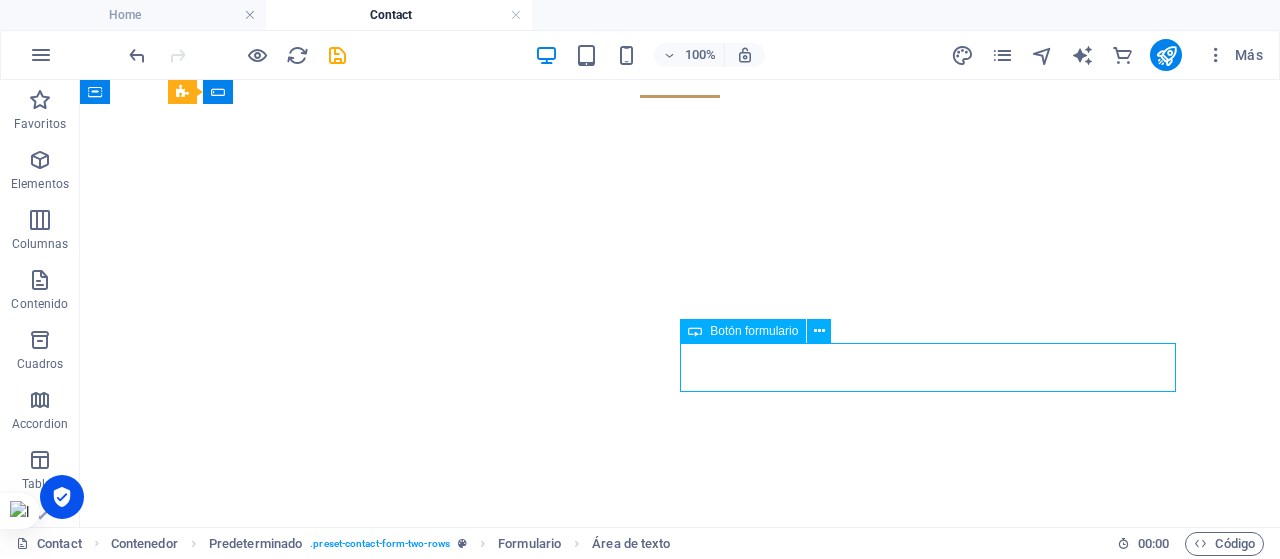 click on "Submit" 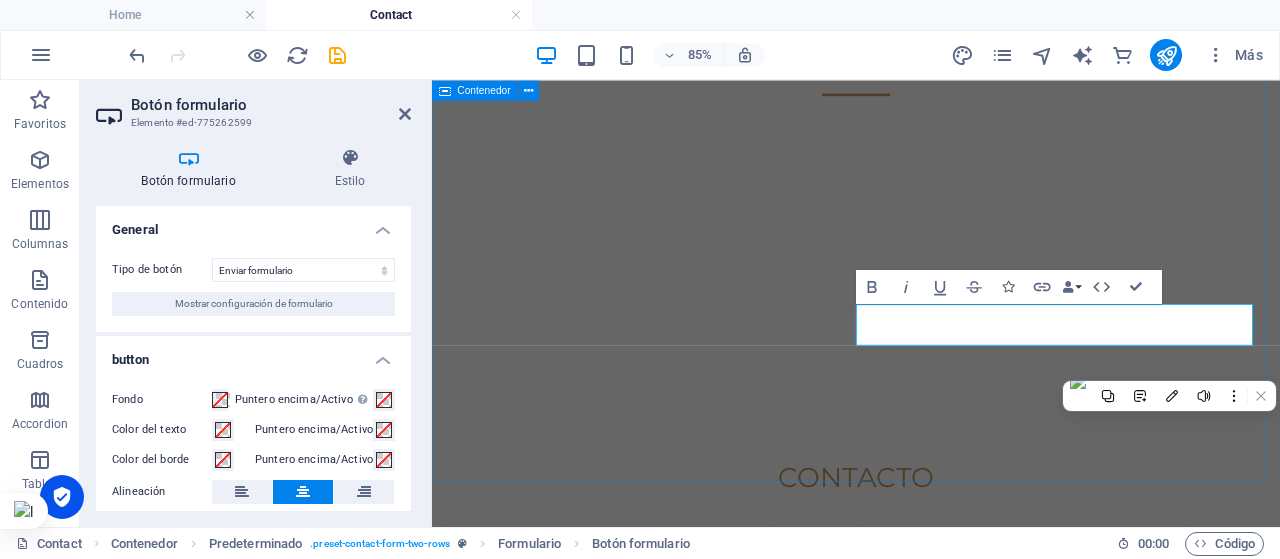 type on "Submit" 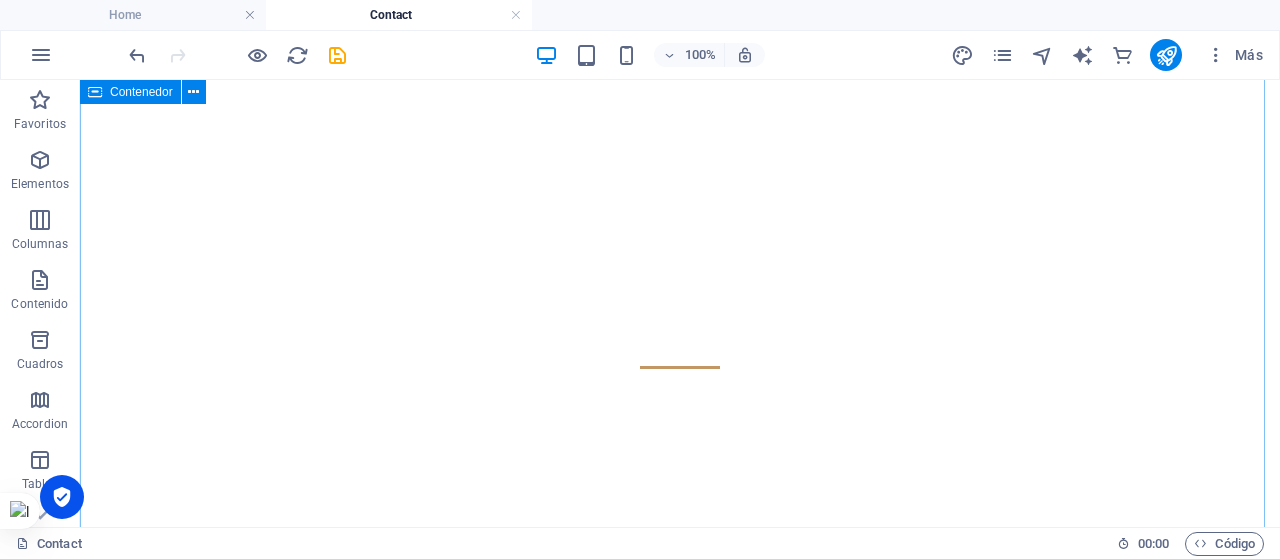scroll, scrollTop: 989, scrollLeft: 0, axis: vertical 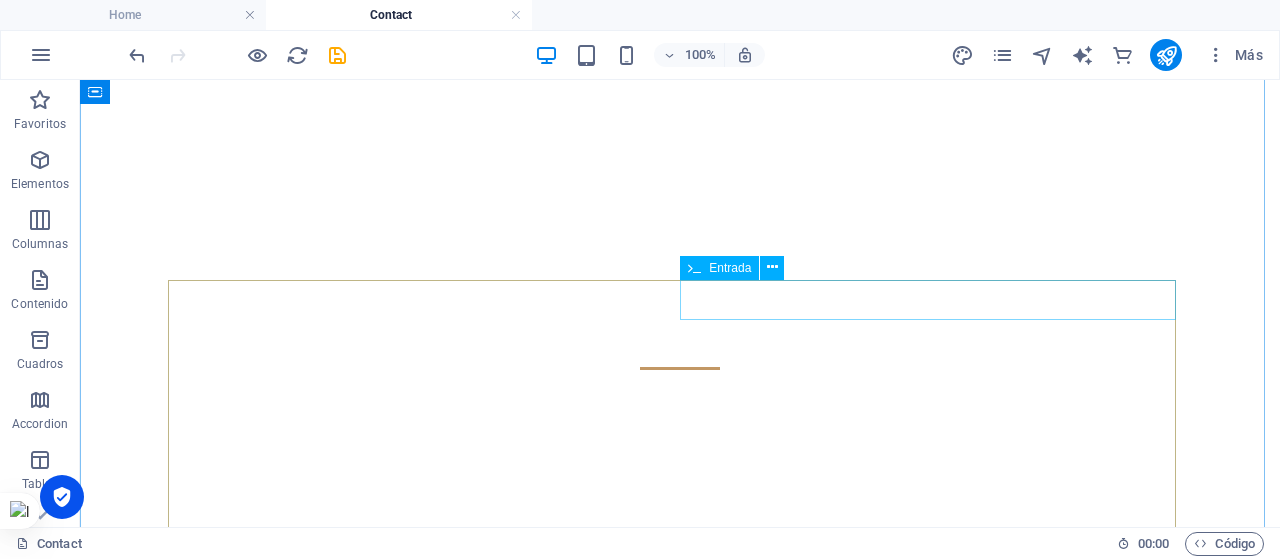 click 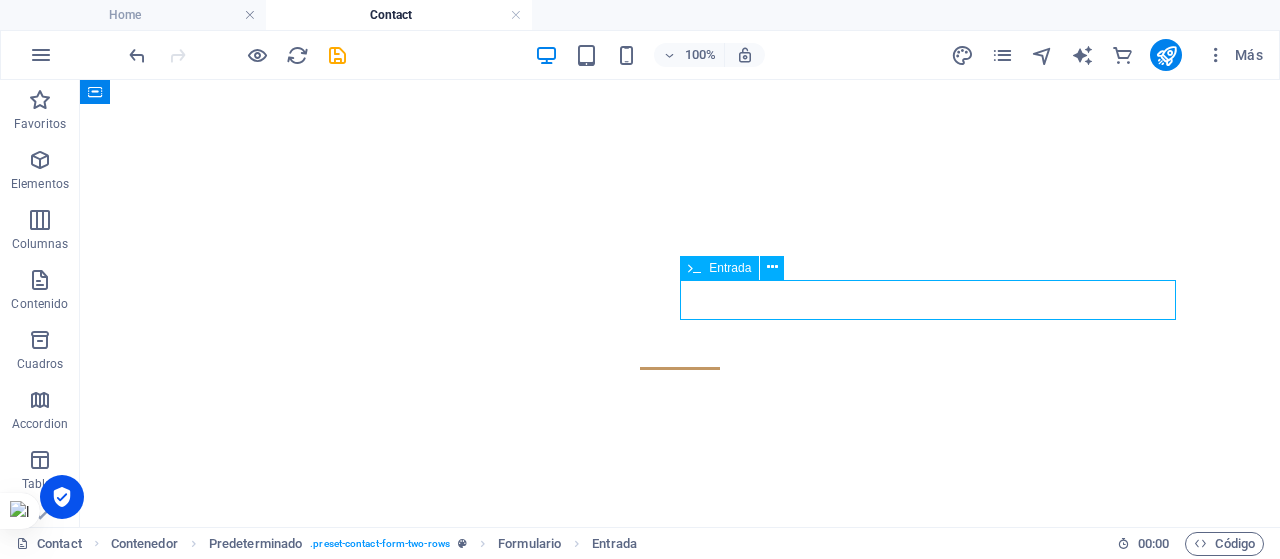 click 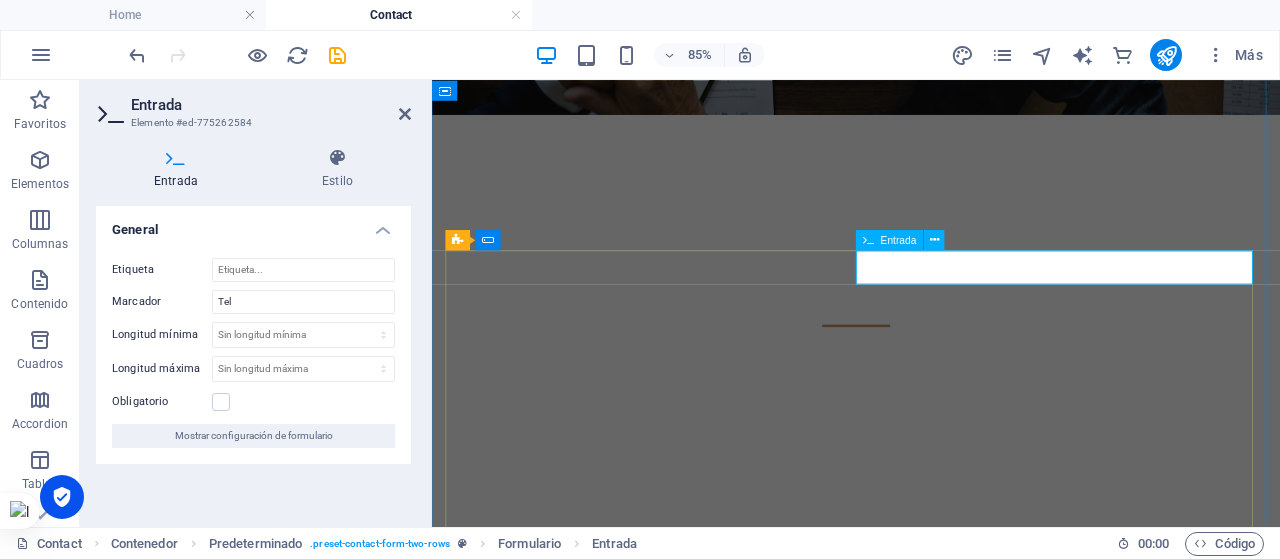 click 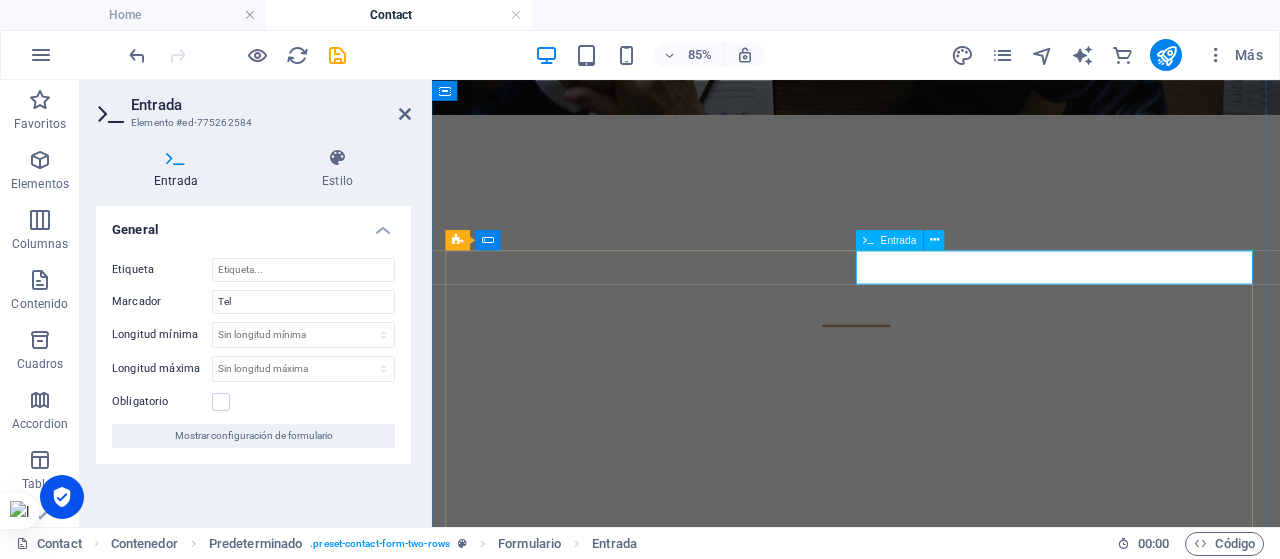 click 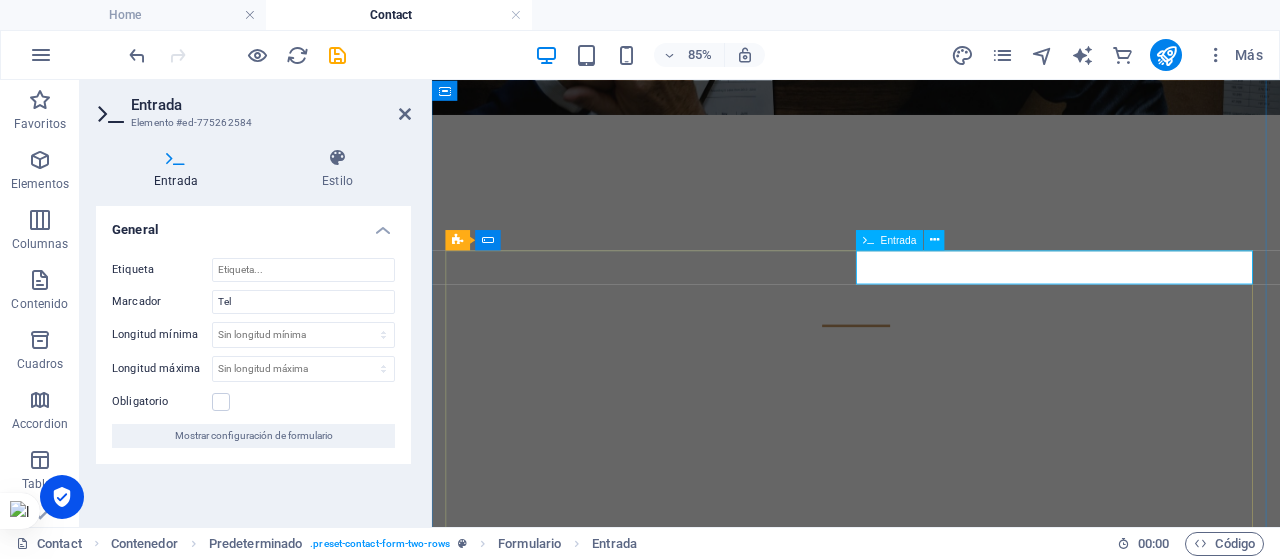 type on "t" 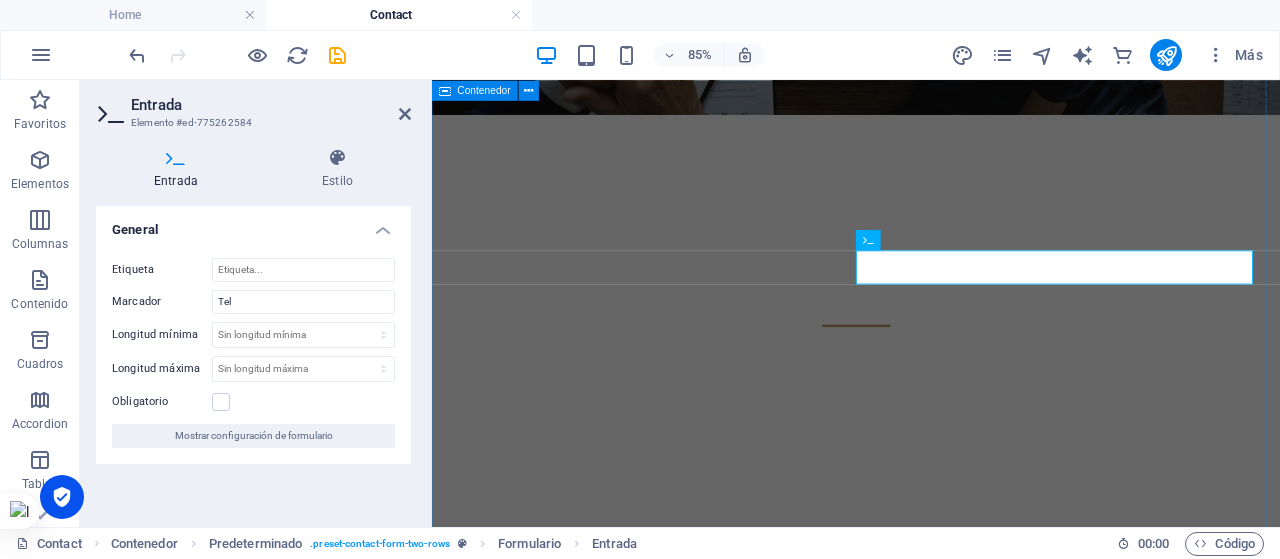 click on "Contacto Teléfono Mensaje   I have read and understand the privacy policy. Unreadable? Regenerate Enviar" at bounding box center [931, 1038] 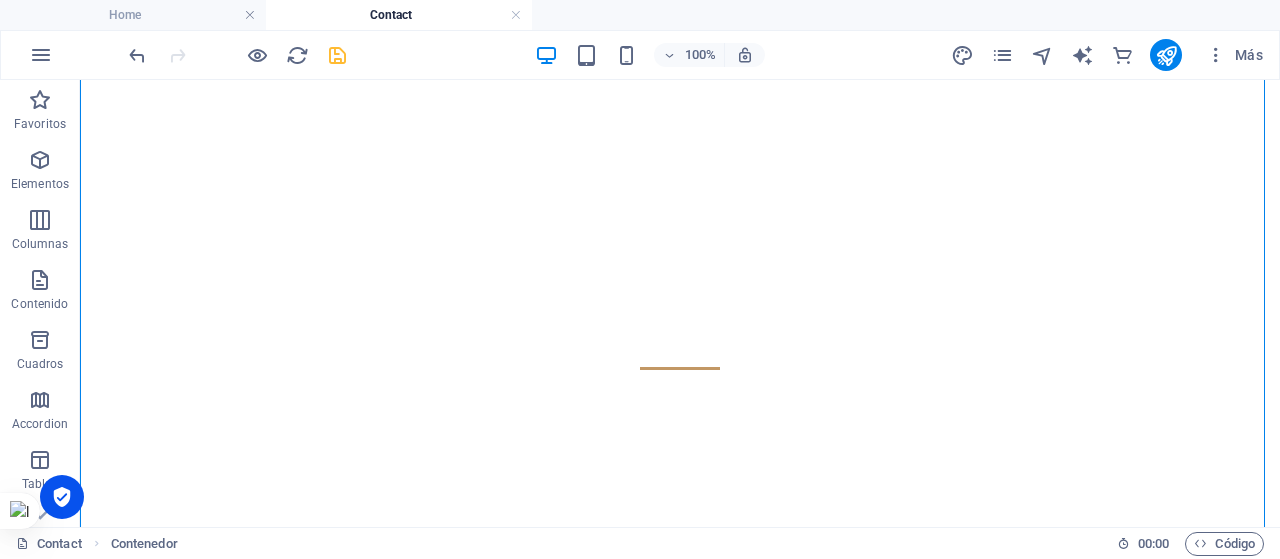 type on "Teléfono" 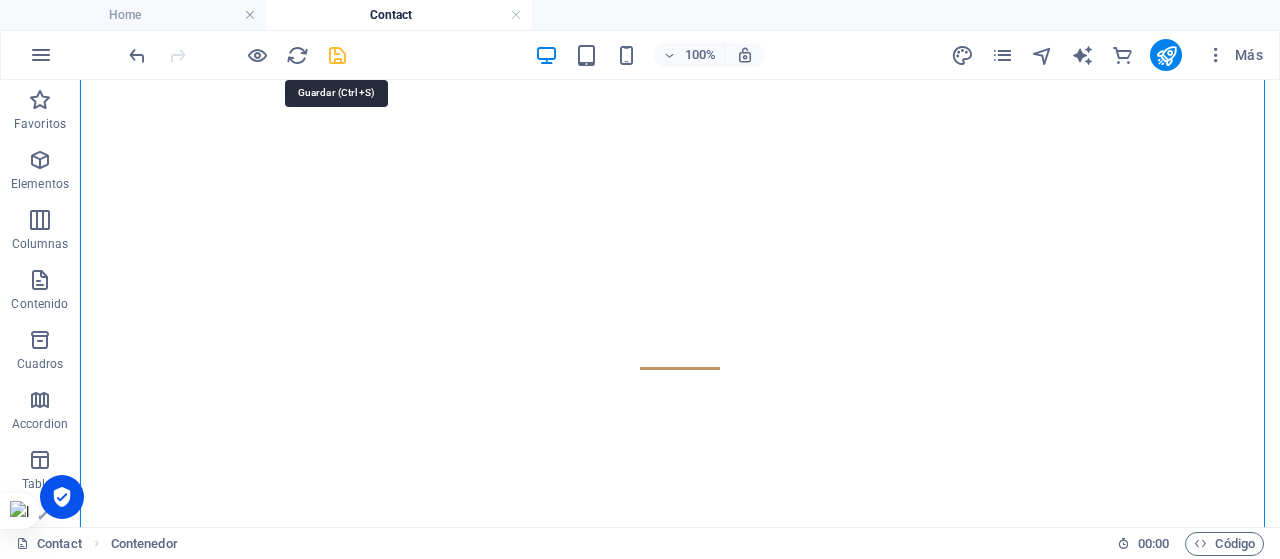 click at bounding box center (337, 55) 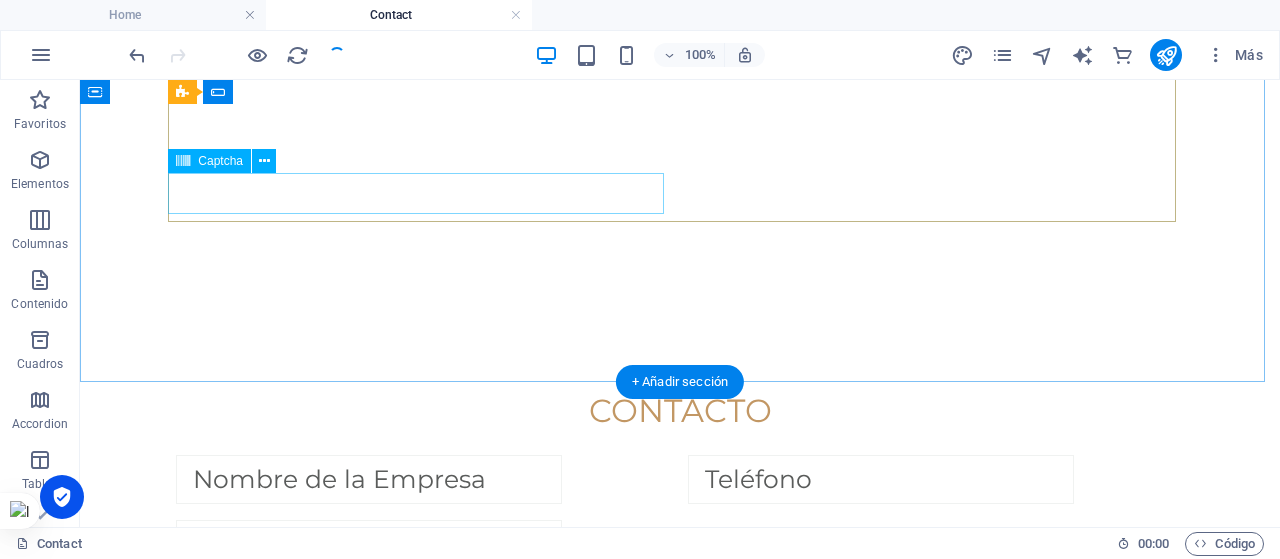 scroll, scrollTop: 1391, scrollLeft: 0, axis: vertical 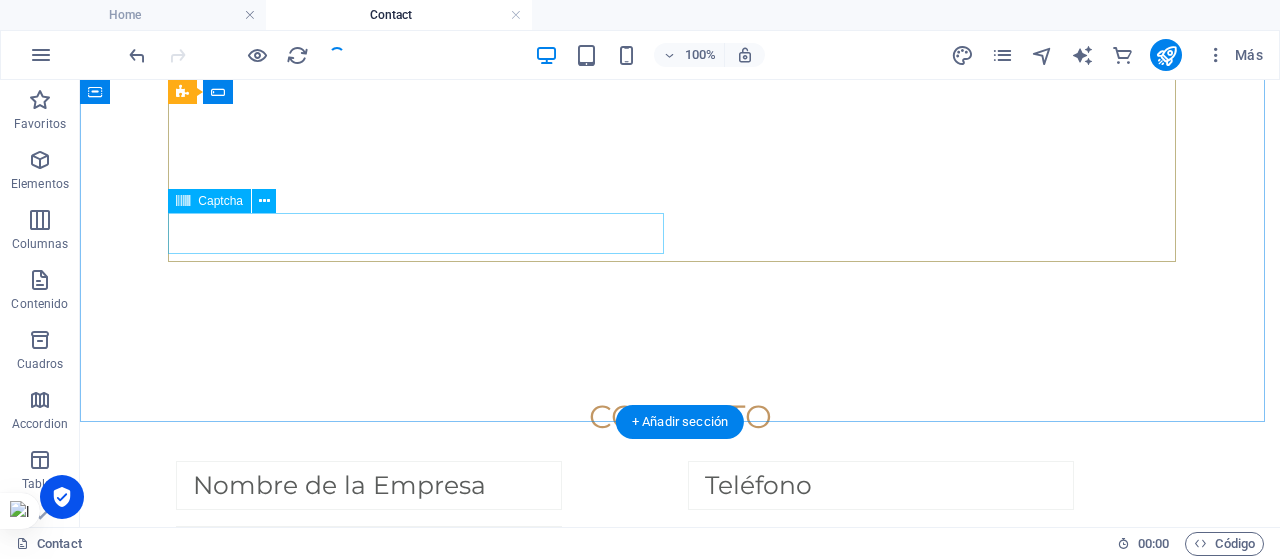 click on "Unreadable? Regenerate" 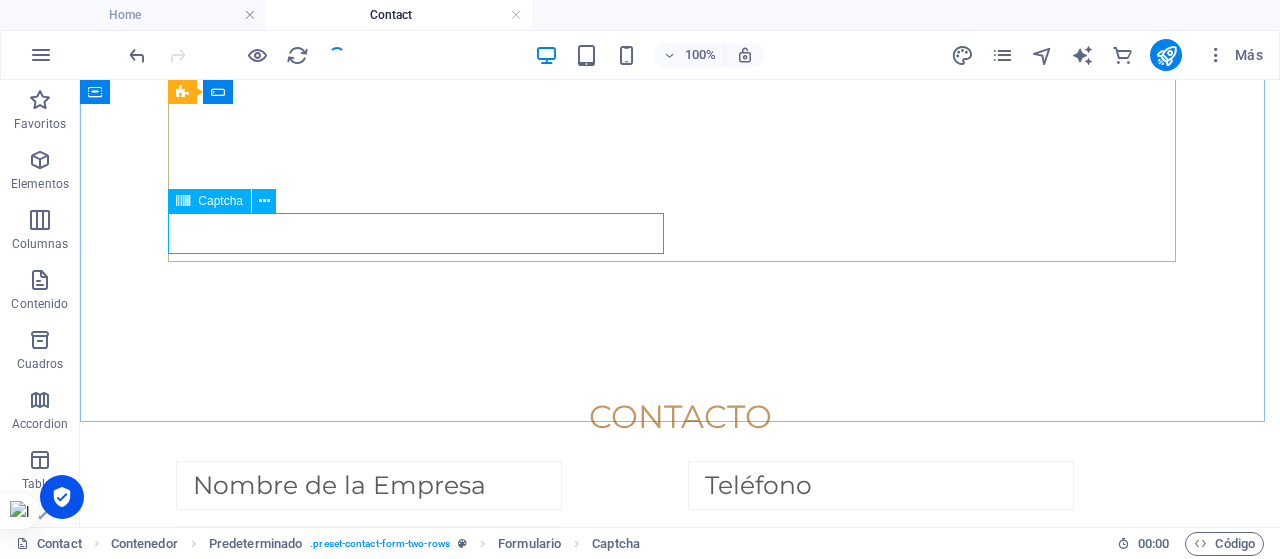 click on "Captcha" at bounding box center (228, 201) 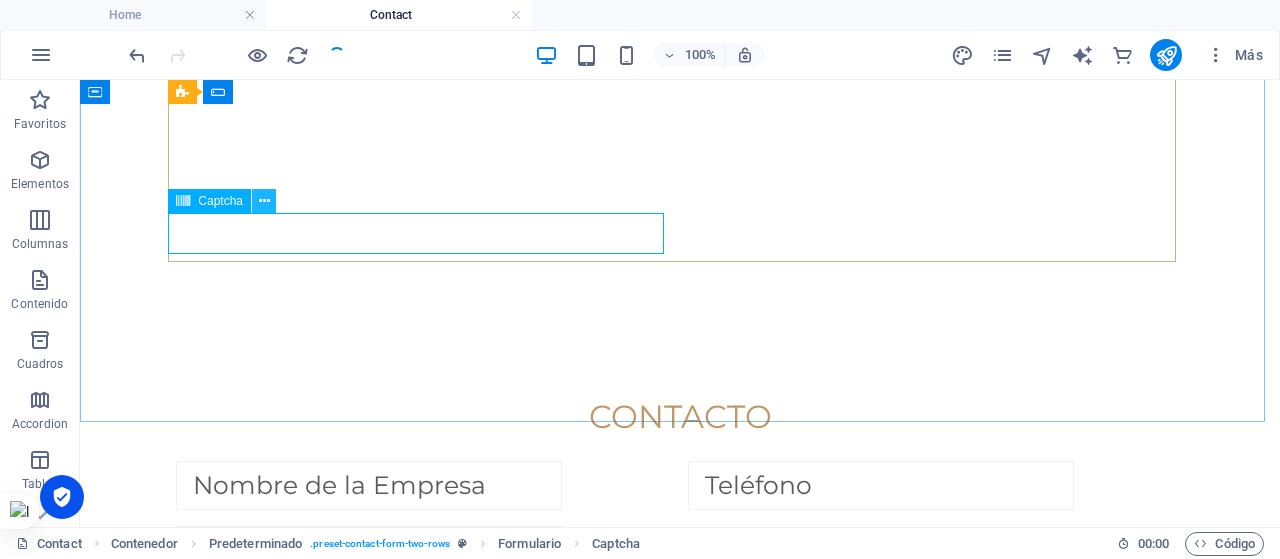 click at bounding box center [264, 201] 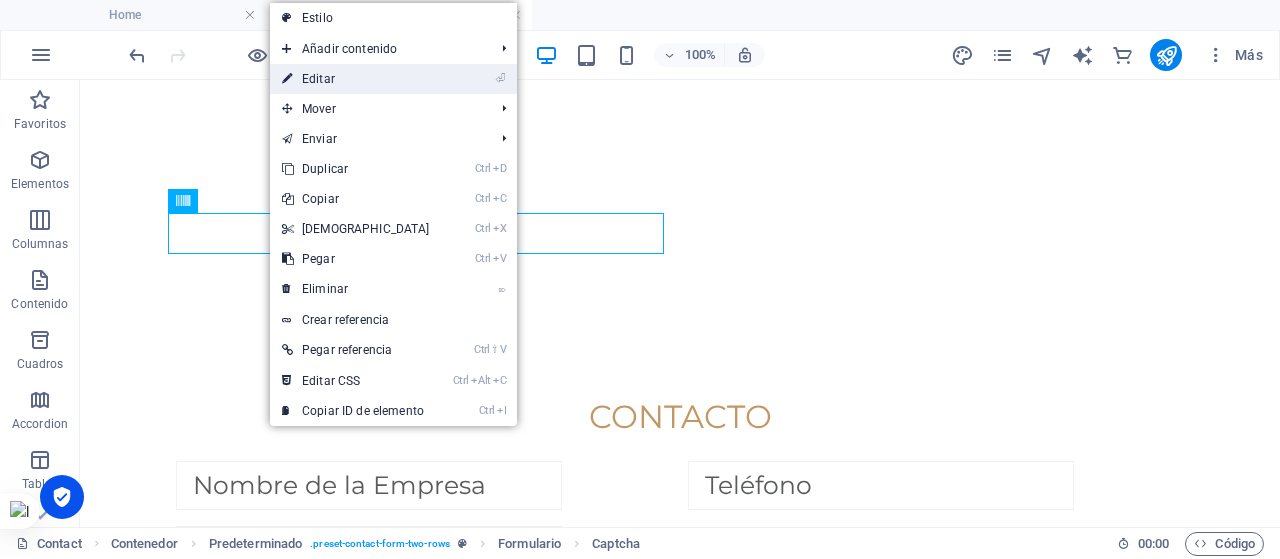 click on "⏎  Editar" at bounding box center (356, 79) 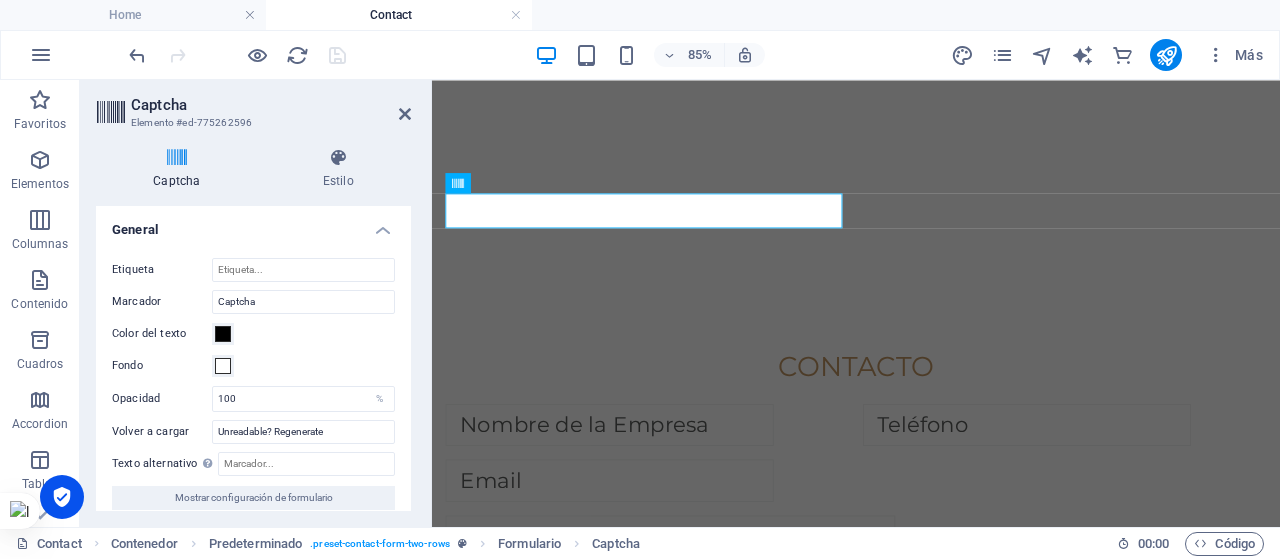 scroll, scrollTop: 13, scrollLeft: 0, axis: vertical 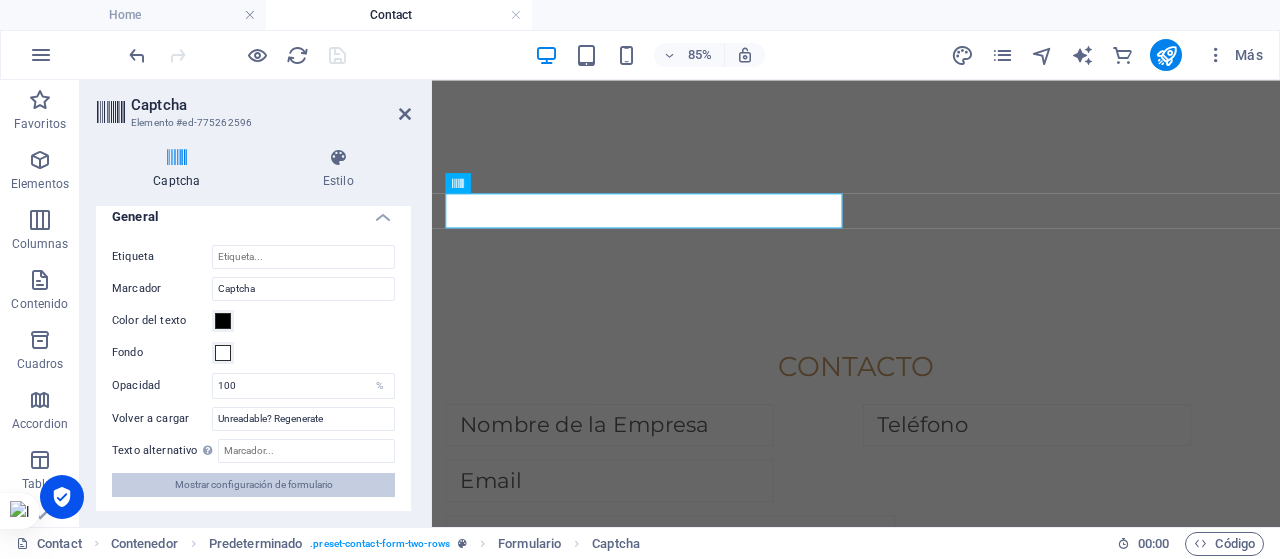 click on "Mostrar configuración de formulario" at bounding box center (254, 485) 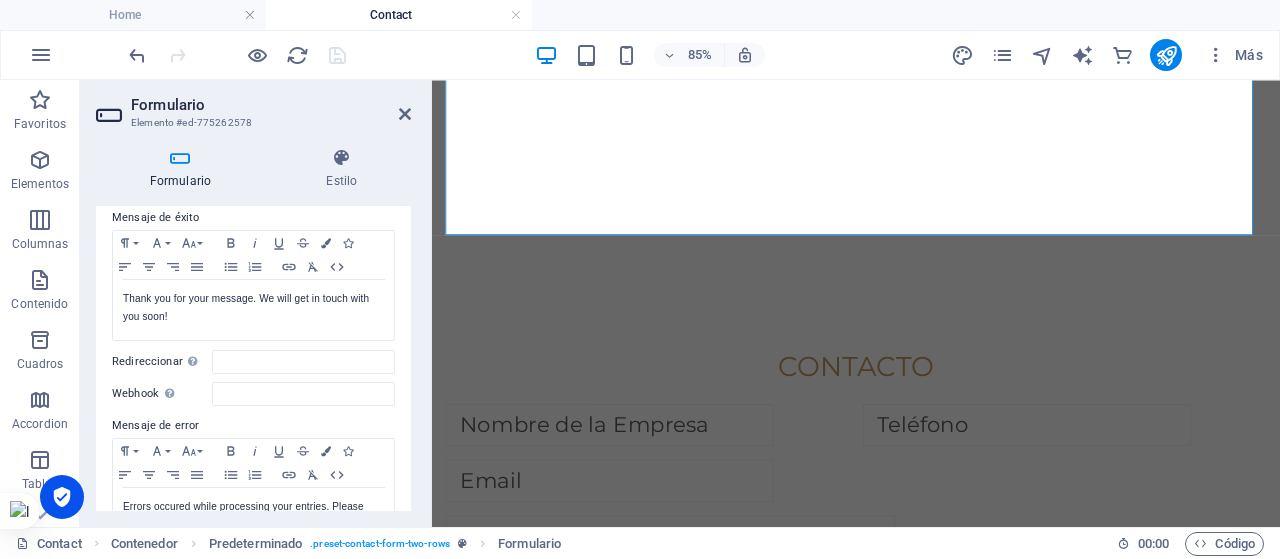 scroll, scrollTop: 0, scrollLeft: 0, axis: both 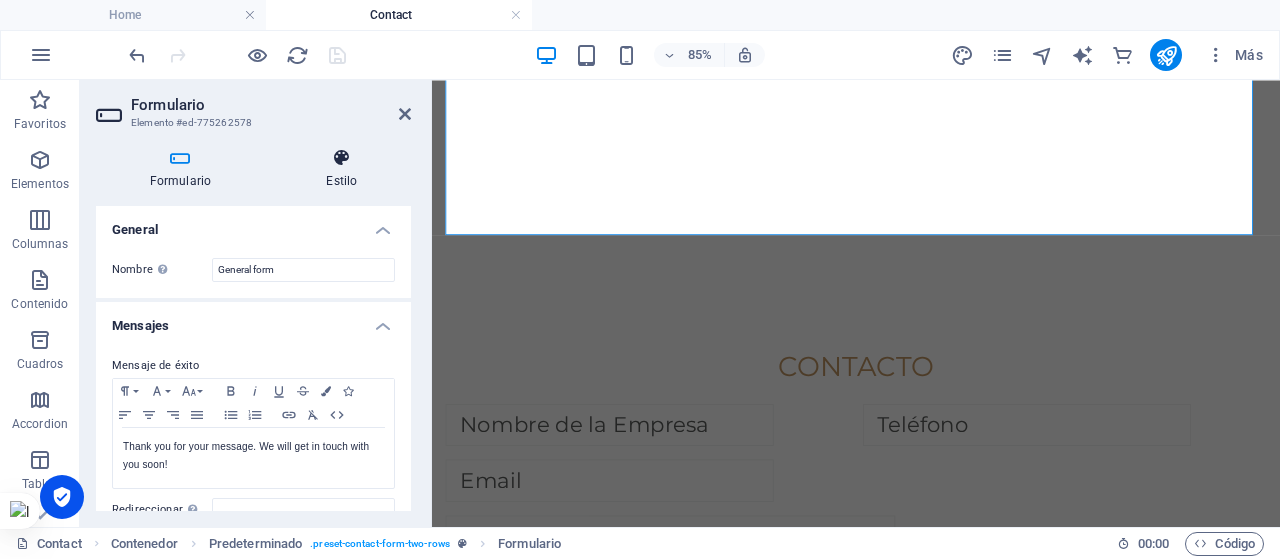 click at bounding box center [342, 158] 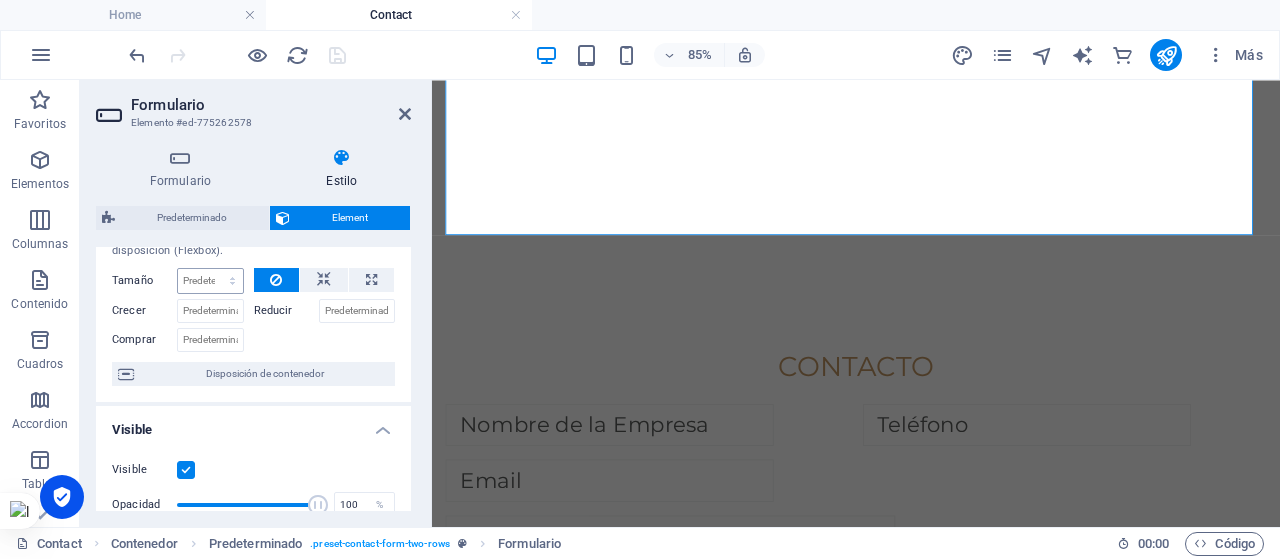 scroll, scrollTop: 0, scrollLeft: 0, axis: both 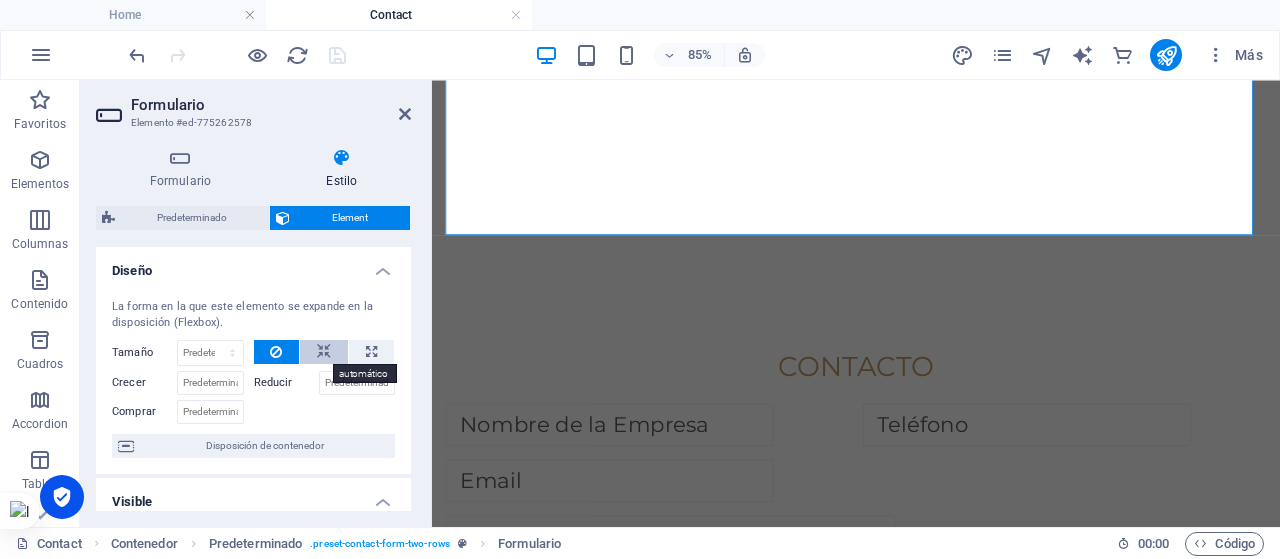 drag, startPoint x: 323, startPoint y: 338, endPoint x: 320, endPoint y: 354, distance: 16.27882 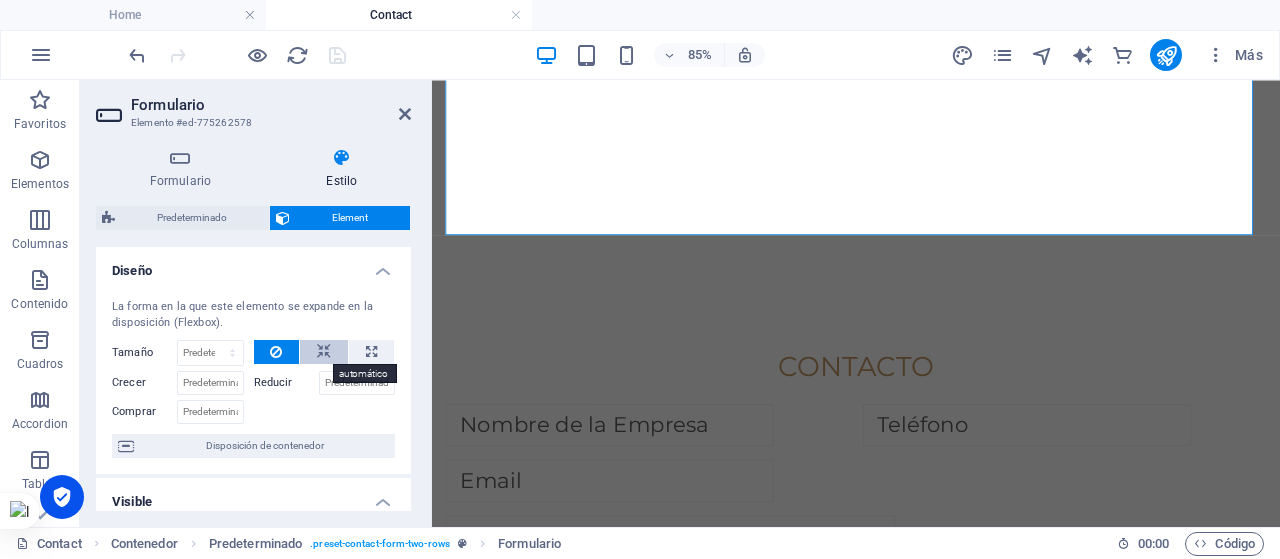 click on "La forma en la que este elemento se expande en la disposición (Flexbox). Tamaño Predeterminado automático px % 1/1 1/2 1/3 1/4 1/5 1/6 1/7 1/8 1/9 1/10 Crecer Reducir Comprar Disposición de contenedor" at bounding box center (253, 378) 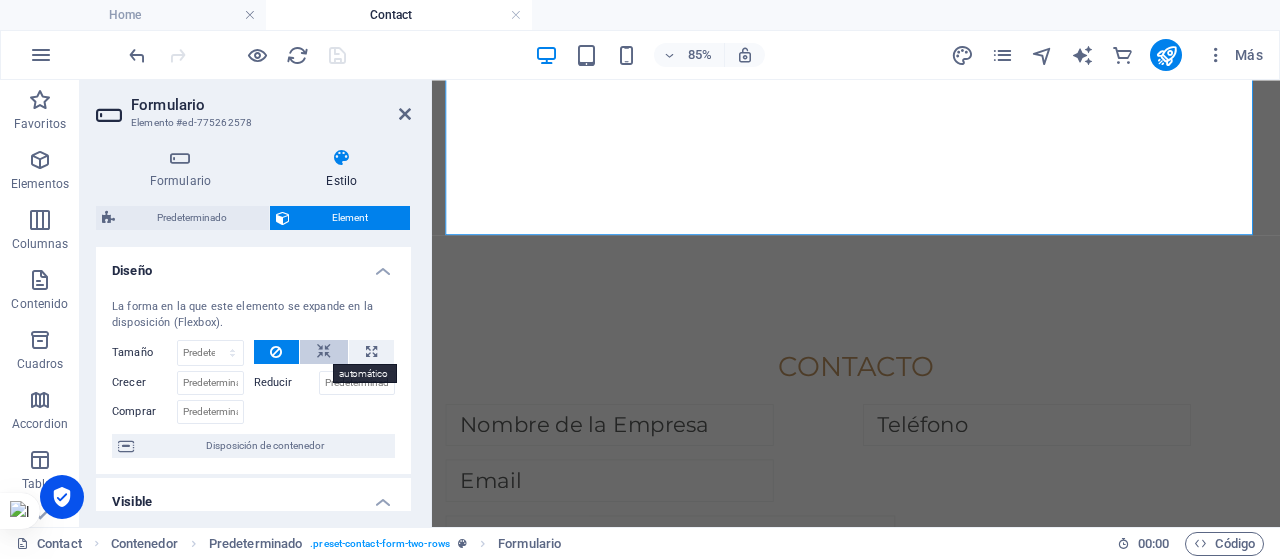 click at bounding box center (324, 352) 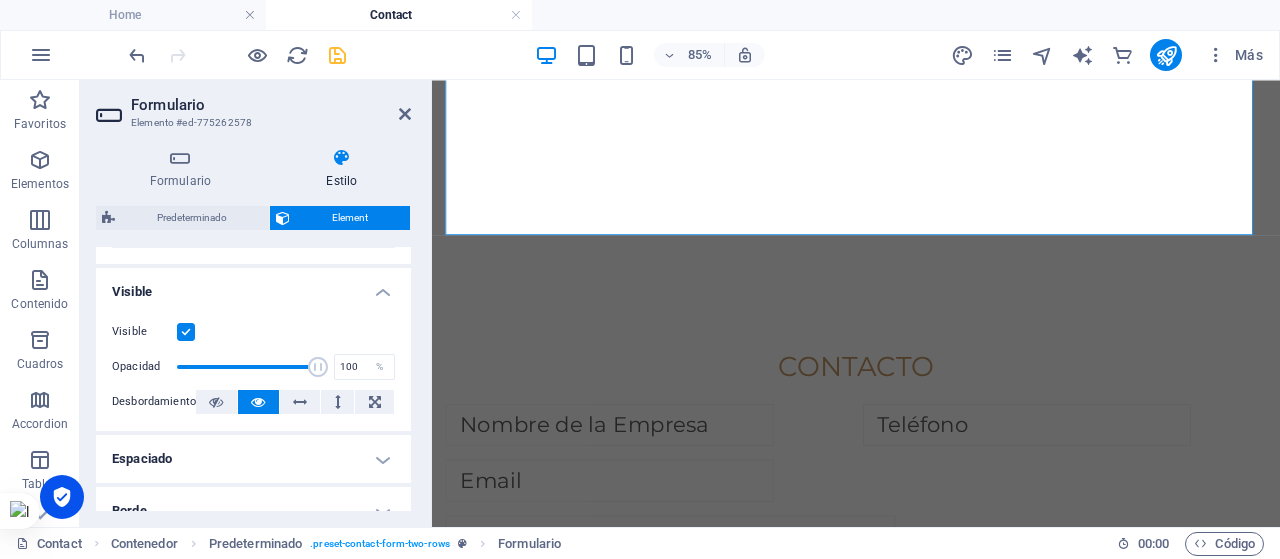 scroll, scrollTop: 215, scrollLeft: 0, axis: vertical 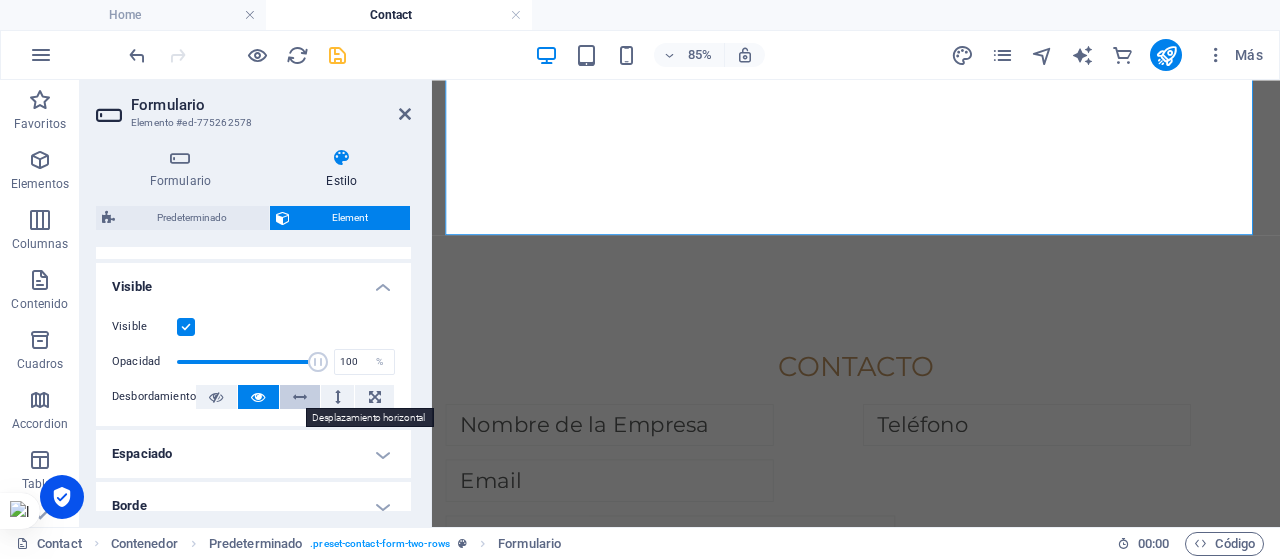 click at bounding box center (300, 397) 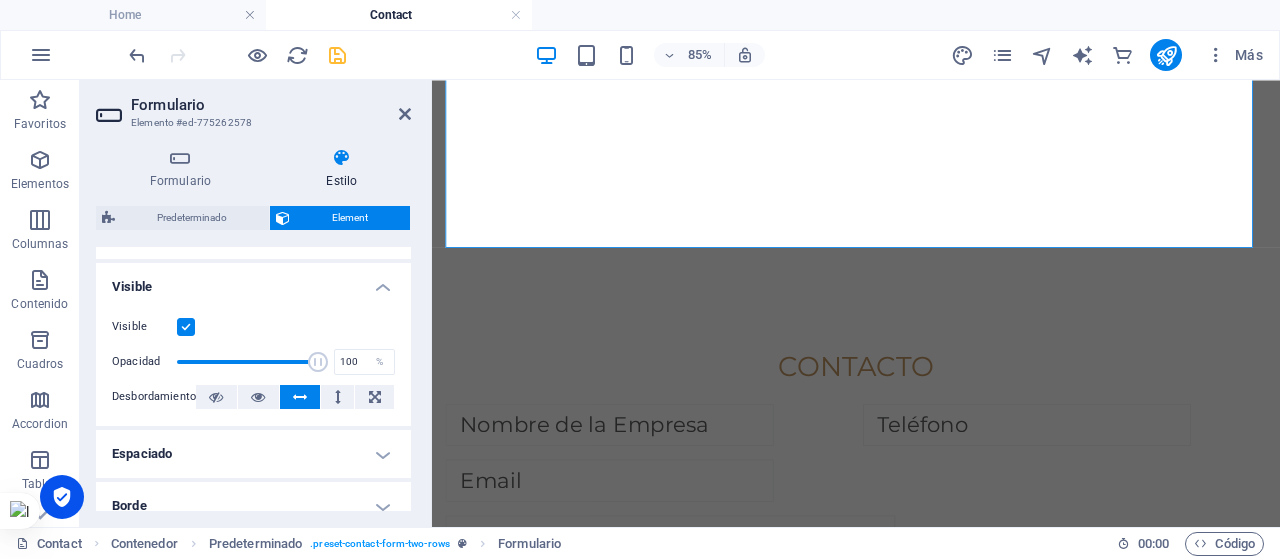 click at bounding box center (300, 397) 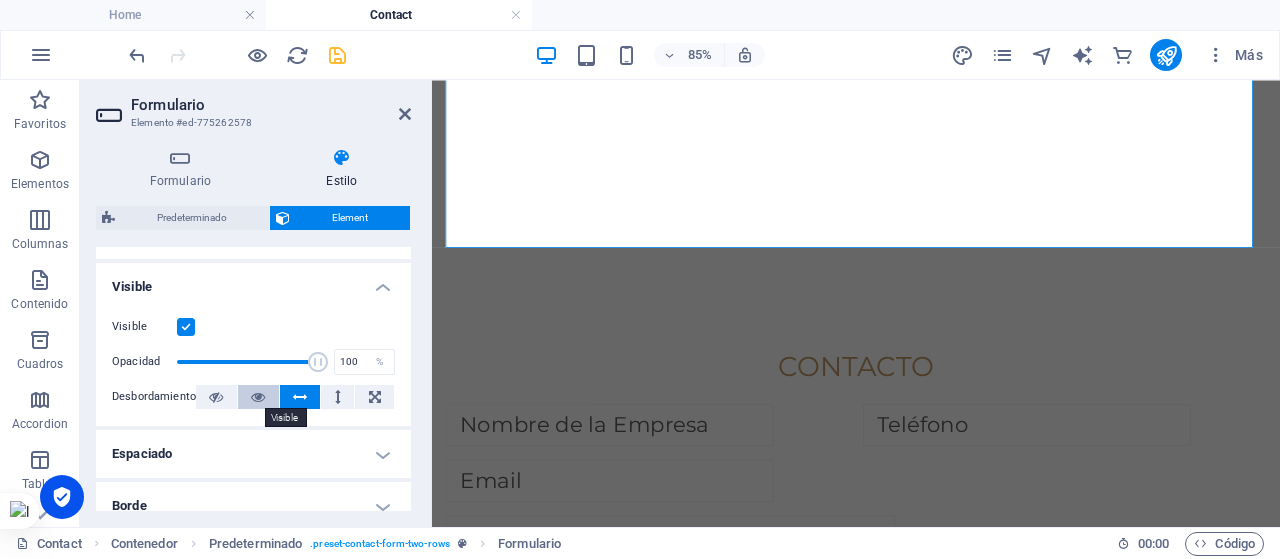 click at bounding box center (258, 397) 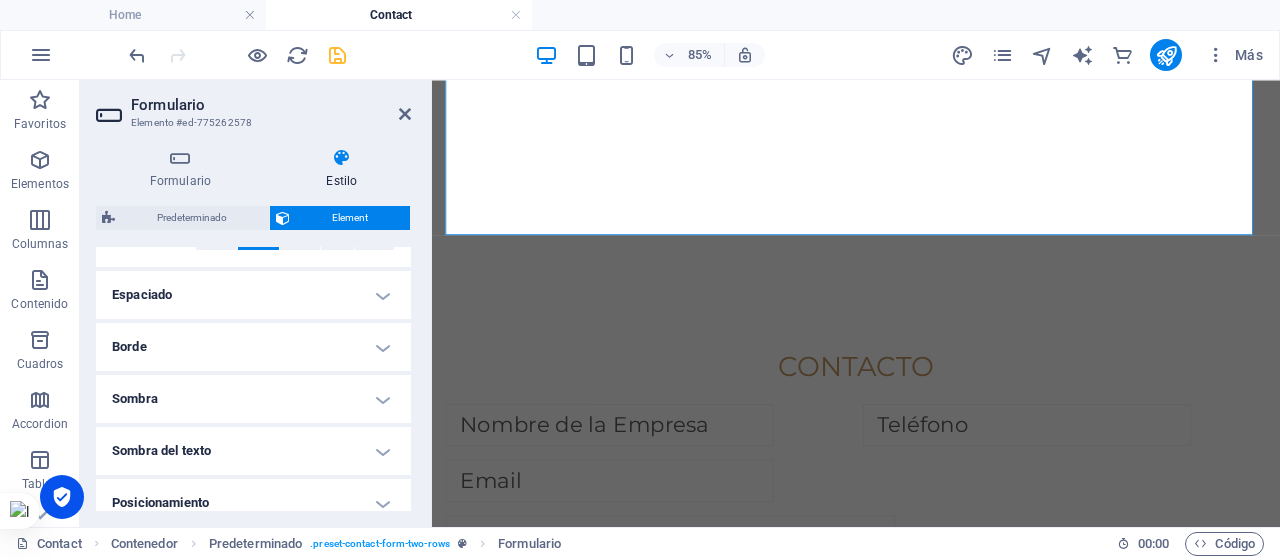 scroll, scrollTop: 375, scrollLeft: 0, axis: vertical 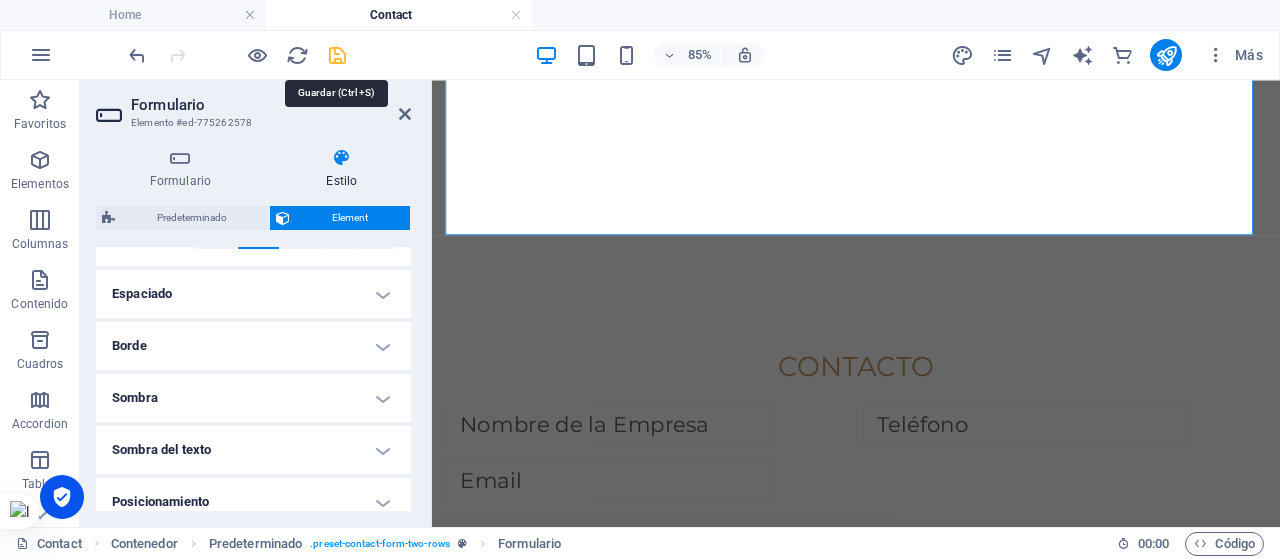 click at bounding box center [337, 55] 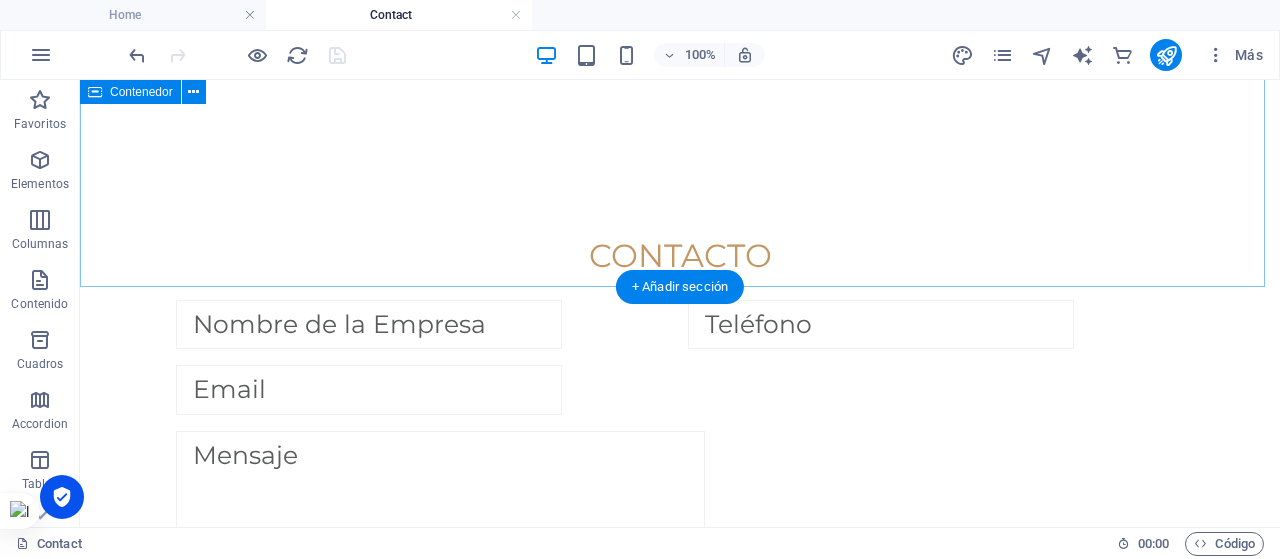 scroll, scrollTop: 1558, scrollLeft: 0, axis: vertical 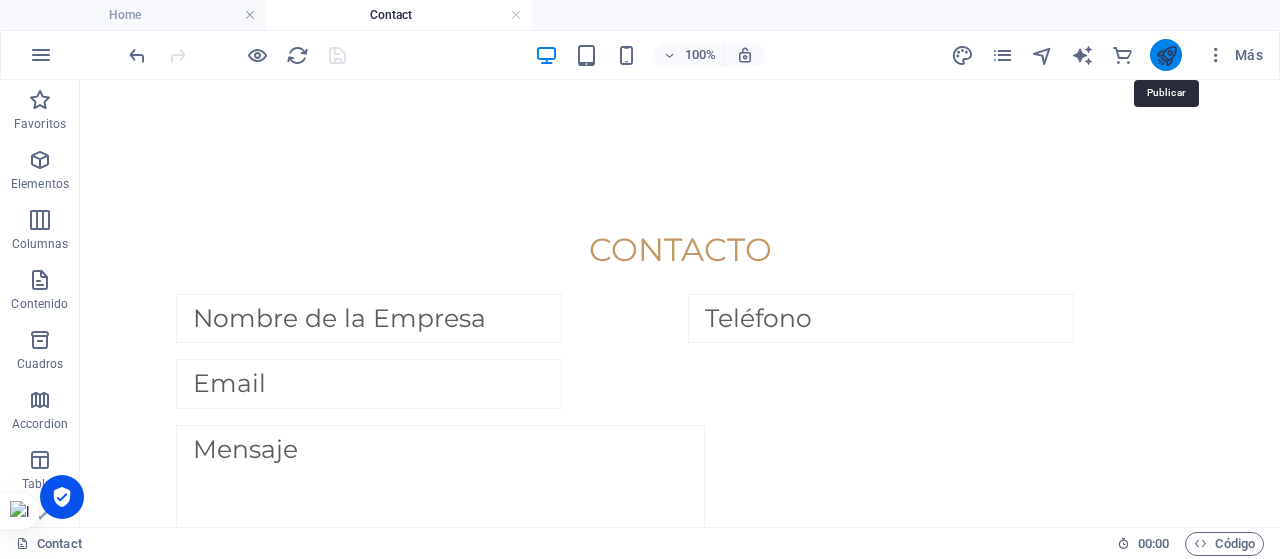 click at bounding box center (1166, 55) 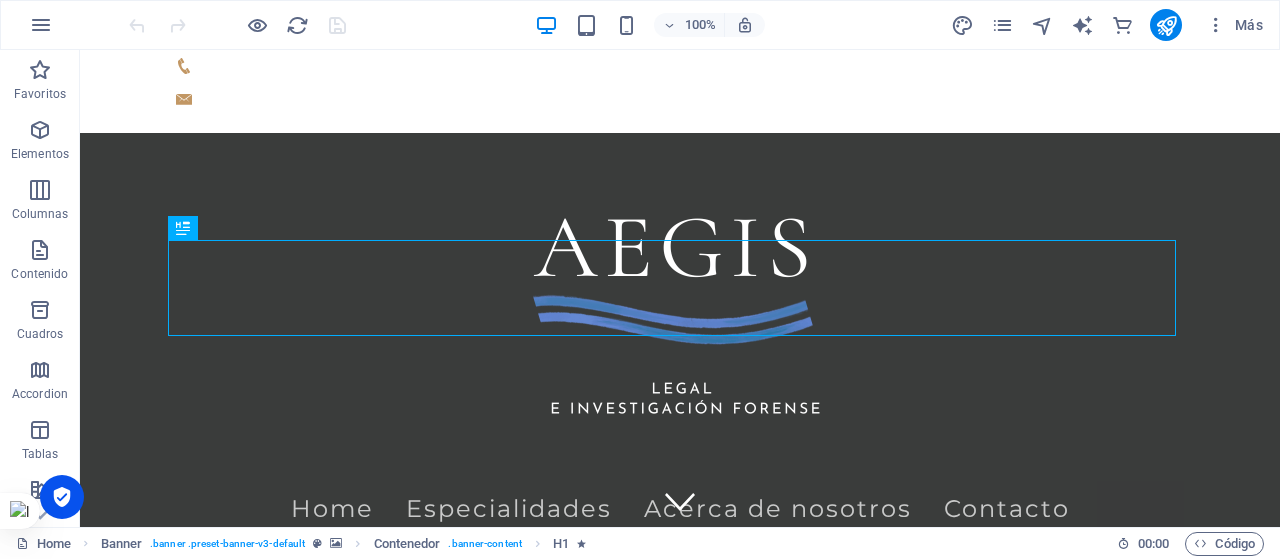 scroll, scrollTop: 428, scrollLeft: 0, axis: vertical 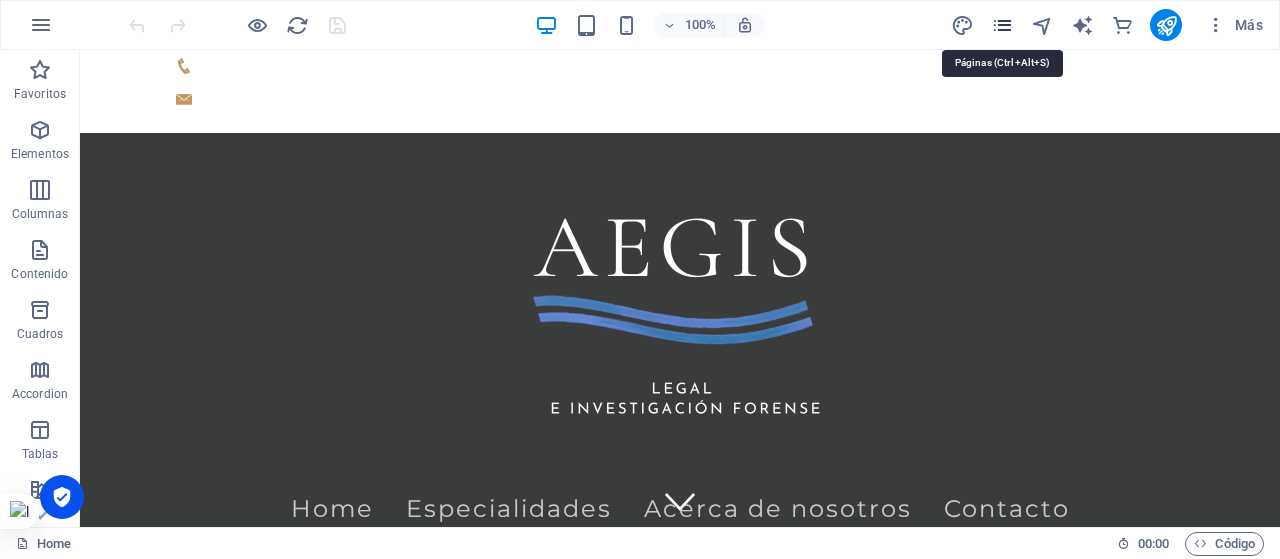 click at bounding box center [1002, 25] 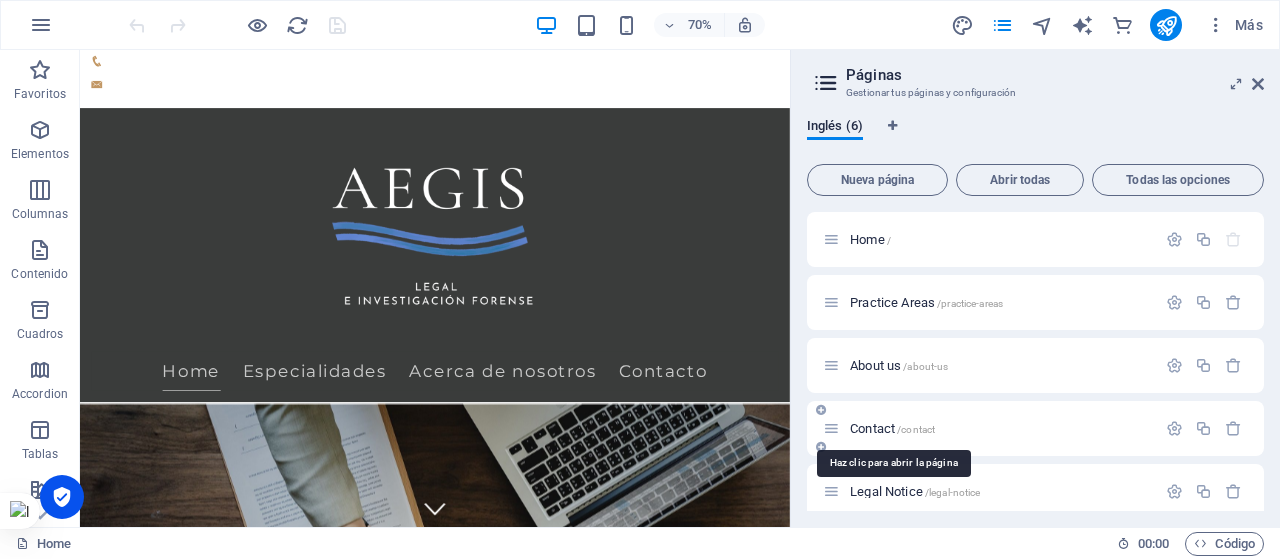click on "Contact /contact" at bounding box center [892, 428] 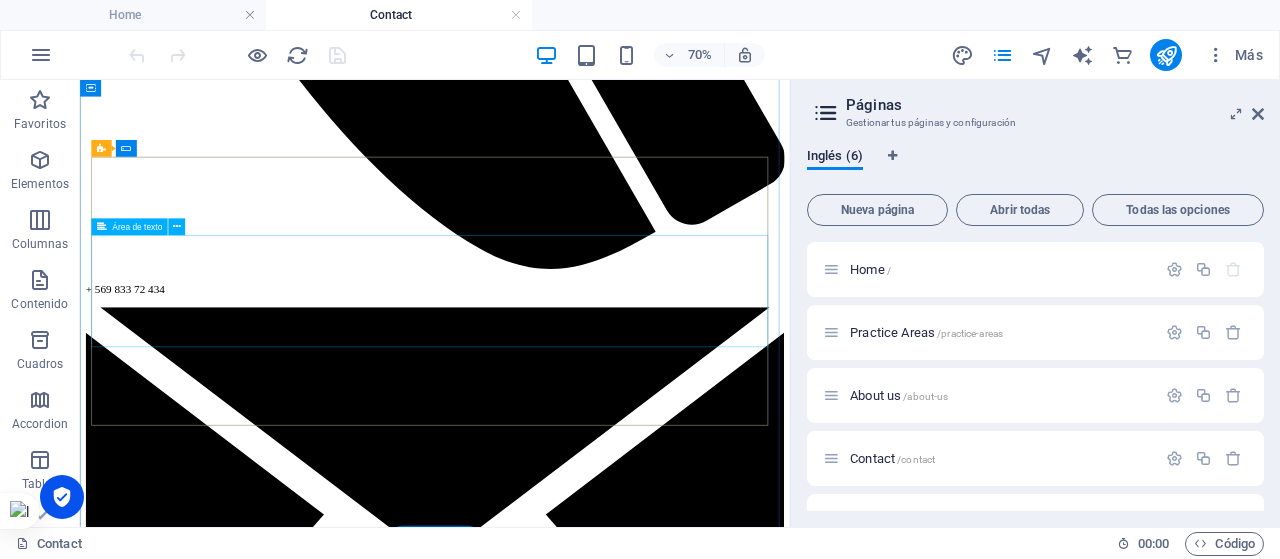 scroll, scrollTop: 1081, scrollLeft: 0, axis: vertical 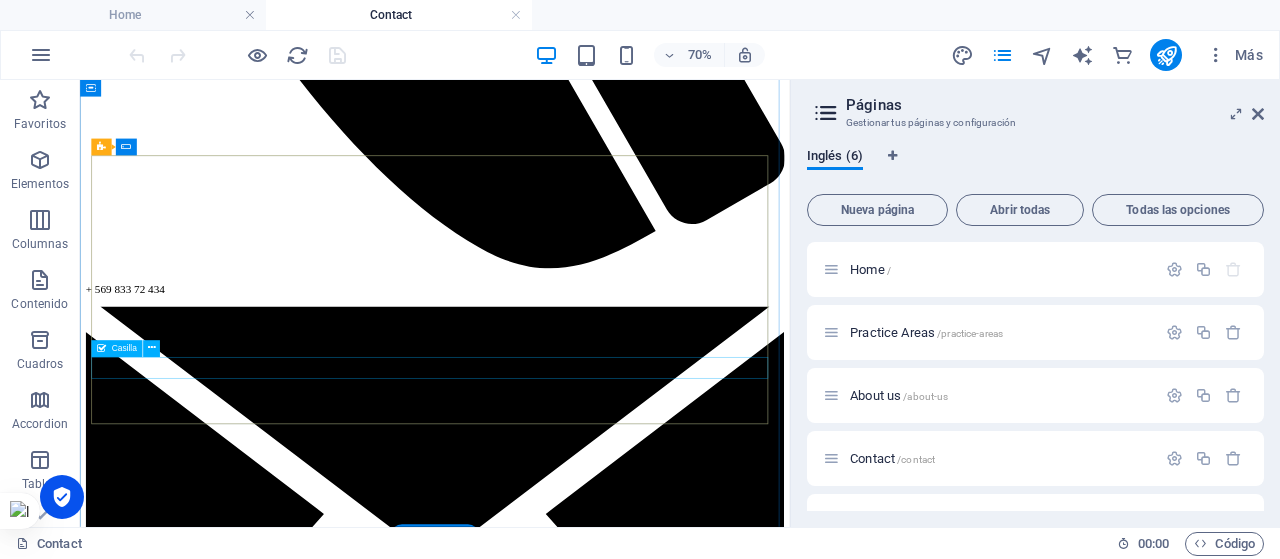 click on "I have read and understand the privacy policy." 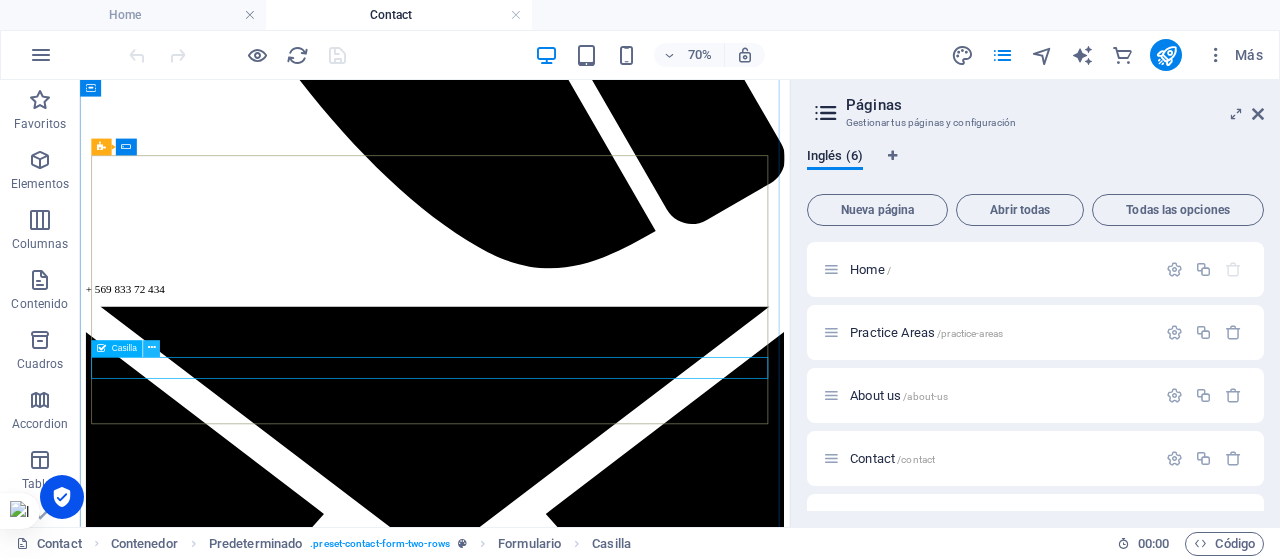 click at bounding box center (152, 348) 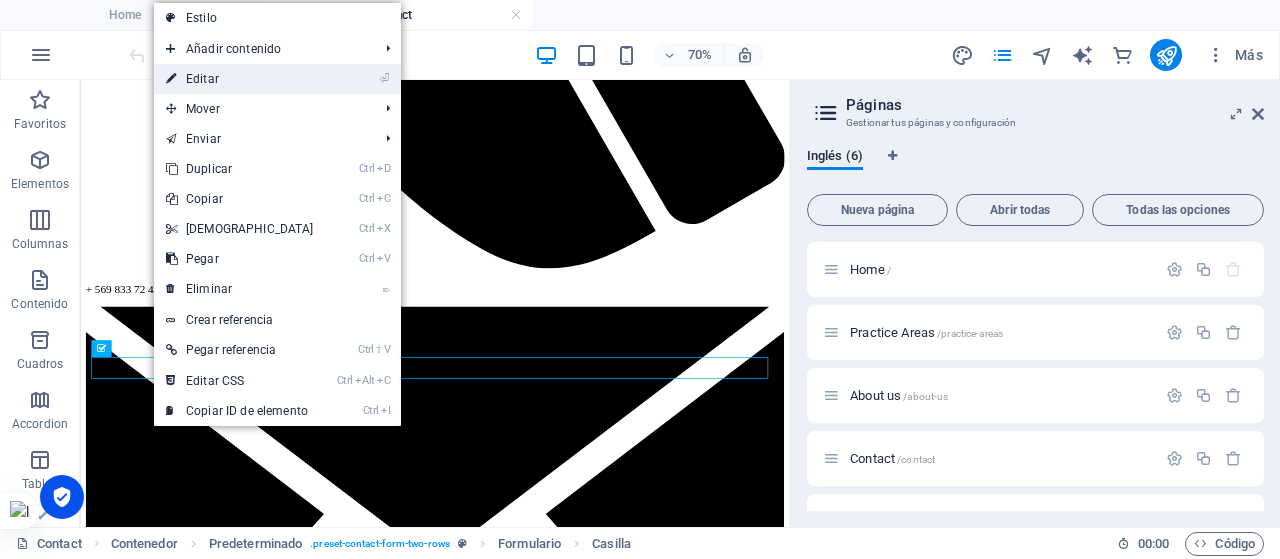 click on "⏎  Editar" at bounding box center (240, 79) 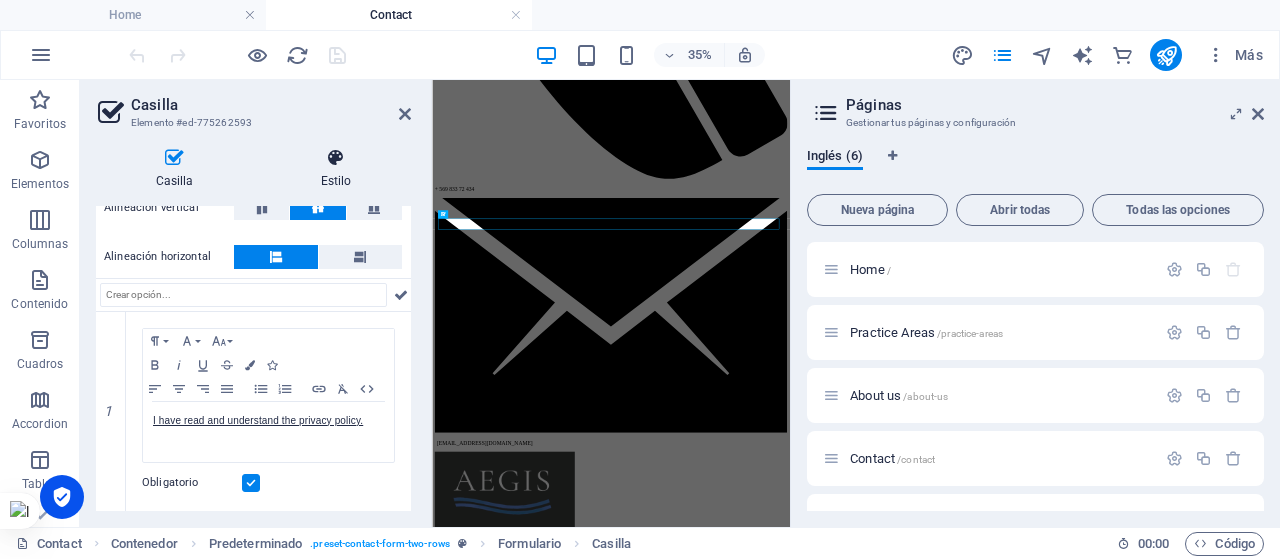 scroll, scrollTop: 182, scrollLeft: 0, axis: vertical 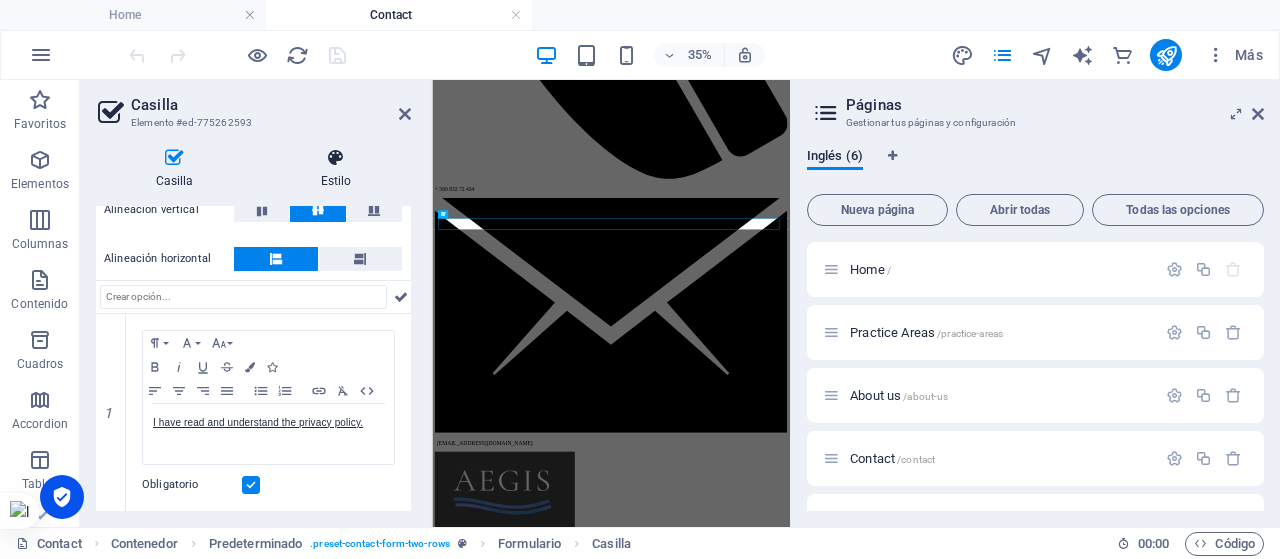 click at bounding box center [336, 158] 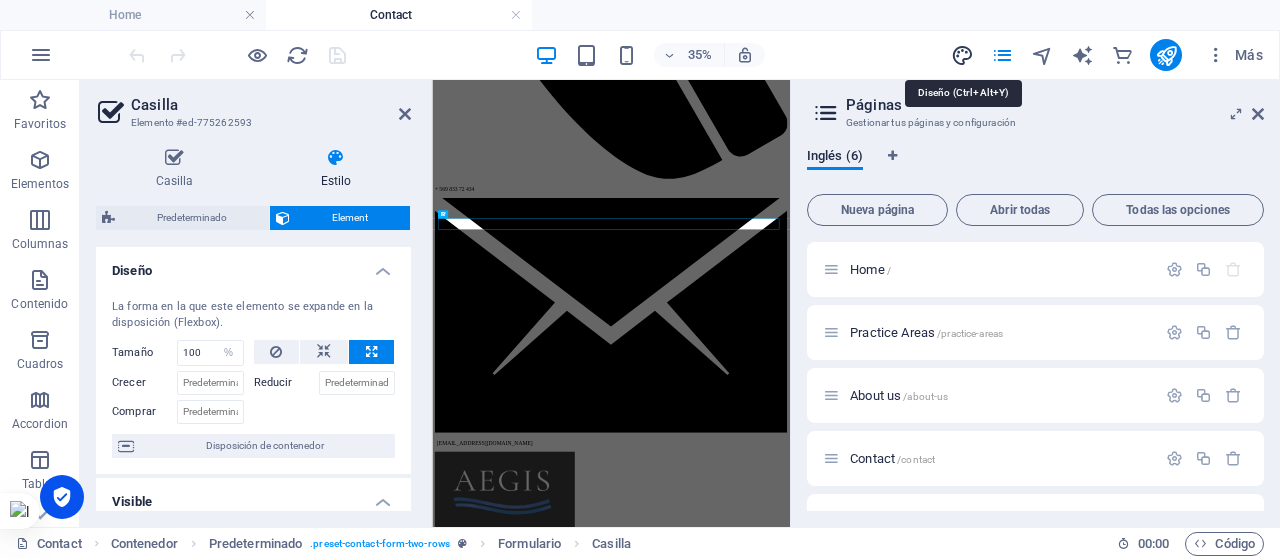 click at bounding box center (962, 55) 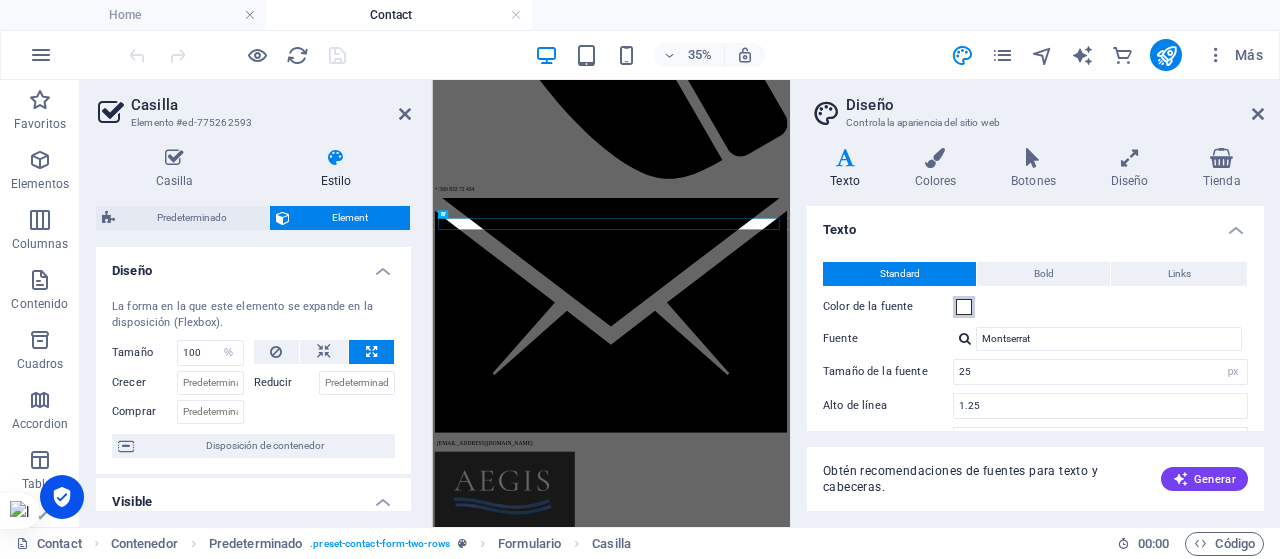 click at bounding box center [964, 307] 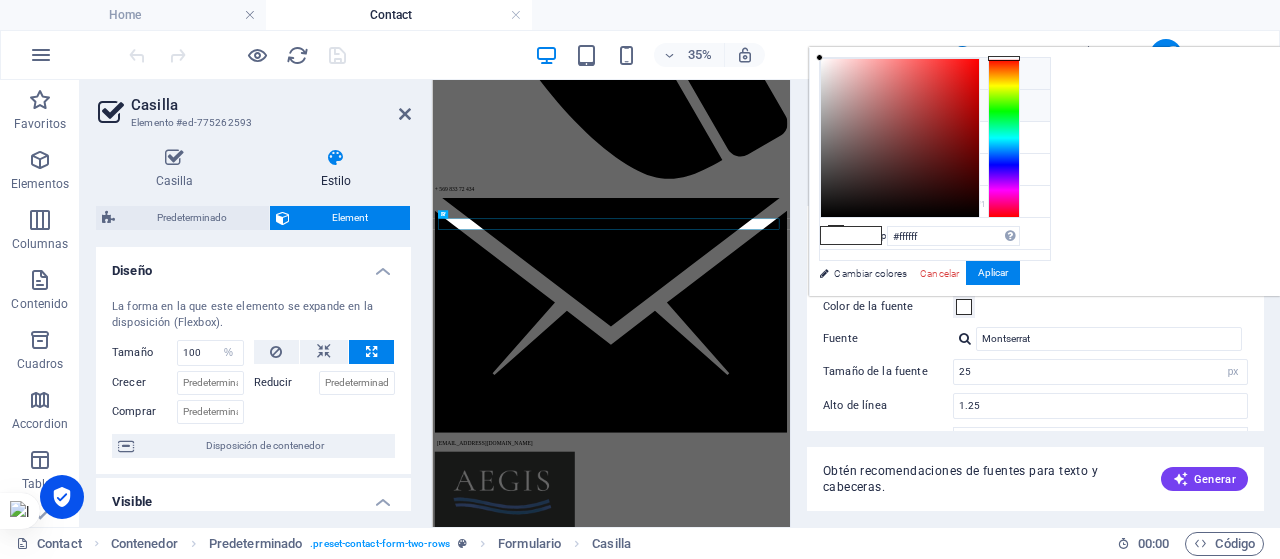 click at bounding box center (836, 105) 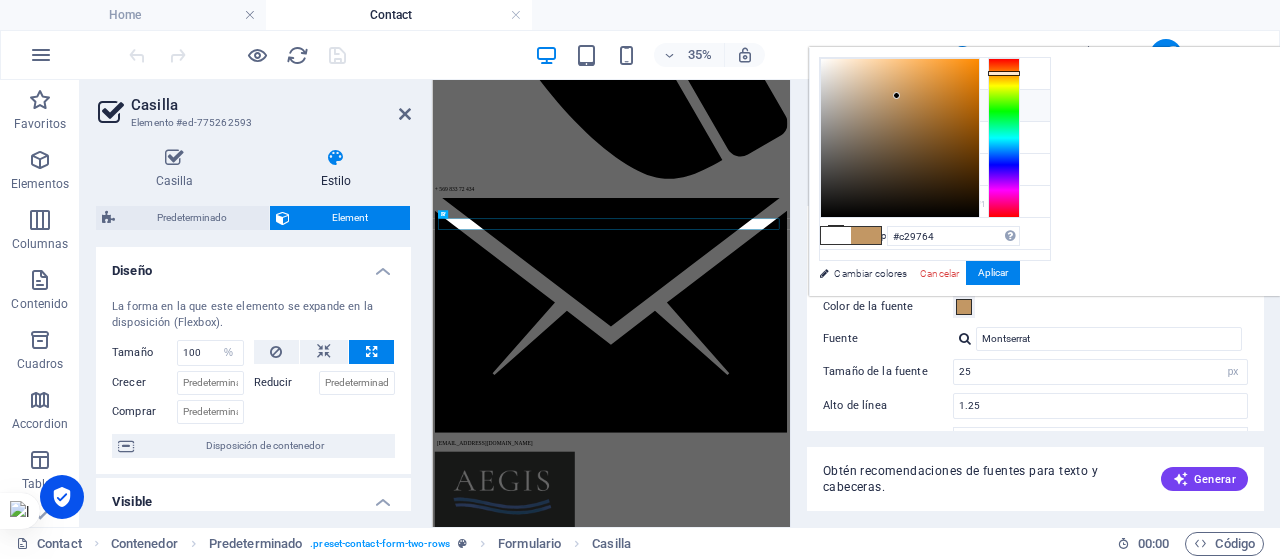 click at bounding box center (836, 235) 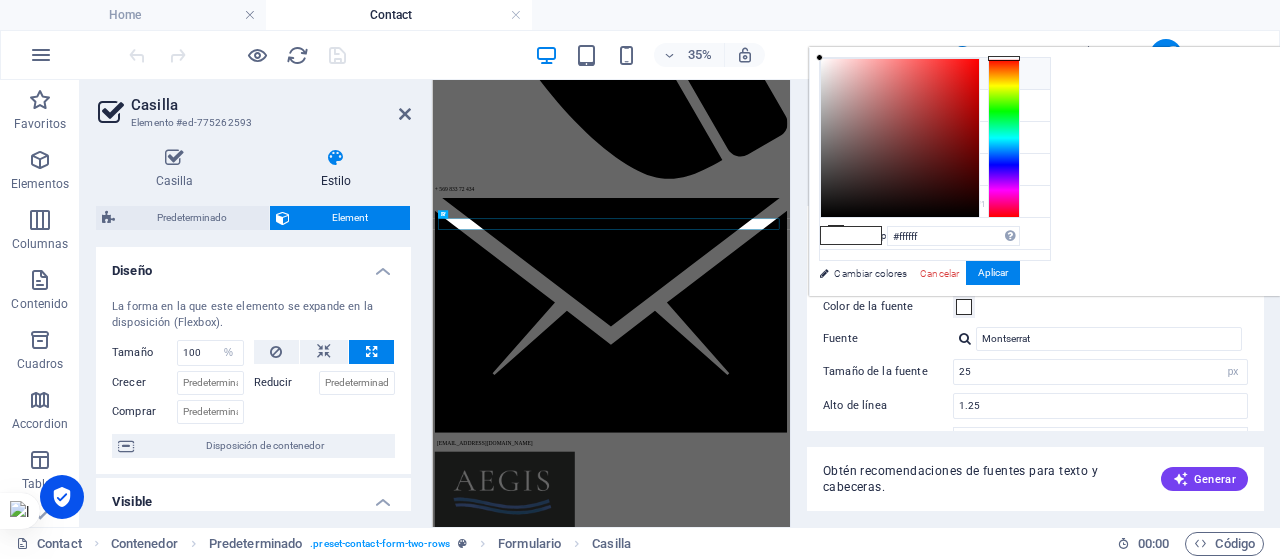 click at bounding box center [866, 235] 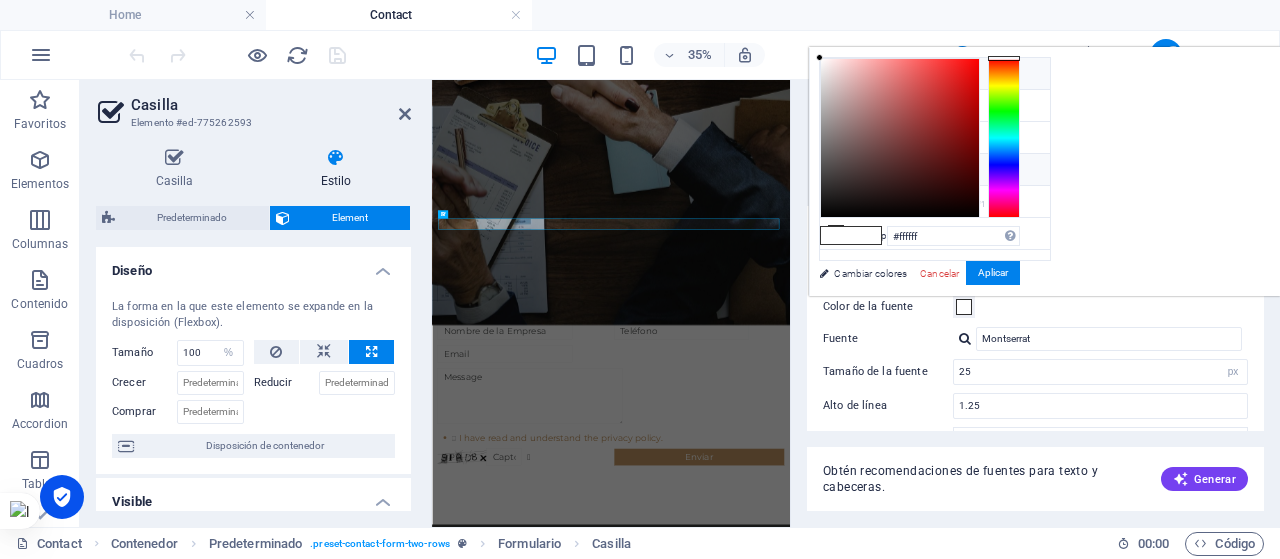 click on "Color de la fuente
#5a5c5b" at bounding box center [935, 170] 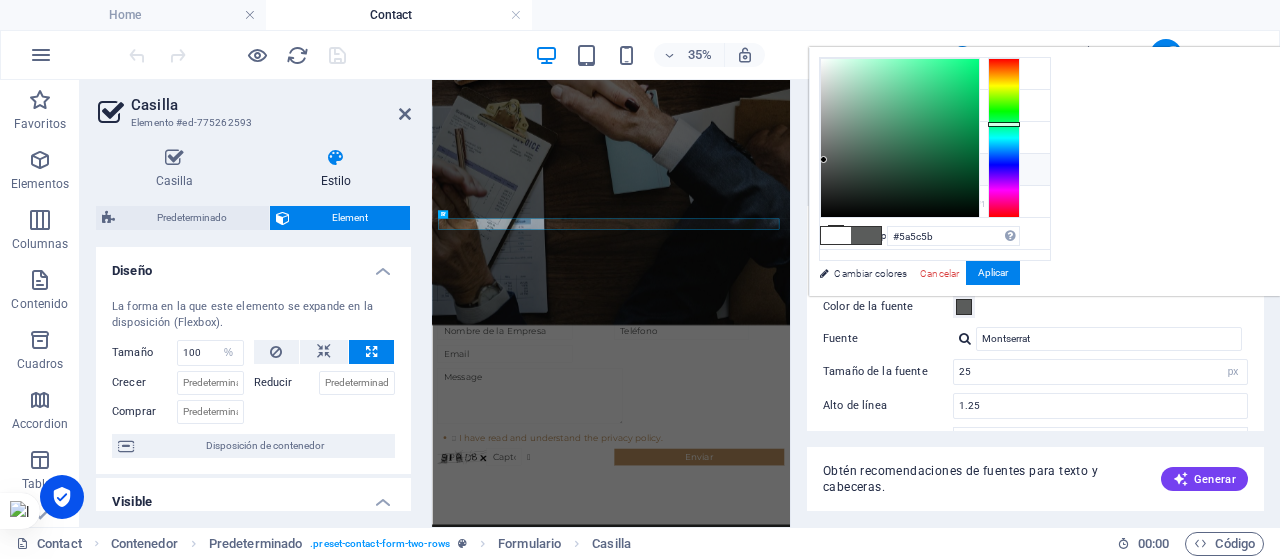click at bounding box center [866, 235] 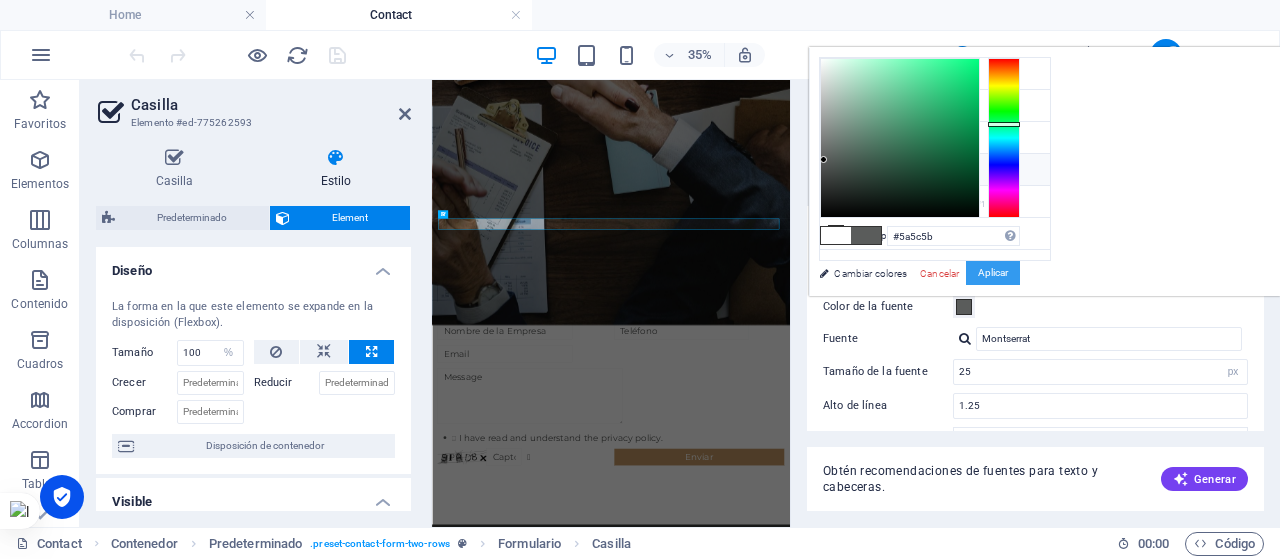 click on "Aplicar" at bounding box center [993, 273] 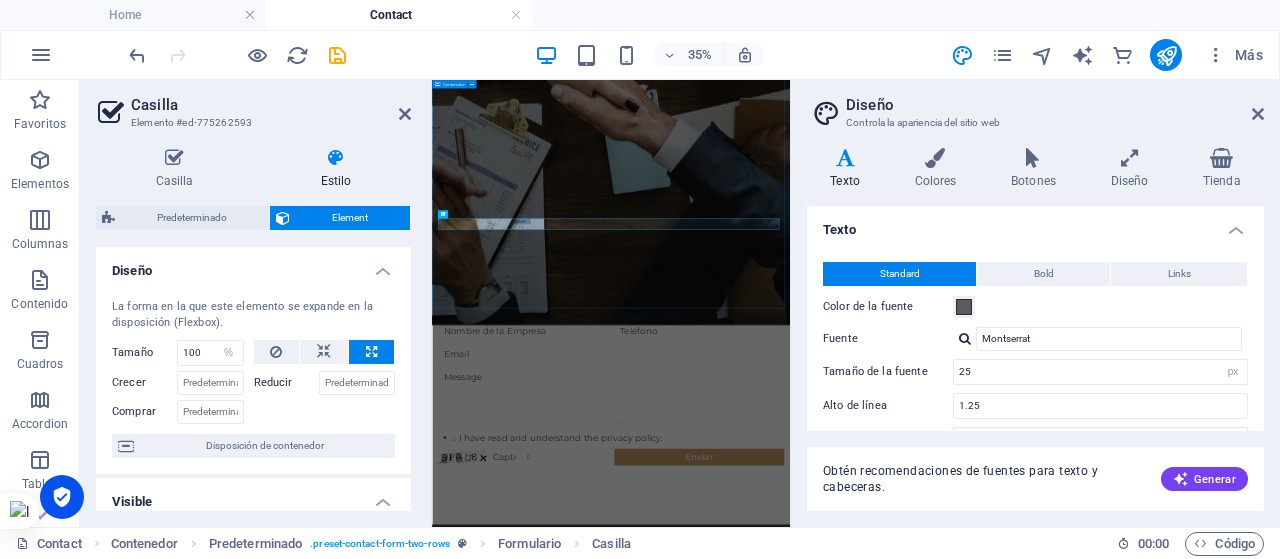 drag, startPoint x: 990, startPoint y: 642, endPoint x: 1031, endPoint y: 627, distance: 43.65776 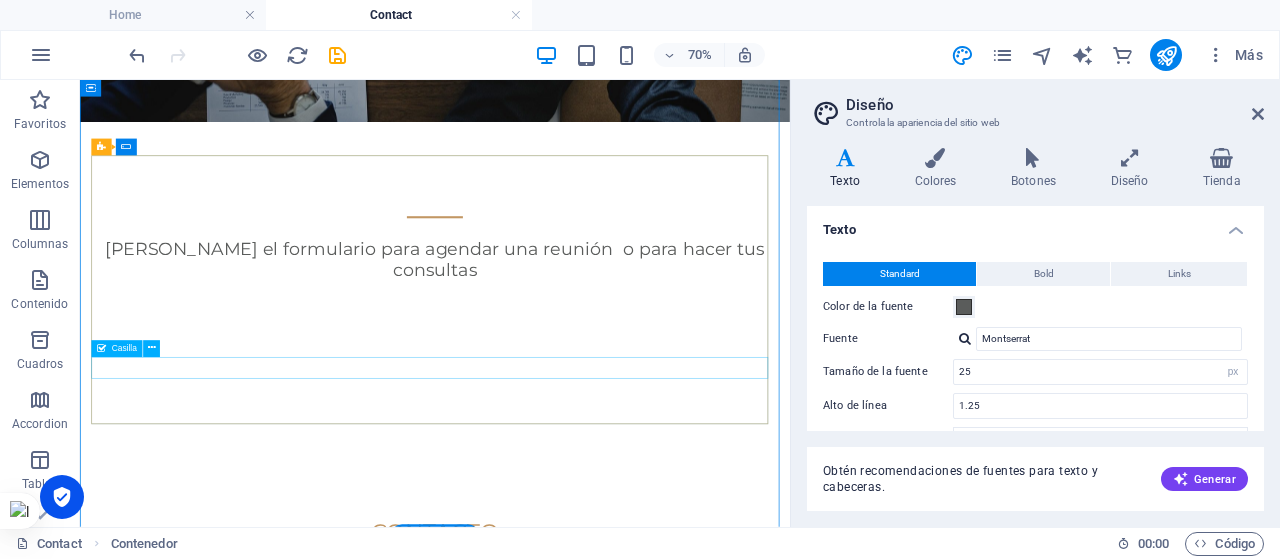 click on "I have read and understand the privacy policy." 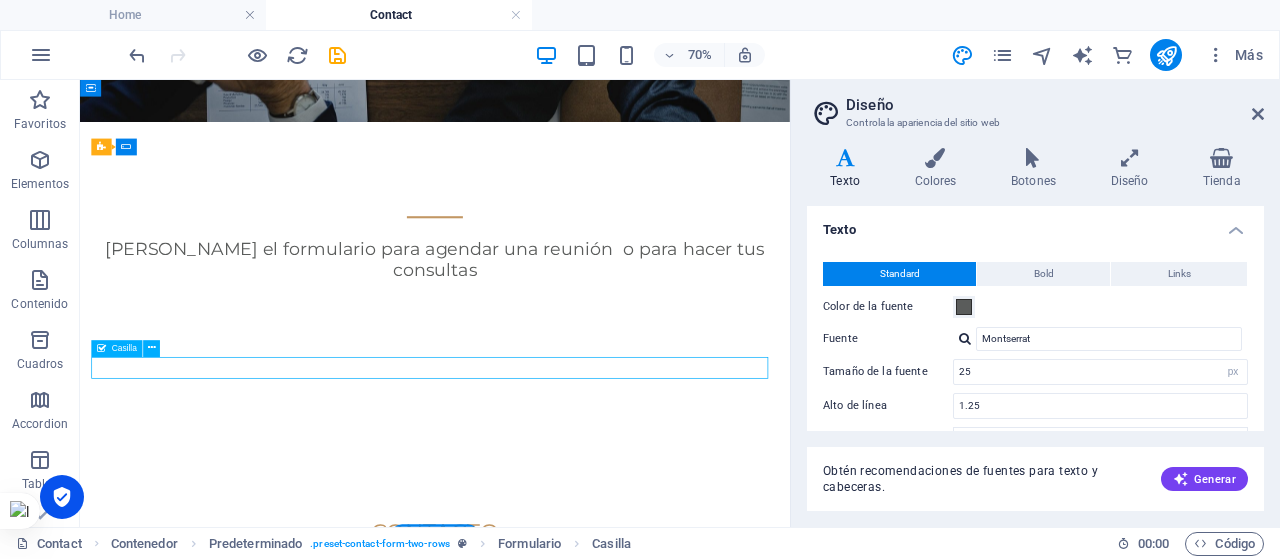 click on "I have read and understand the privacy policy." 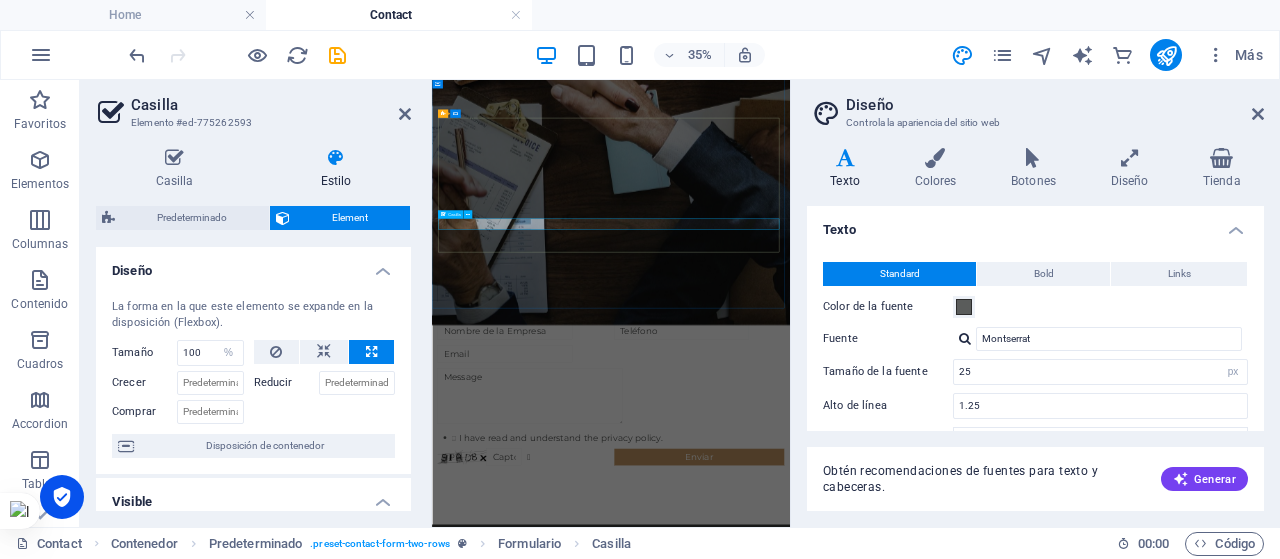 click on "I have read and understand the privacy policy." 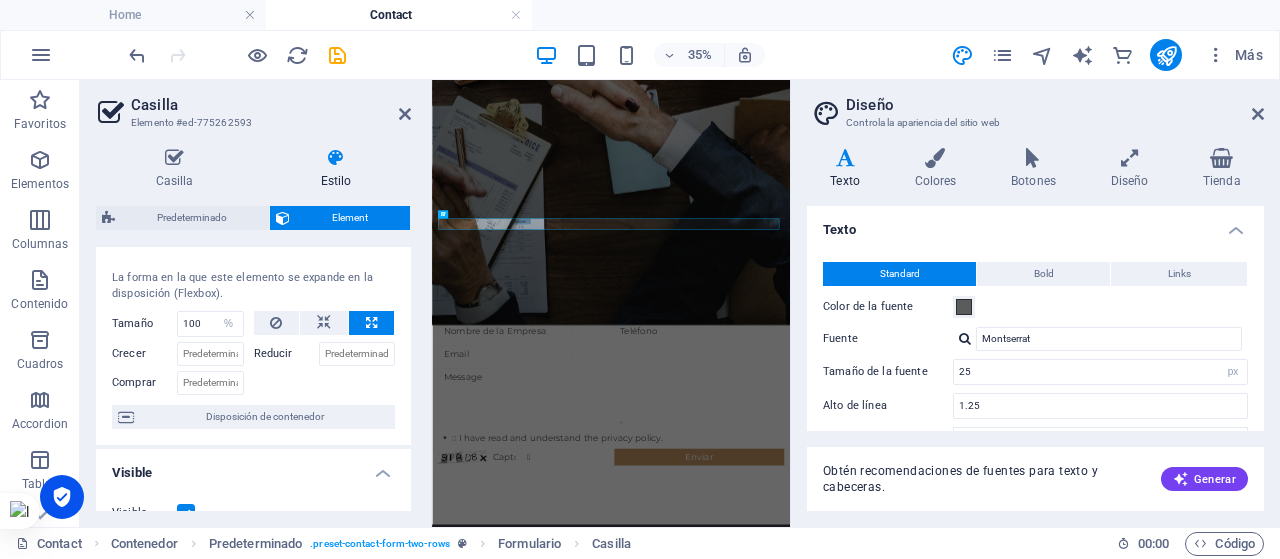 scroll, scrollTop: 41, scrollLeft: 0, axis: vertical 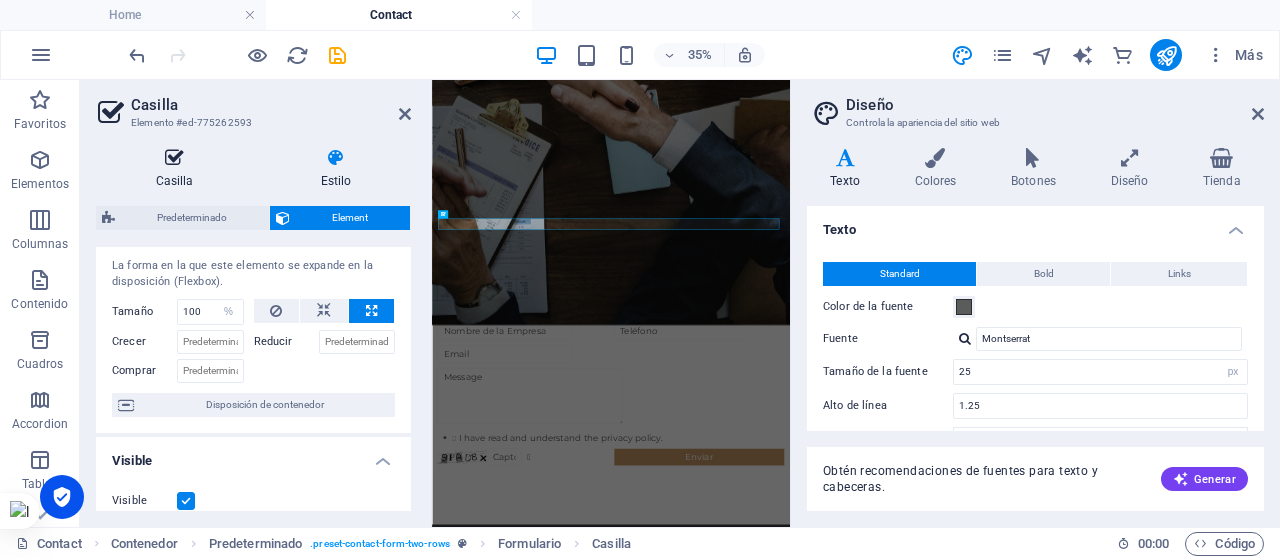 click on "Casilla" at bounding box center (178, 169) 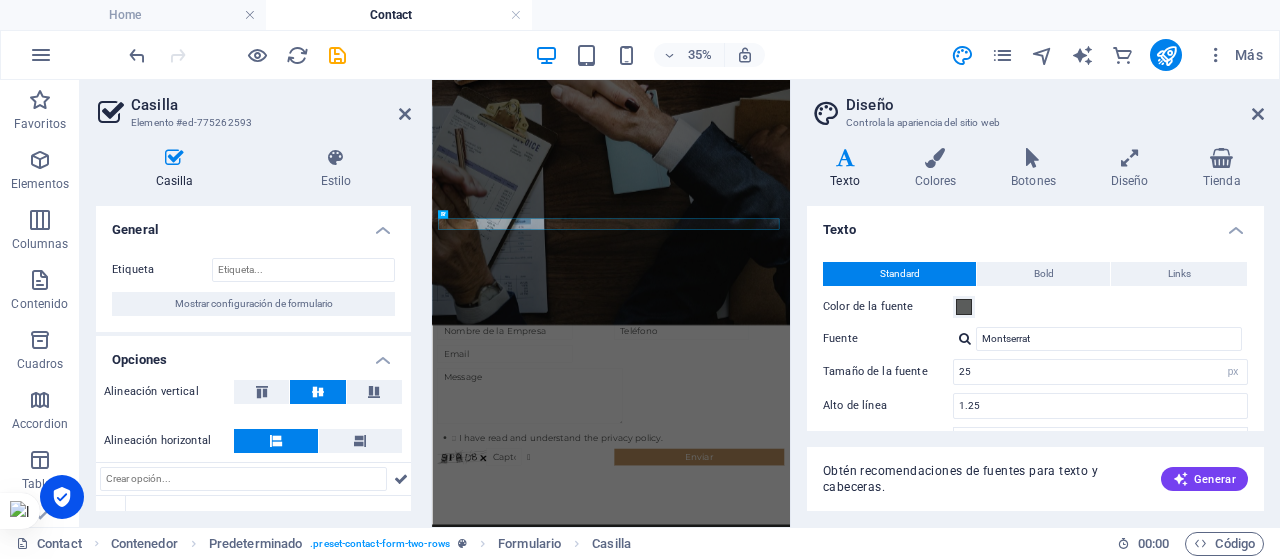 click on "Casilla" at bounding box center [178, 169] 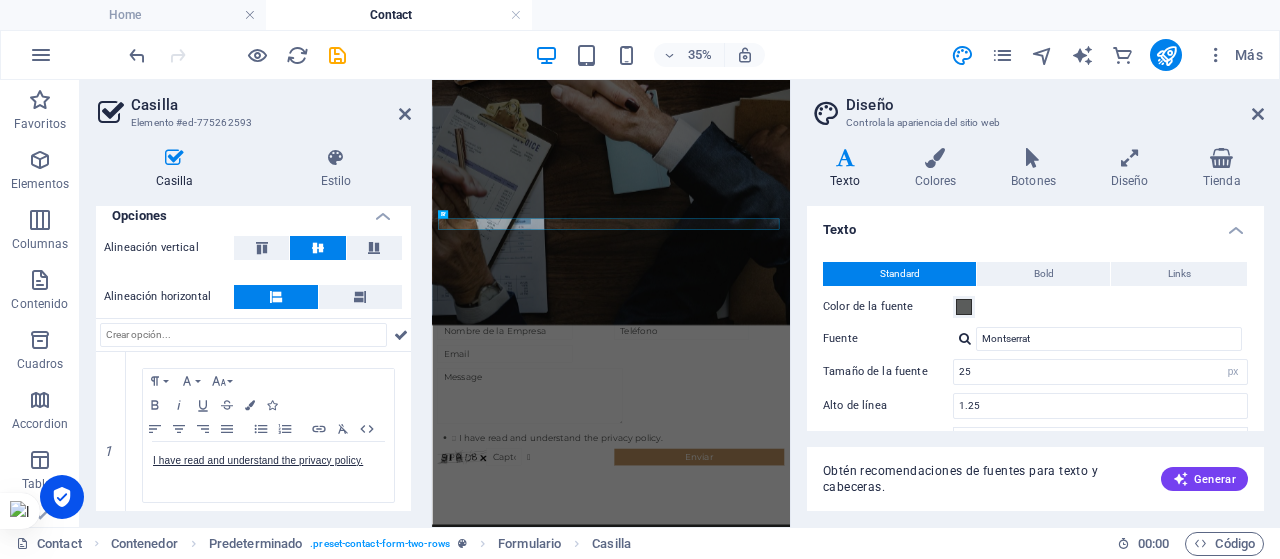 scroll, scrollTop: 190, scrollLeft: 0, axis: vertical 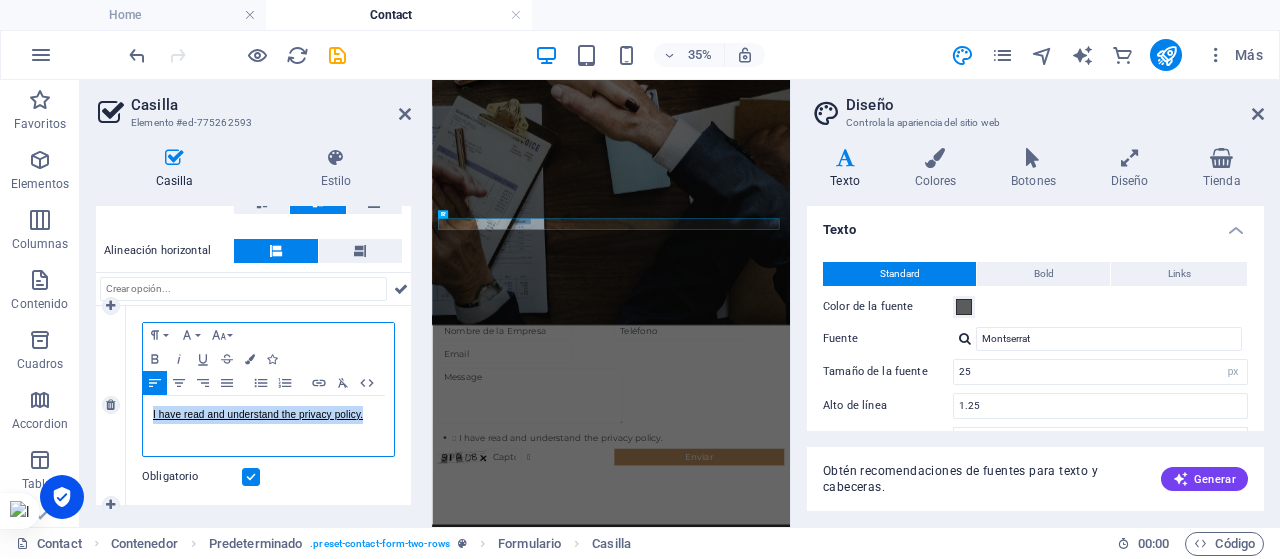 drag, startPoint x: 374, startPoint y: 418, endPoint x: 146, endPoint y: 417, distance: 228.0022 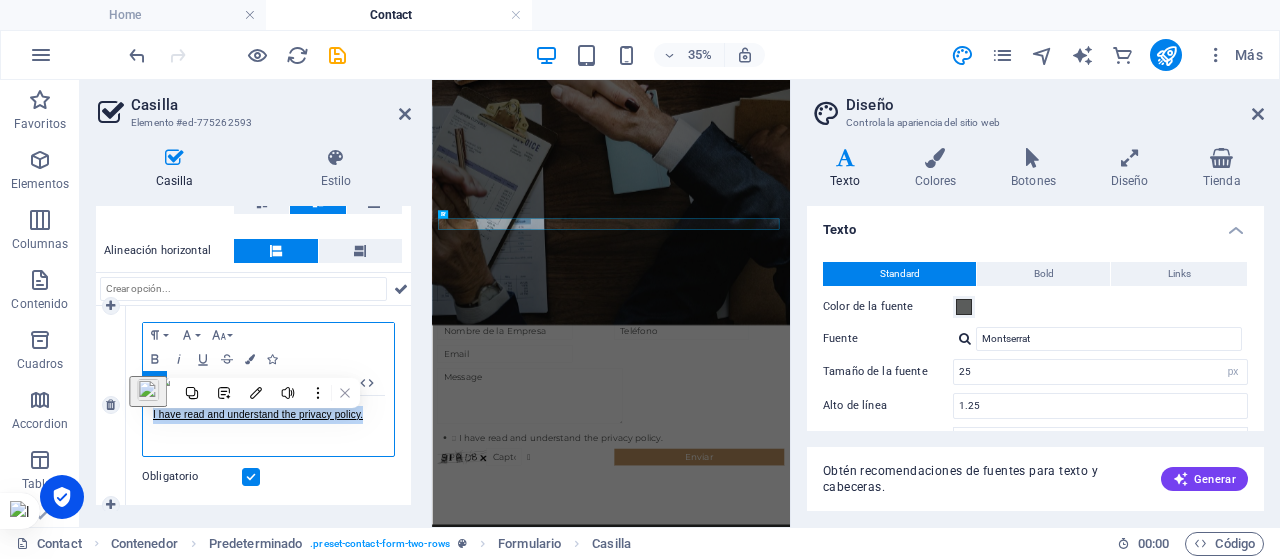 type 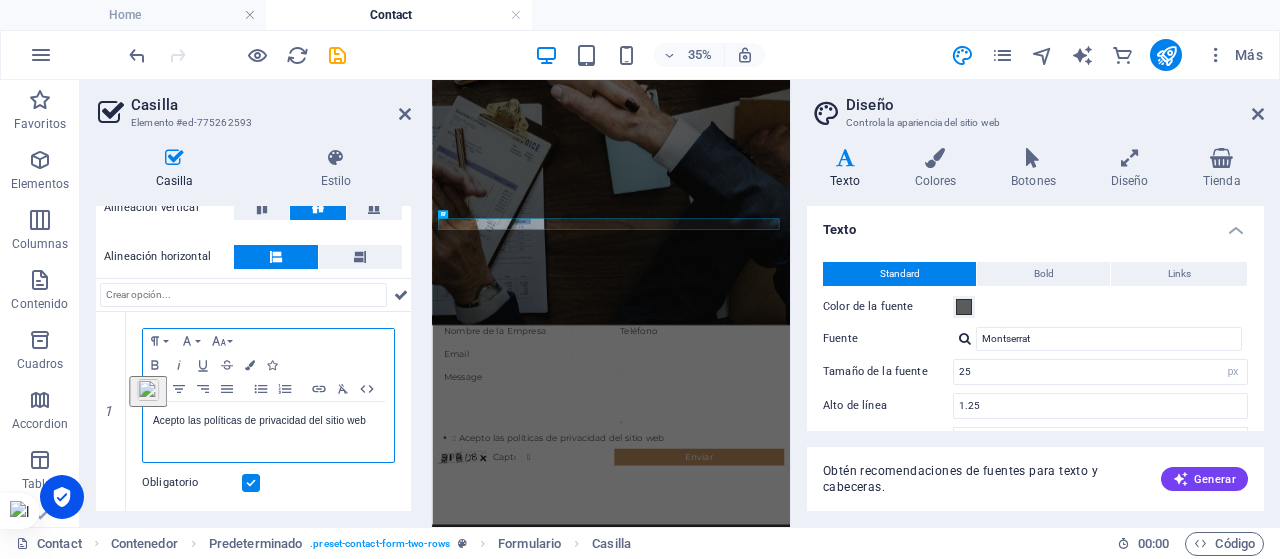 scroll, scrollTop: 182, scrollLeft: 0, axis: vertical 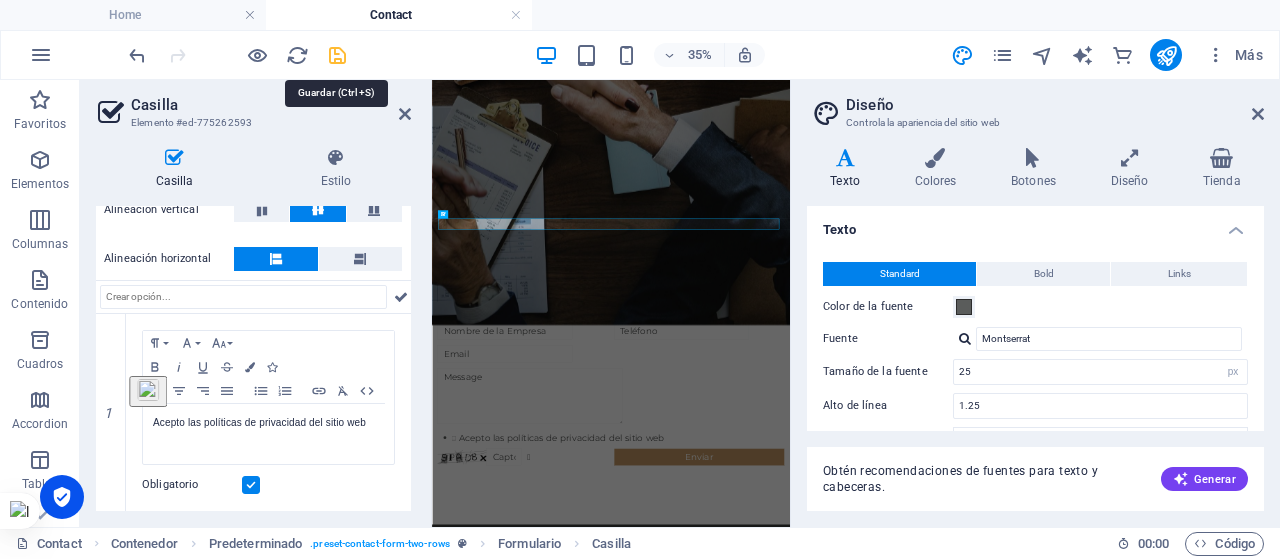 click at bounding box center (337, 55) 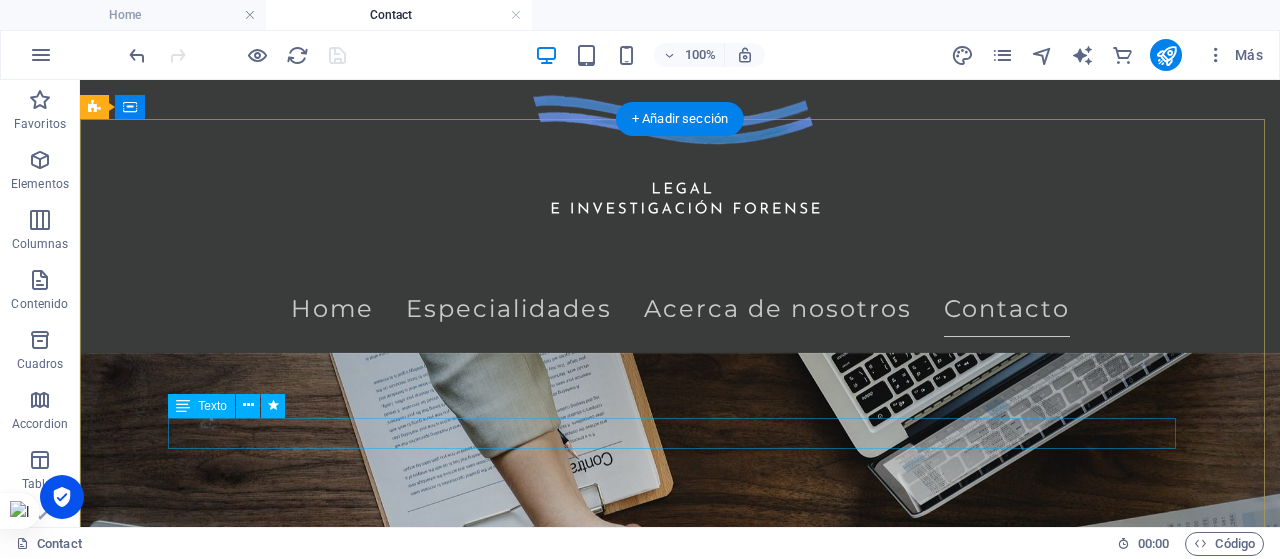 scroll, scrollTop: 481, scrollLeft: 0, axis: vertical 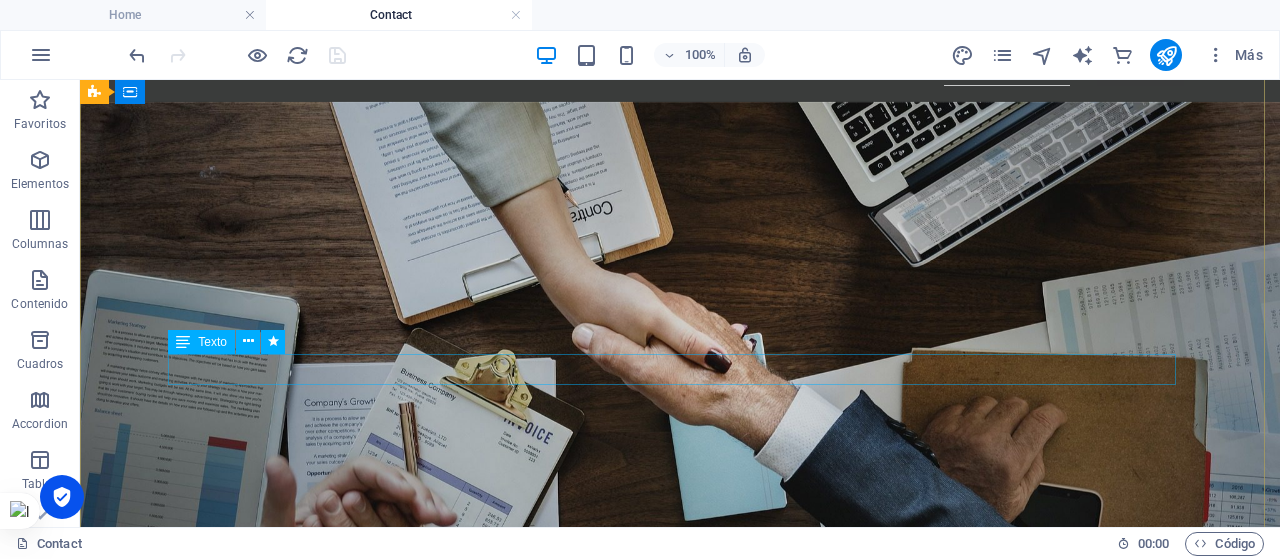 click on "[PERSON_NAME] el formulario para agendar una reunión  o para hacer tus consultas" at bounding box center (680, 937) 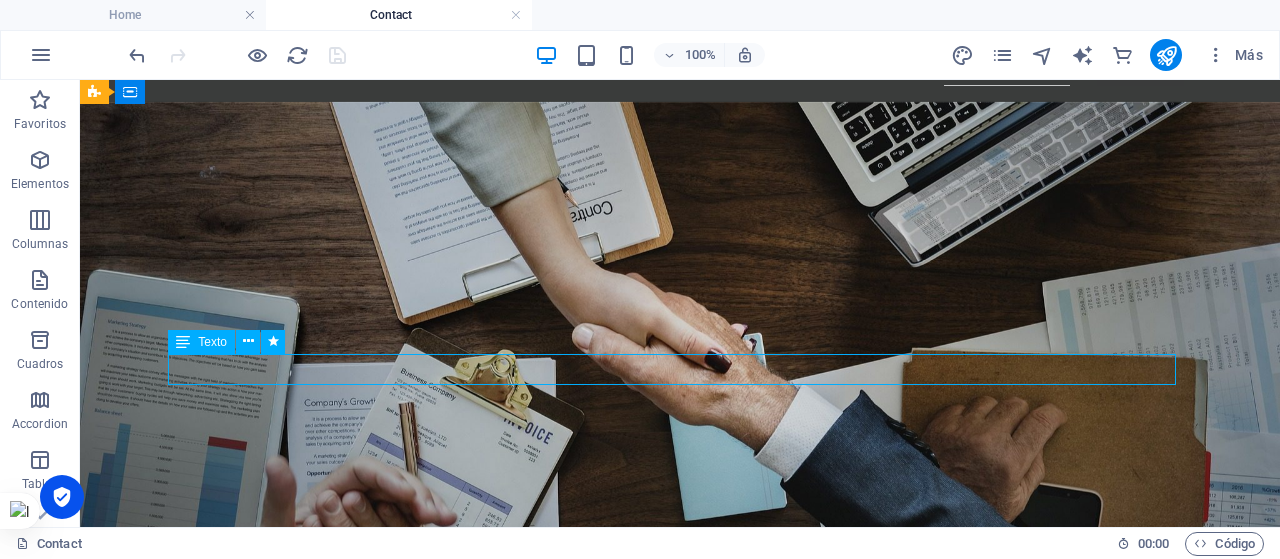click on "[PERSON_NAME] el formulario para agendar una reunión  o para hacer tus consultas" at bounding box center [680, 937] 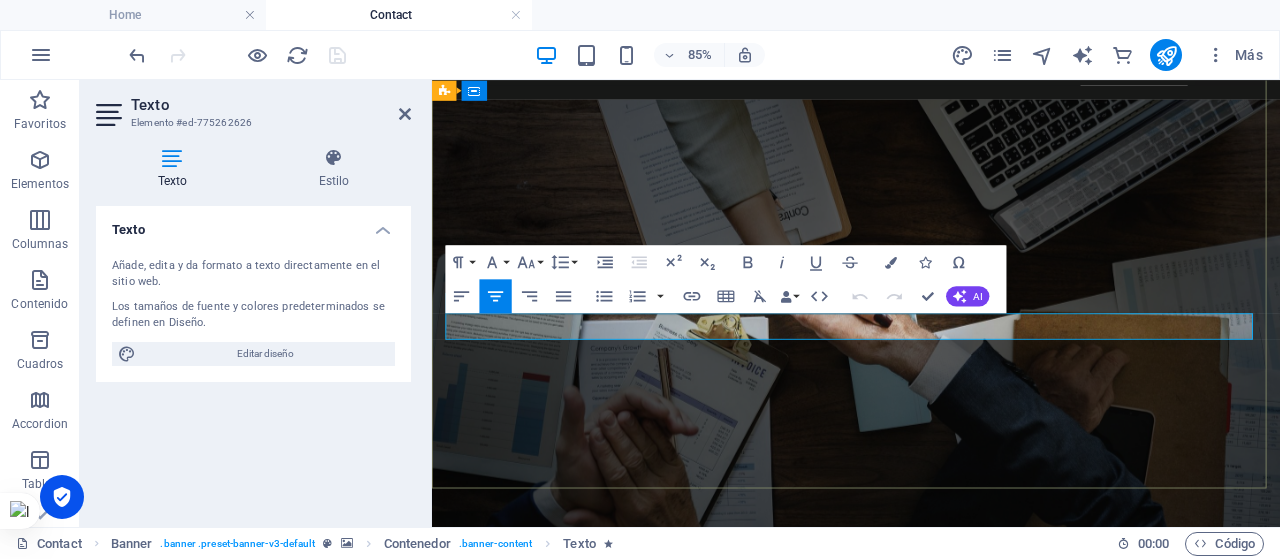 drag, startPoint x: 776, startPoint y: 365, endPoint x: 675, endPoint y: 383, distance: 102.59142 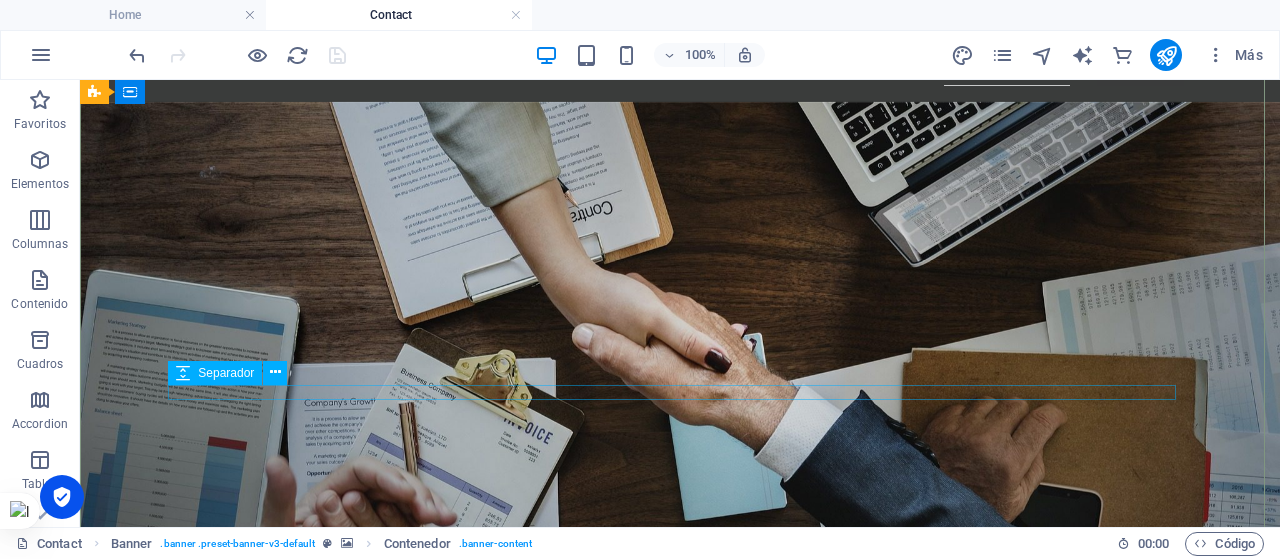 click at bounding box center (680, 975) 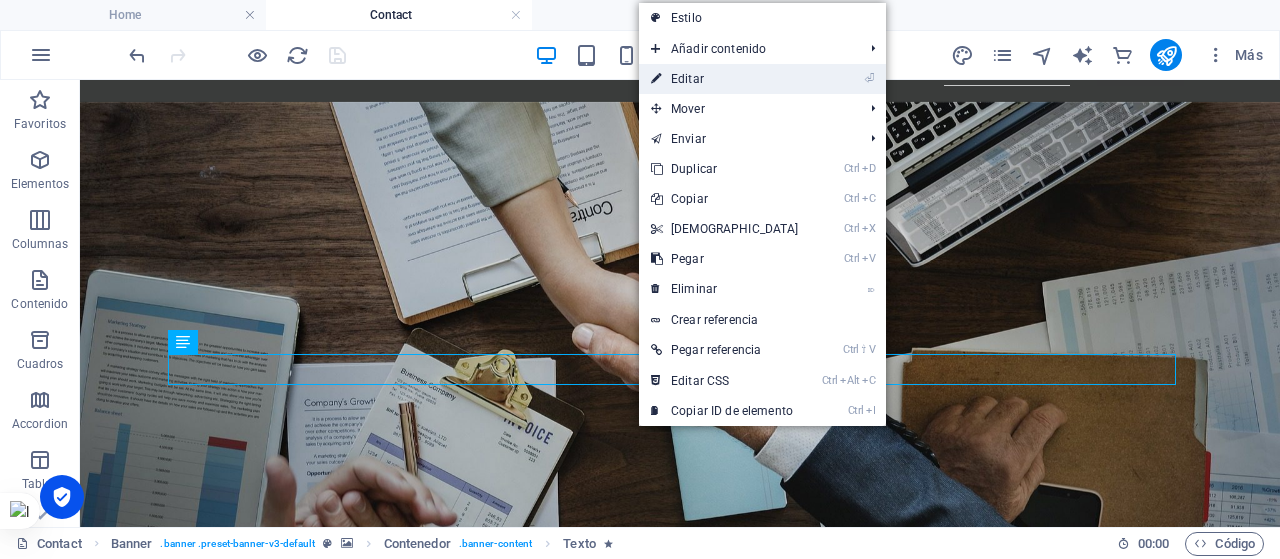 click on "⏎  Editar" at bounding box center [725, 79] 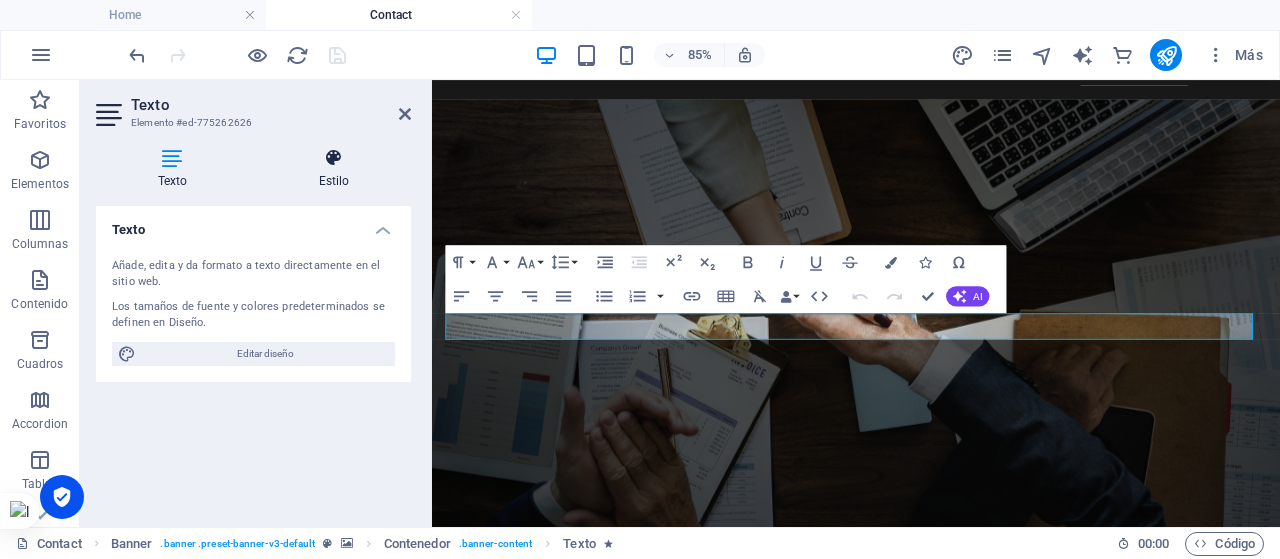 click on "Estilo" at bounding box center [334, 169] 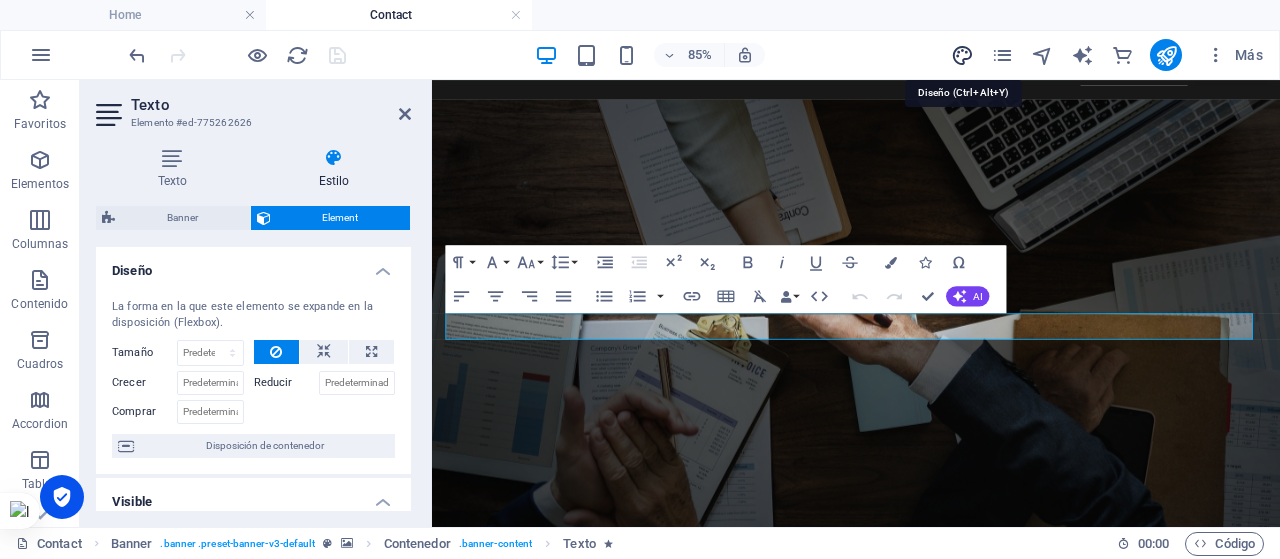 click at bounding box center [962, 55] 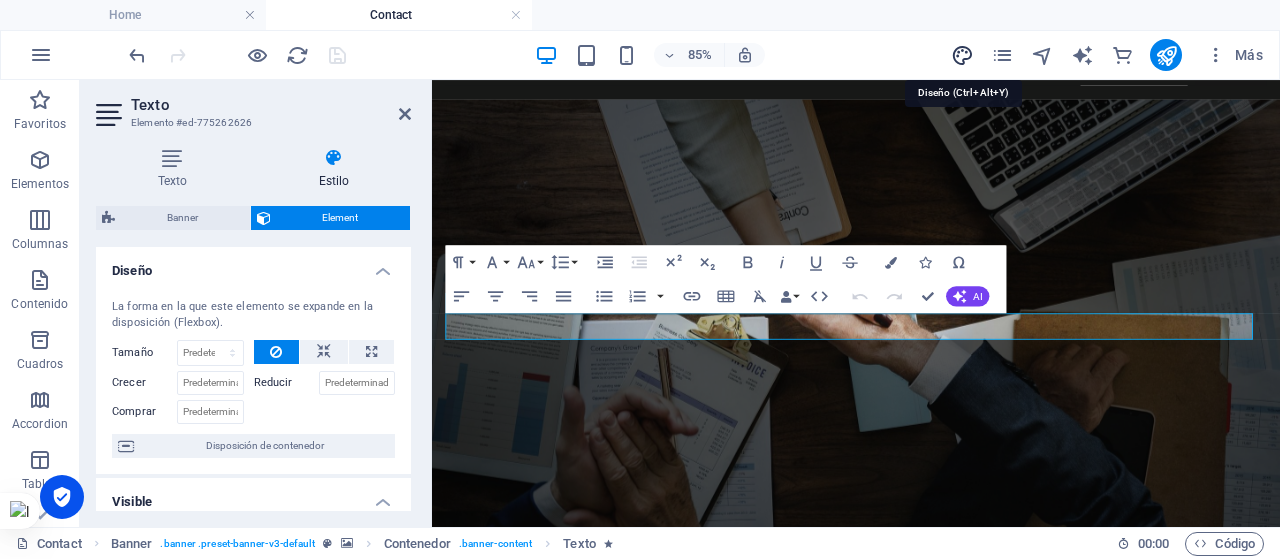 select on "px" 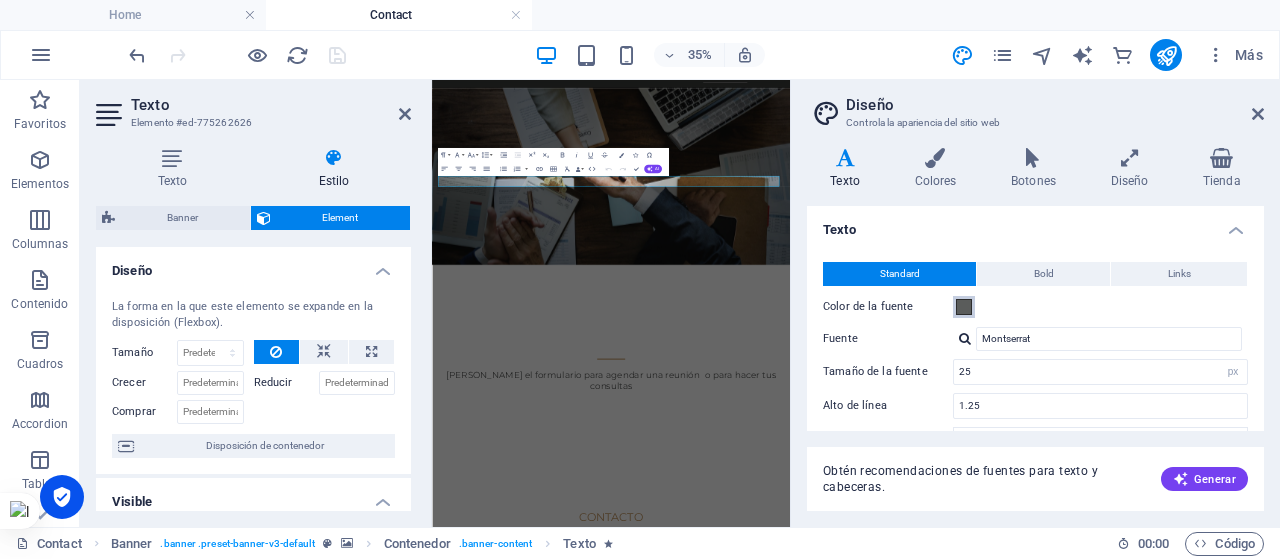 click at bounding box center [964, 307] 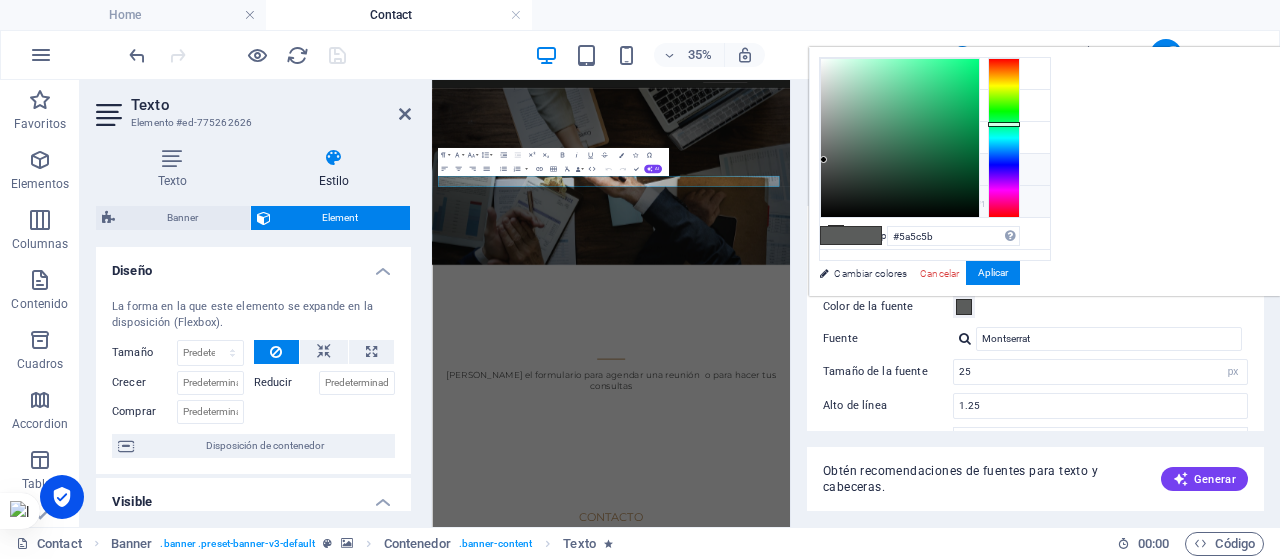 click at bounding box center [836, 201] 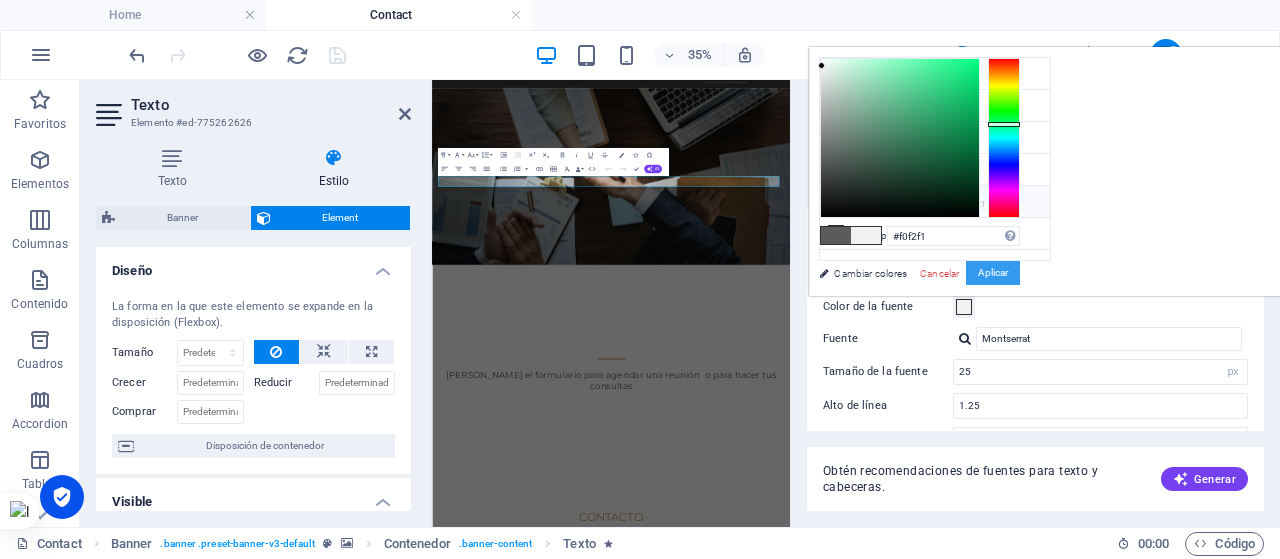 click on "Aplicar" at bounding box center (993, 273) 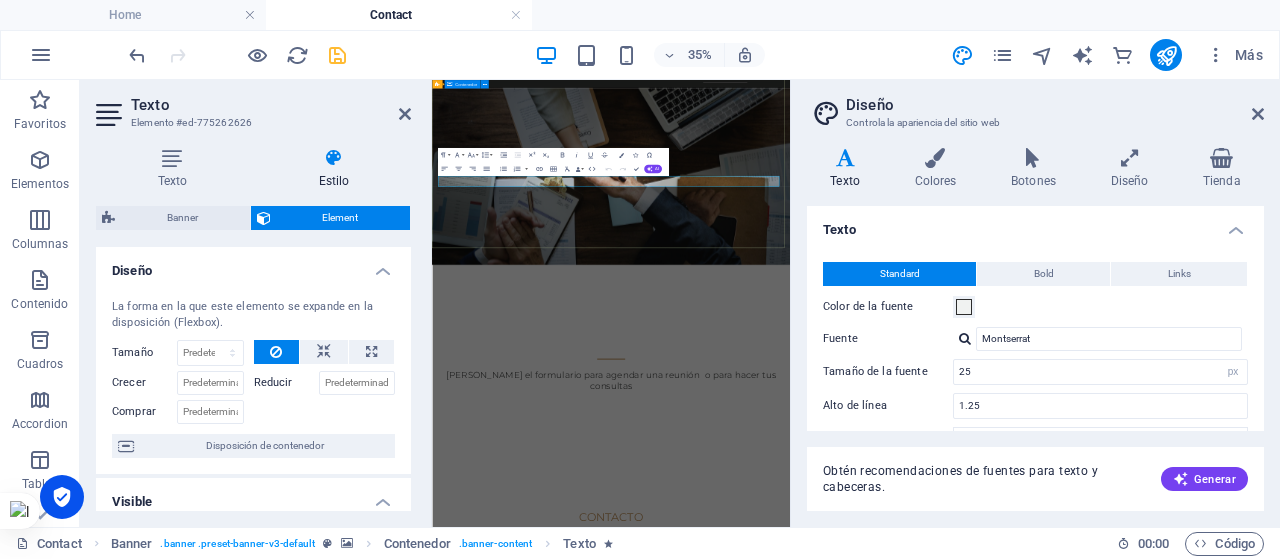 click on "Contacto [PERSON_NAME] el formulario para agendar una reunión  o para hacer tus consultas" at bounding box center (943, 875) 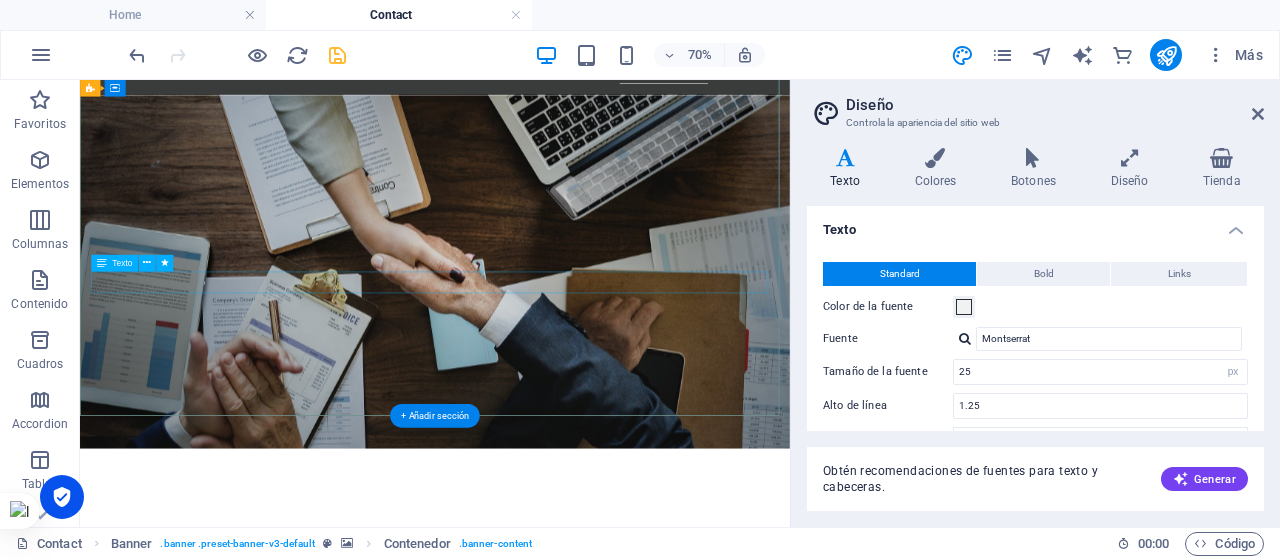 click on "[PERSON_NAME] el formulario para agendar una reunión  o para hacer tus consultas" at bounding box center (587, 937) 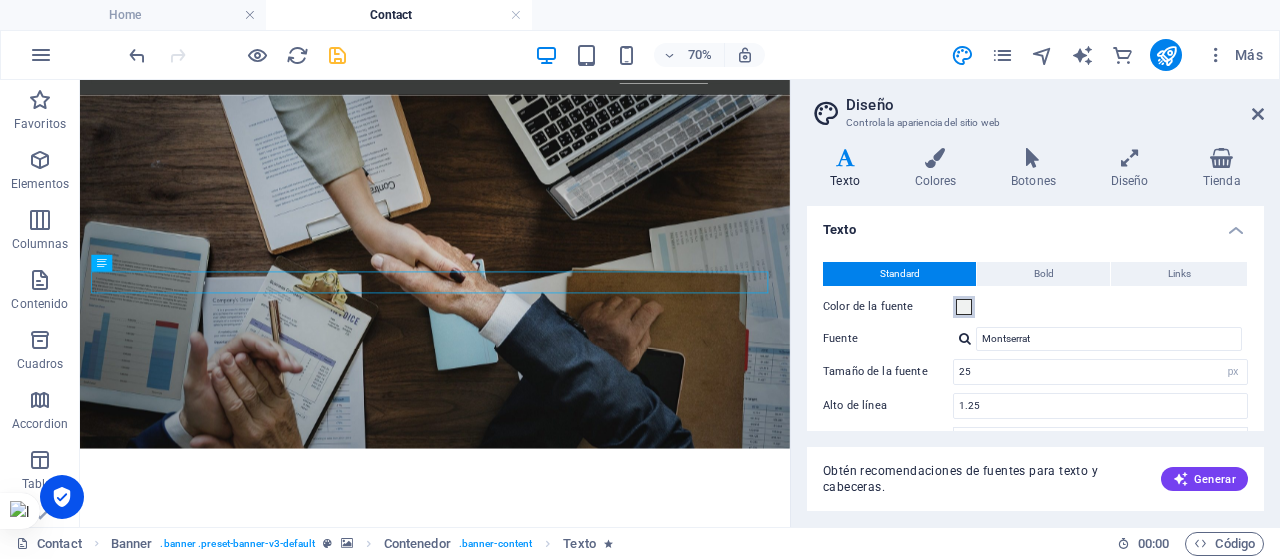 click at bounding box center (964, 307) 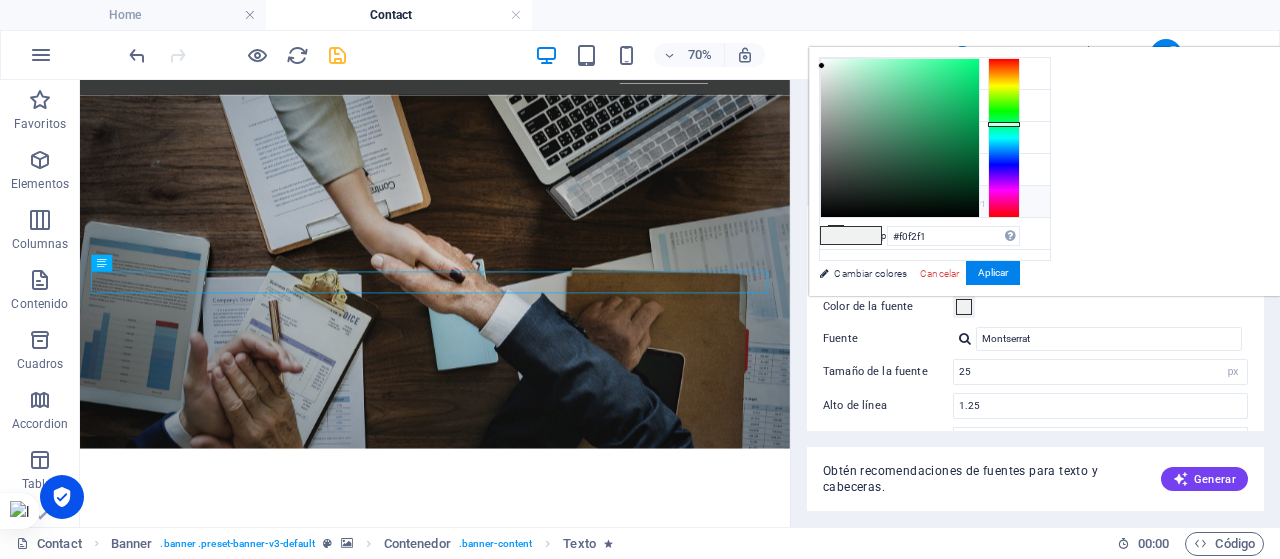 click on "Color personalizado 1
#f0f2f1" at bounding box center (935, 202) 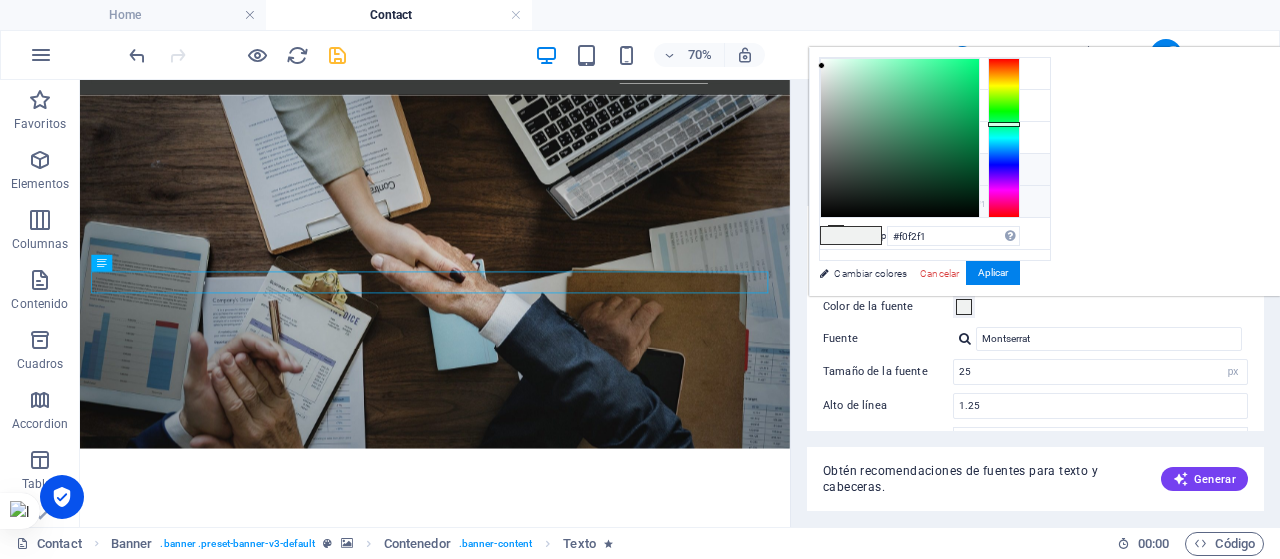 click at bounding box center (836, 169) 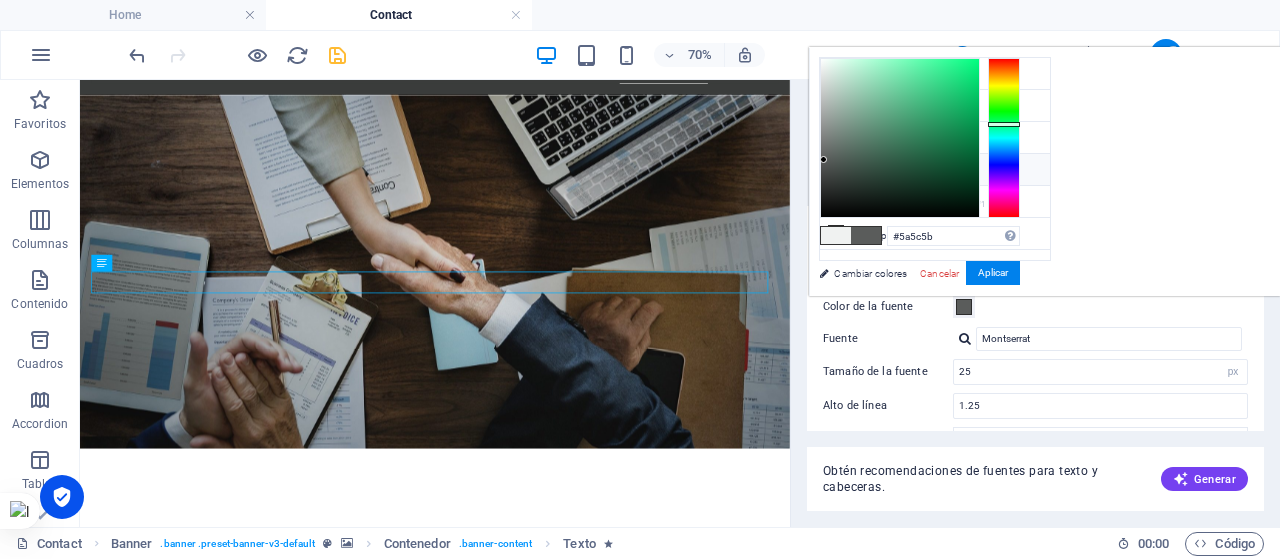 click on "#5a5c5b Formatos soportados #0852ed rgb(8, 82, 237) rgba(8, 82, 237, 90%) hsv(221,97,93) hsl(221, 93%, 48%) Cancelar Aplicar" at bounding box center (919, 317) 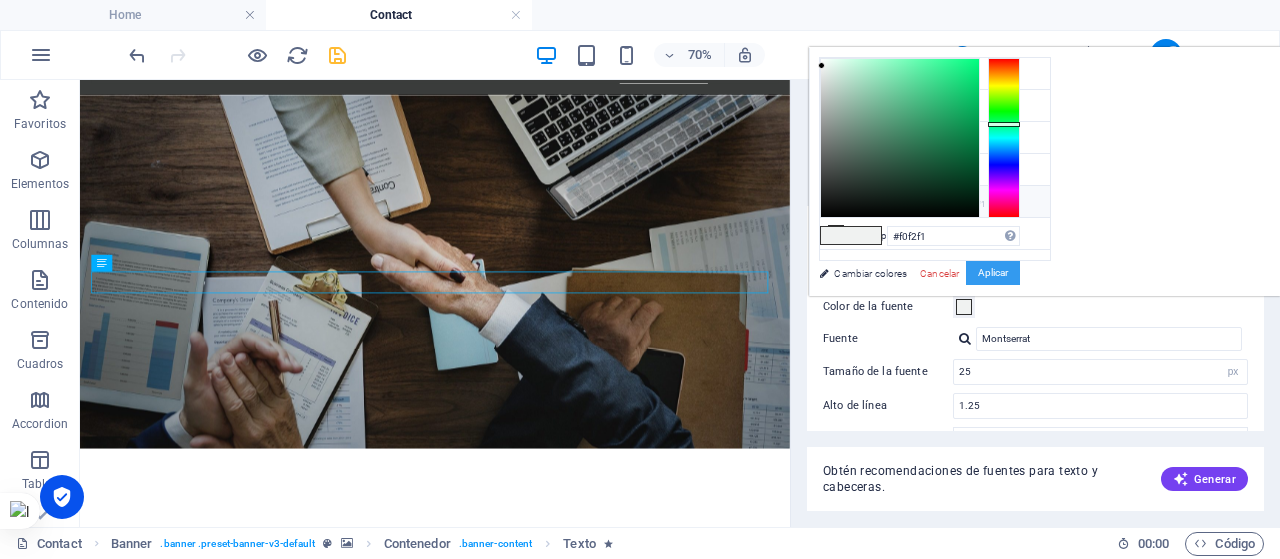 click on "Aplicar" at bounding box center (993, 273) 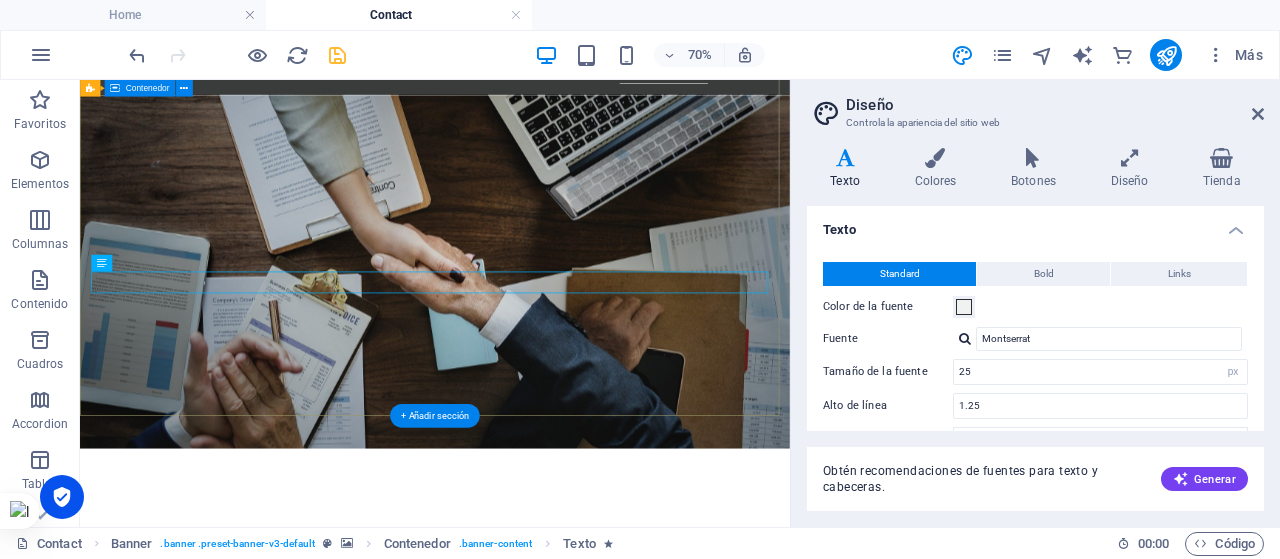 click on "Contacto [PERSON_NAME] el formulario para agendar una reunión  o para hacer tus consultas" at bounding box center (587, 875) 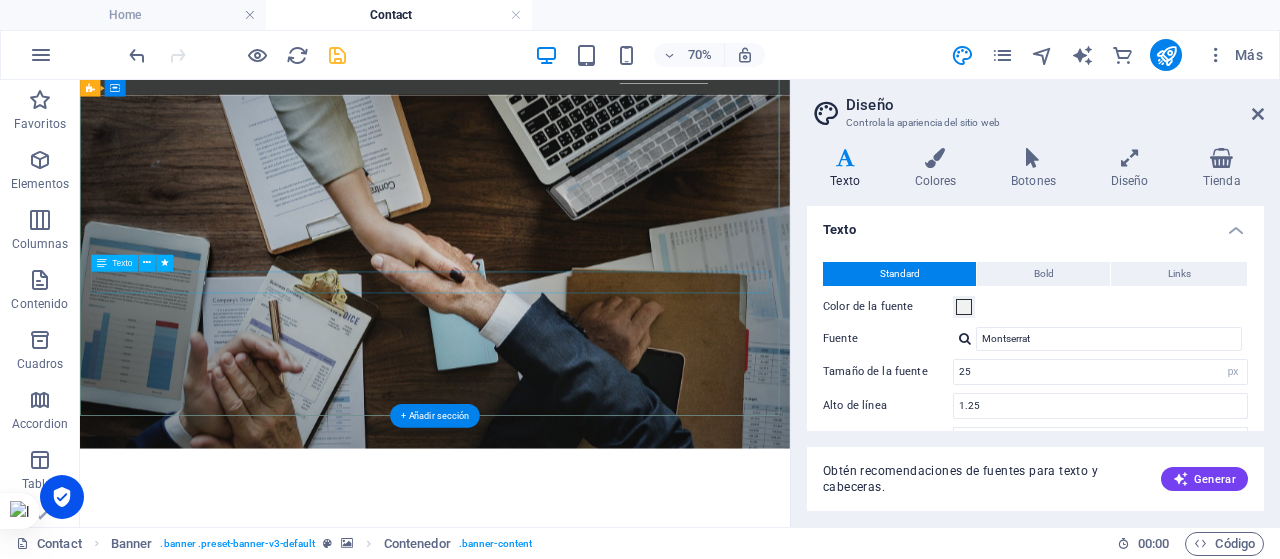click on "[PERSON_NAME] el formulario para agendar una reunión  o para hacer tus consultas" at bounding box center [587, 937] 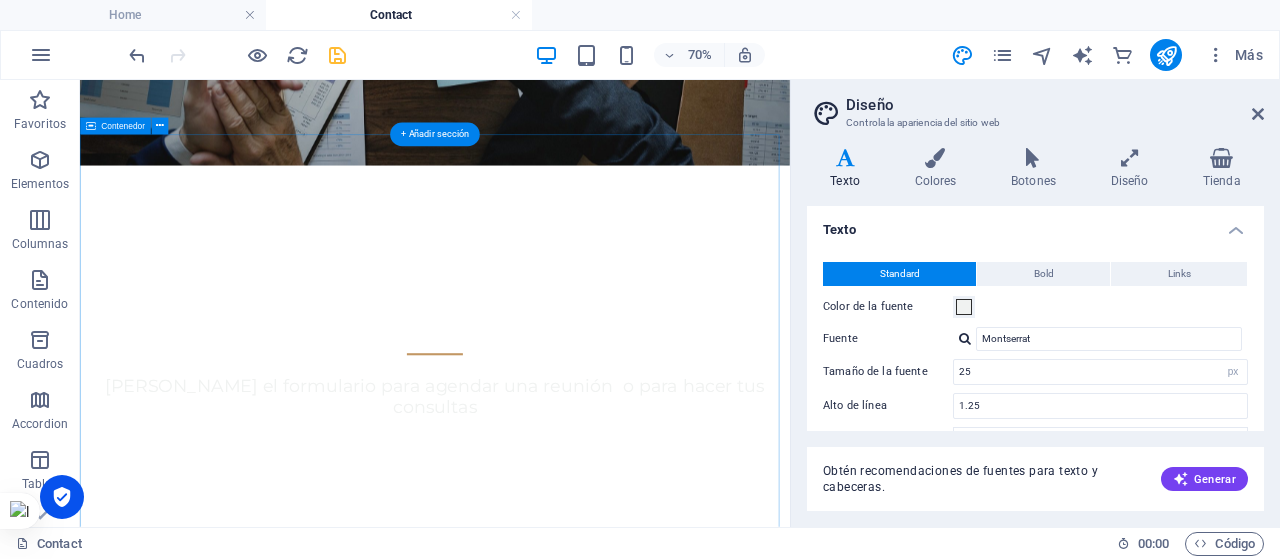 scroll, scrollTop: 889, scrollLeft: 0, axis: vertical 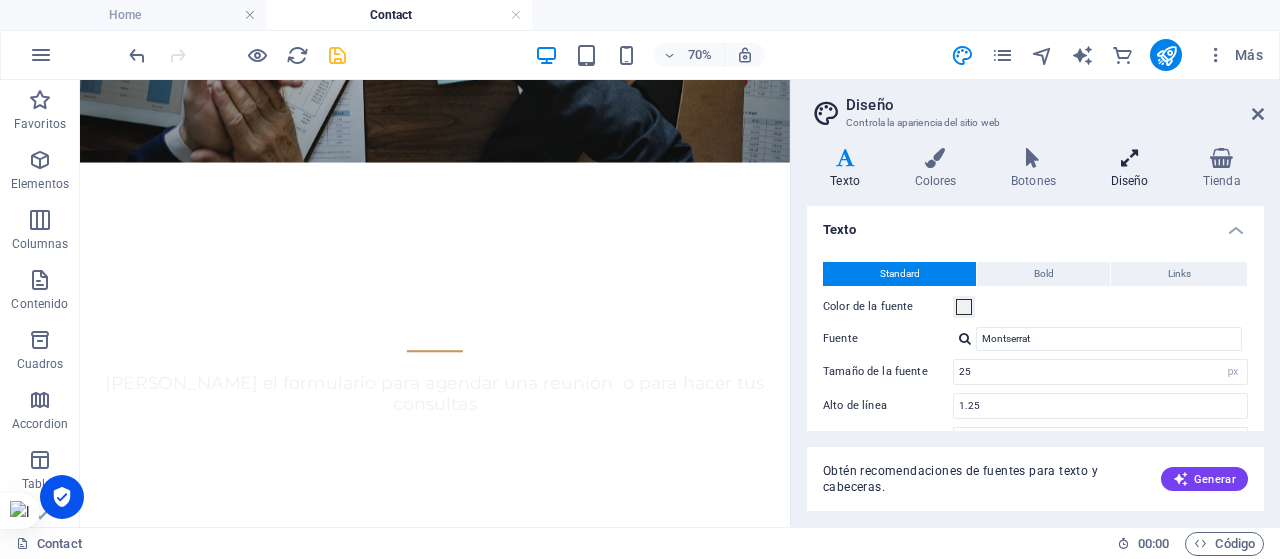 click on "Diseño" at bounding box center [1133, 169] 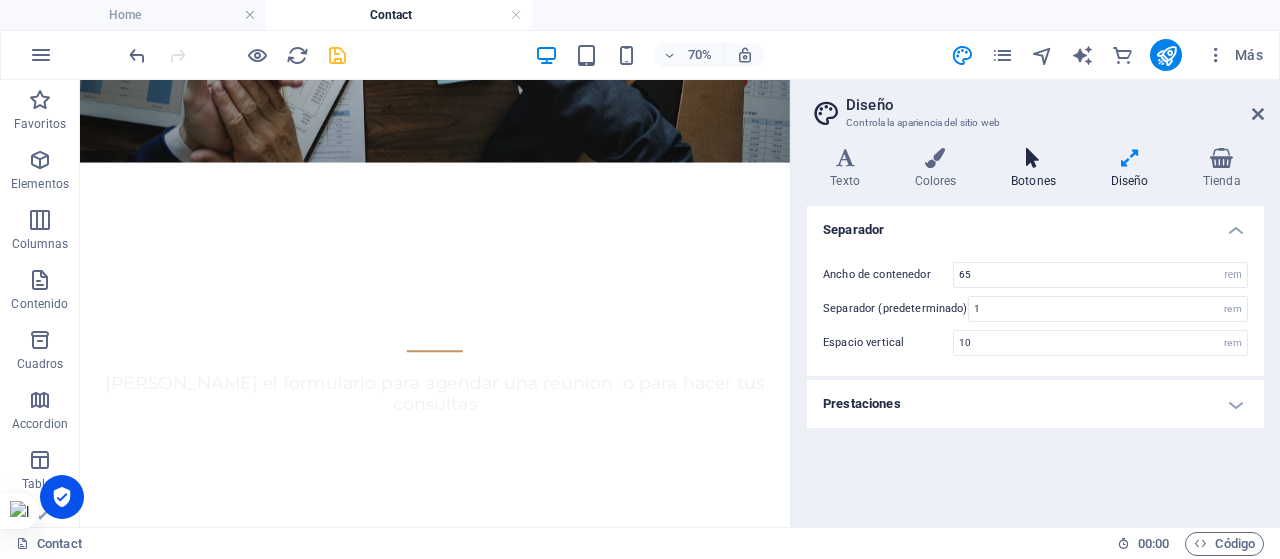 click on "Botones" at bounding box center [1038, 169] 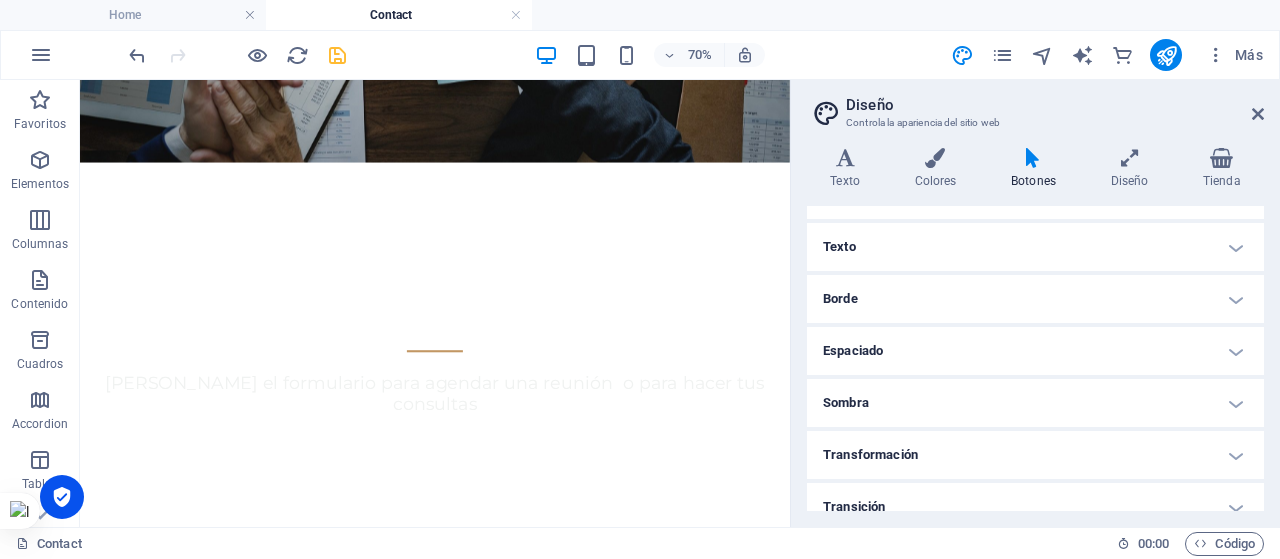 scroll, scrollTop: 167, scrollLeft: 0, axis: vertical 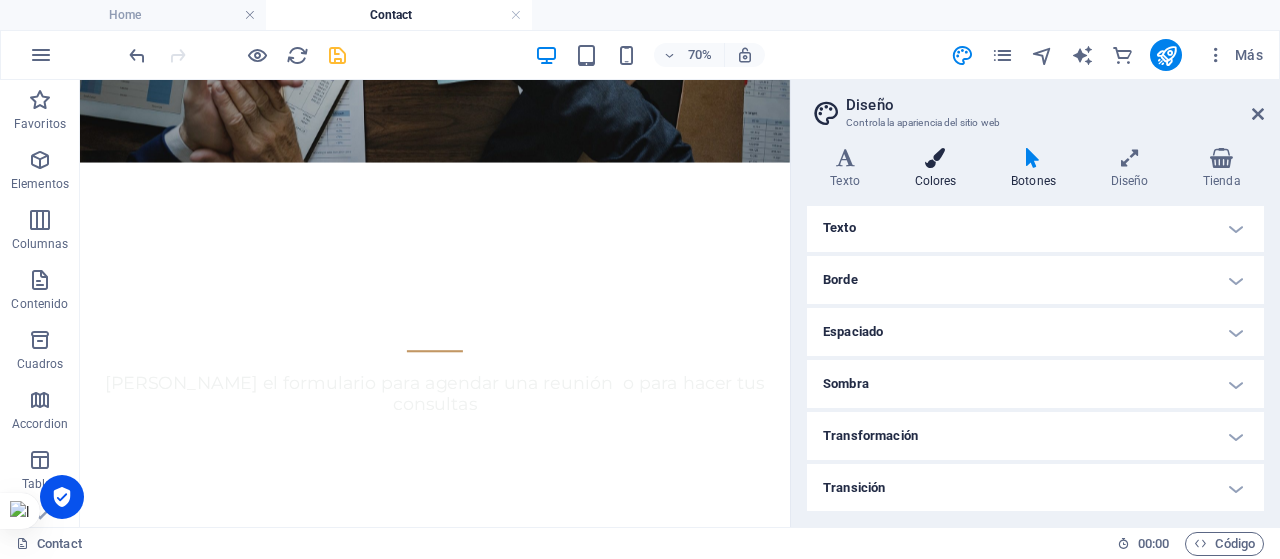 click at bounding box center (935, 158) 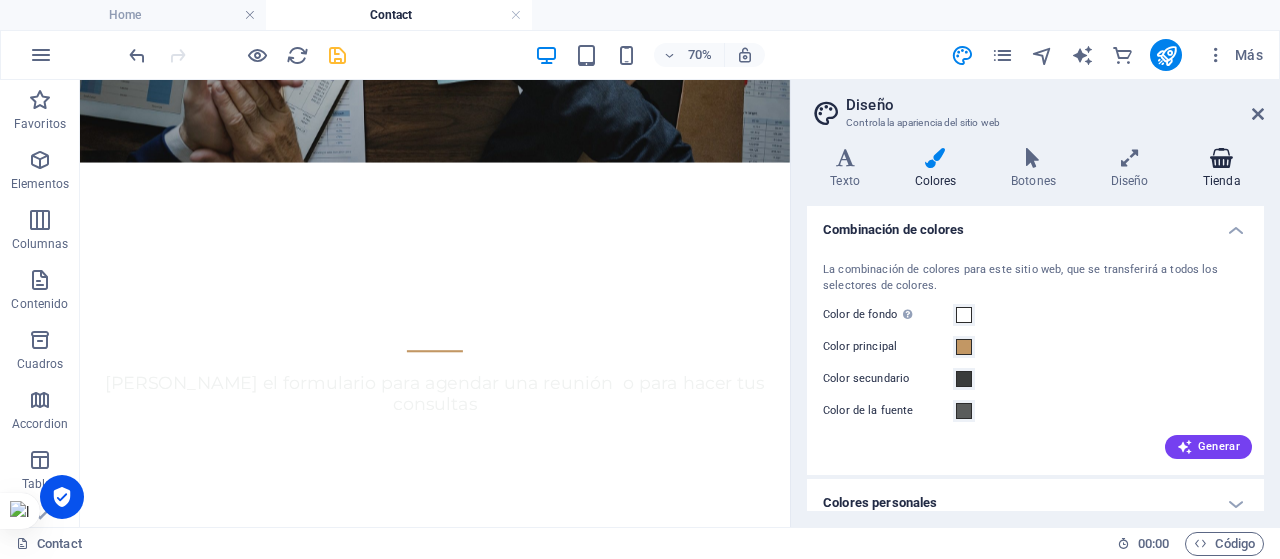 click at bounding box center [1222, 158] 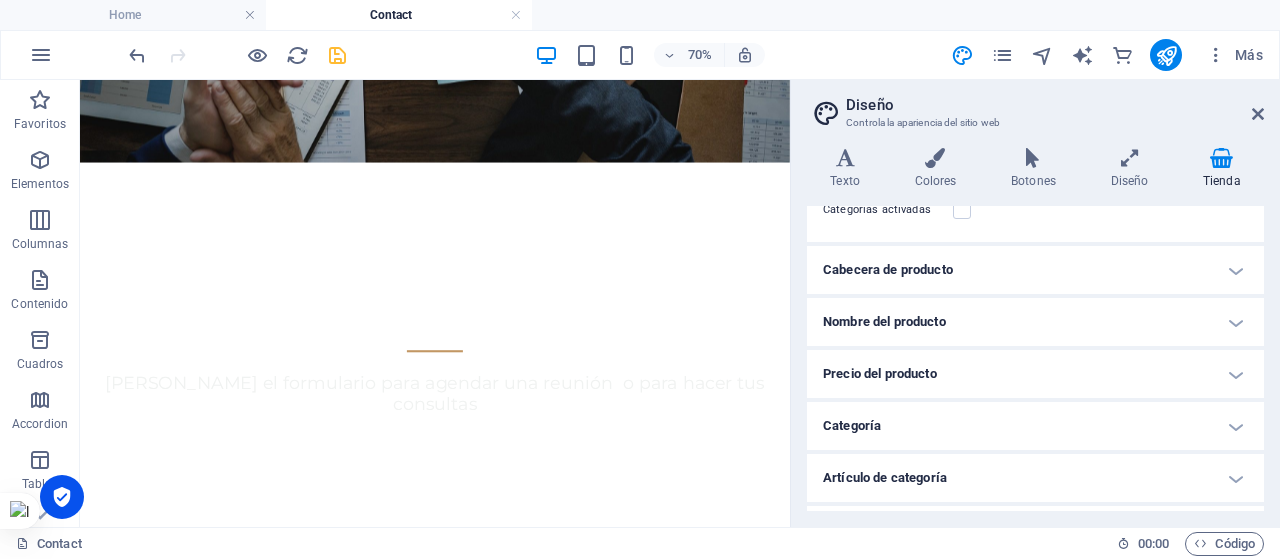 scroll, scrollTop: 307, scrollLeft: 0, axis: vertical 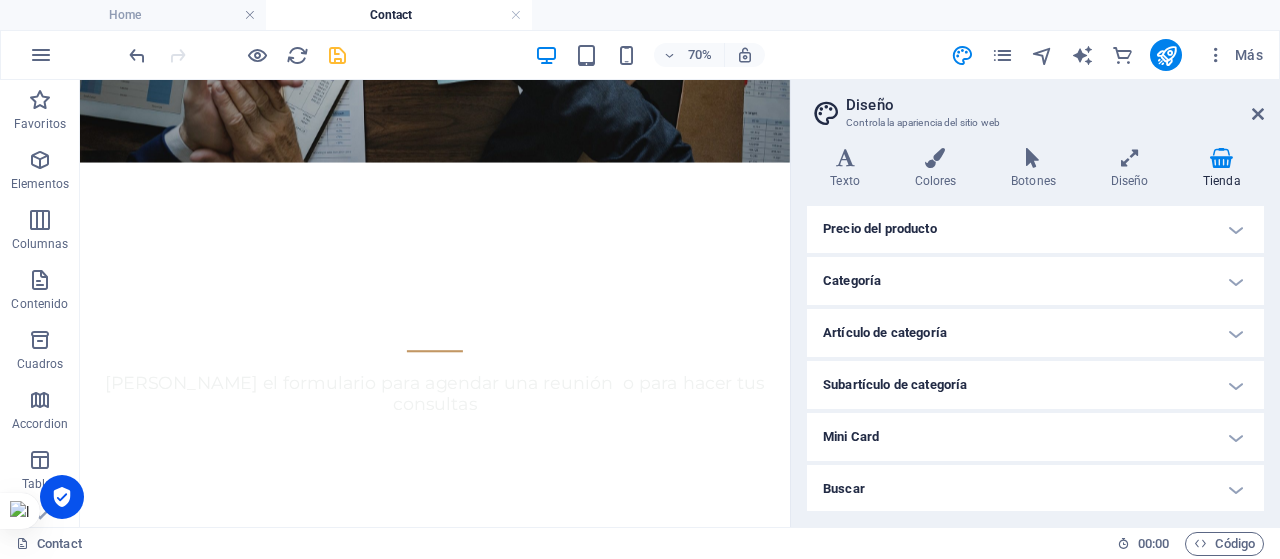 click on "Texto  Colores  Botones  Diseño  Tienda Texto Standard Bold Links Color de la fuente Fuente Montserrat Tamaño de la fuente 25 rem px Alto de línea 1.25 Espesor de la fuente Para mostrar el espesor de la fuente correctamente, puede que deba activarse.  Gestionar fuentes Fino, 100 Extra [PERSON_NAME], 200 [PERSON_NAME], 300 Normal, 400 Medio, 500 [DEMOGRAPHIC_DATA], 600 Negrita, 700 Extra negrita, 800 Negro, 900 Espaciado entre caracteres 0 rem px Estilo de fuente Transformación del texto Tt TT tt Alineación del texto Espesor de la fuente Para mostrar el espesor de la fuente correctamente, puede que deba activarse.  Gestionar fuentes Fino, 100 Extra [PERSON_NAME], 200 [PERSON_NAME], 300 Normal, 400 Medio, 500 Seminegrita, 600 Negrita, 700 Extra negrita, 800 Negro, 900 Default Hover / Active Color de la fuente Color de la fuente Decoración Ninguno Decoración Ninguno Duración de la transición 0.3 s Función de la transición Lentitud Entrada lenta Salida lenta Entrada/salida lenta Lineal Cabeceras Todo H1 / Texto de logo H2 H3 H4 H5" at bounding box center [1035, 329] 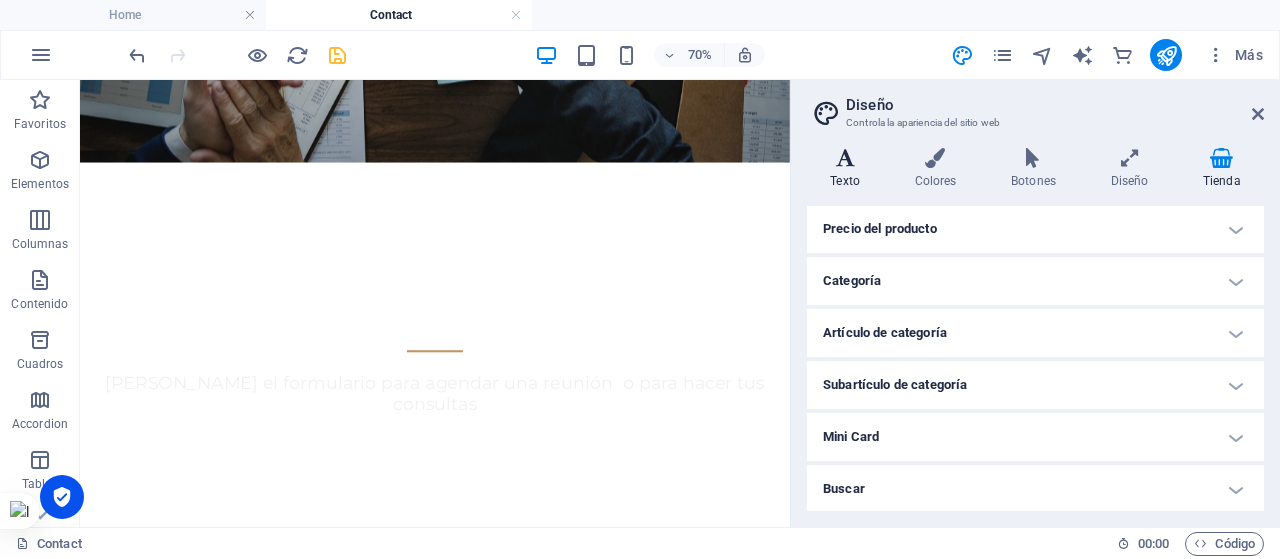click on "Texto" at bounding box center [849, 169] 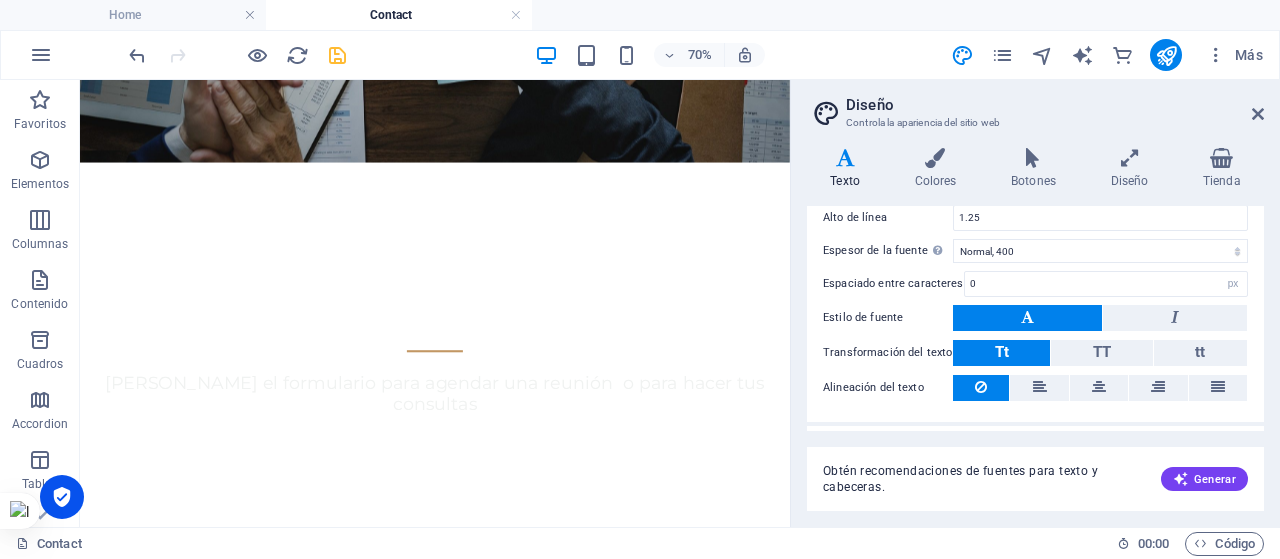 scroll, scrollTop: 226, scrollLeft: 0, axis: vertical 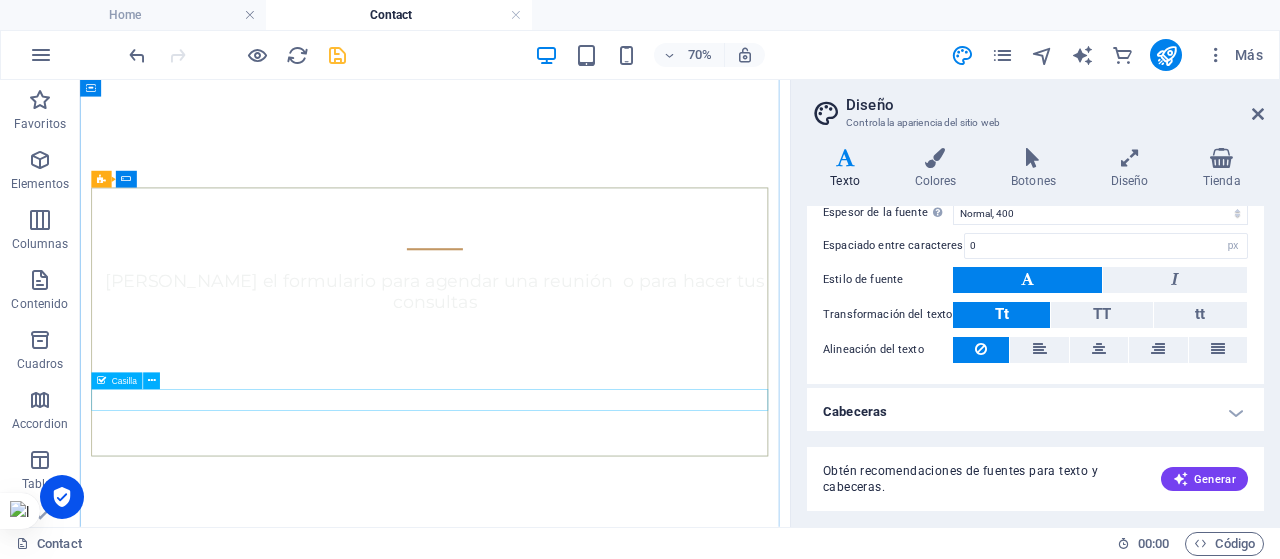 click on "Acepto las políticas de privacidad del sitio web" 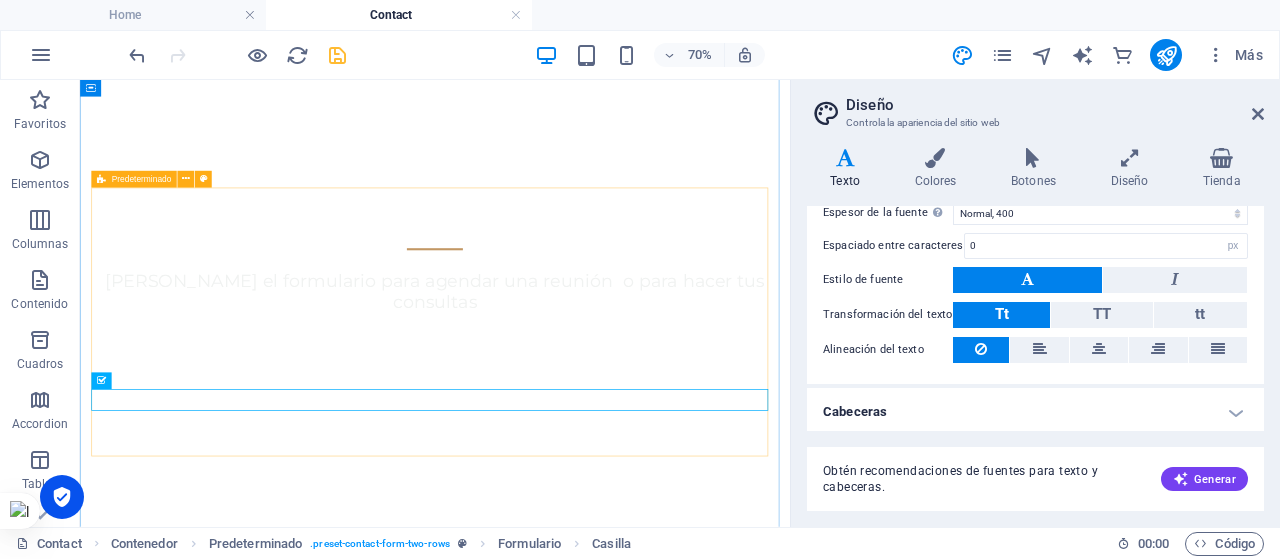 click at bounding box center (101, 179) 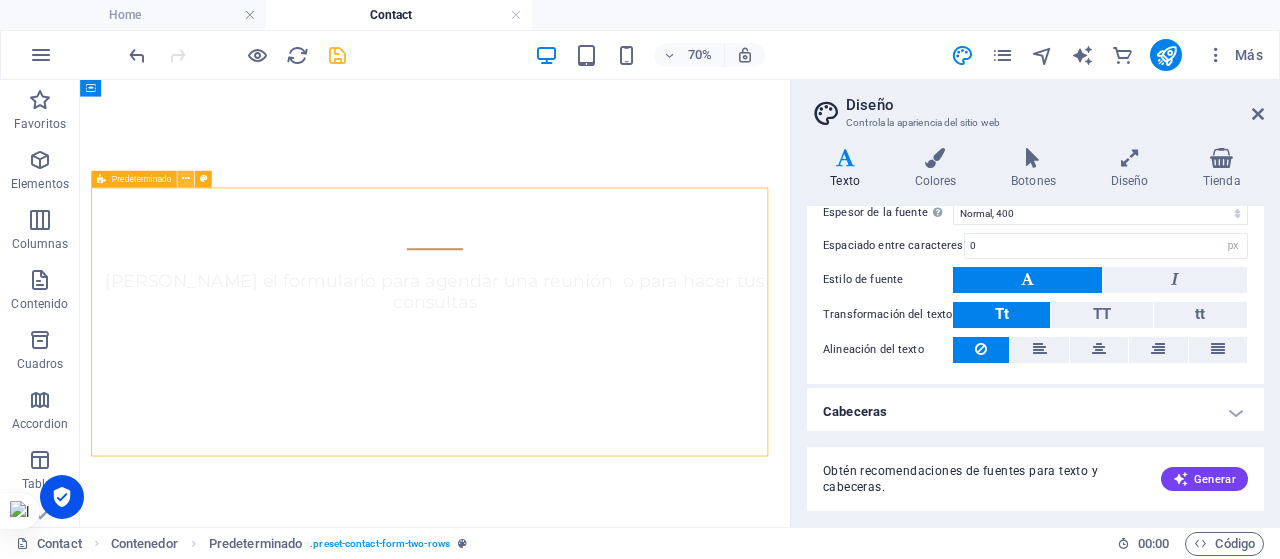 click at bounding box center (186, 179) 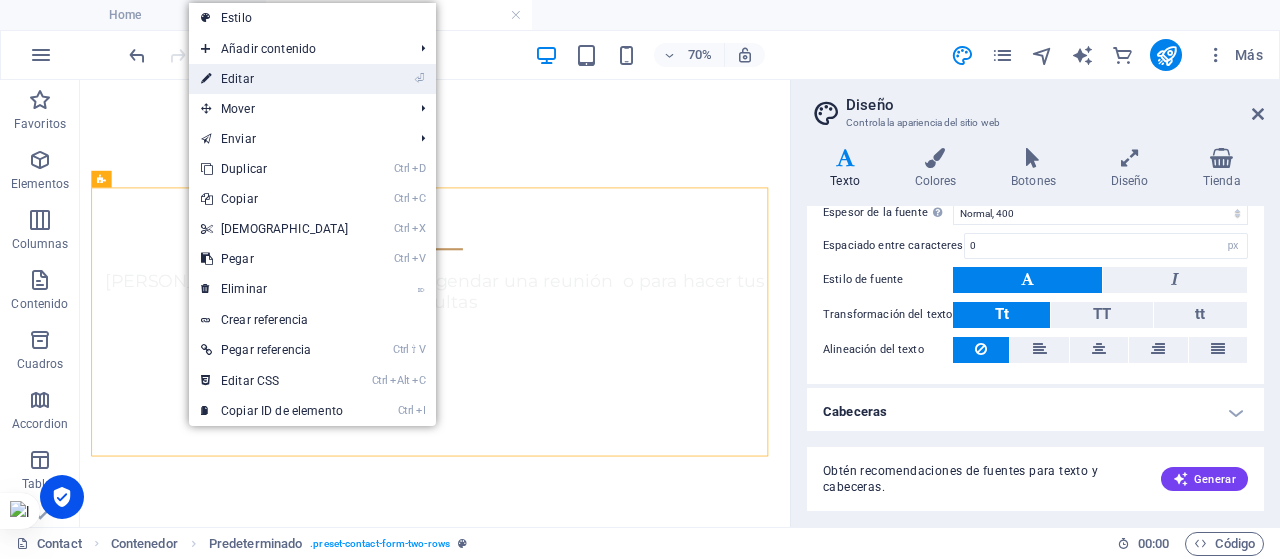 click on "⏎  Editar" at bounding box center (275, 79) 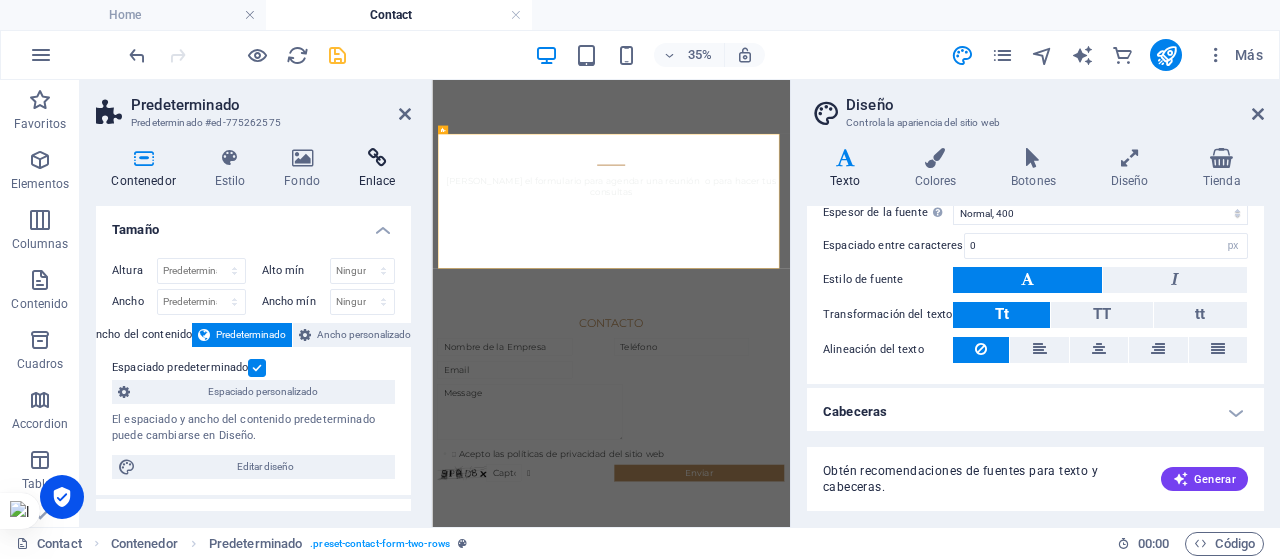 click at bounding box center [377, 158] 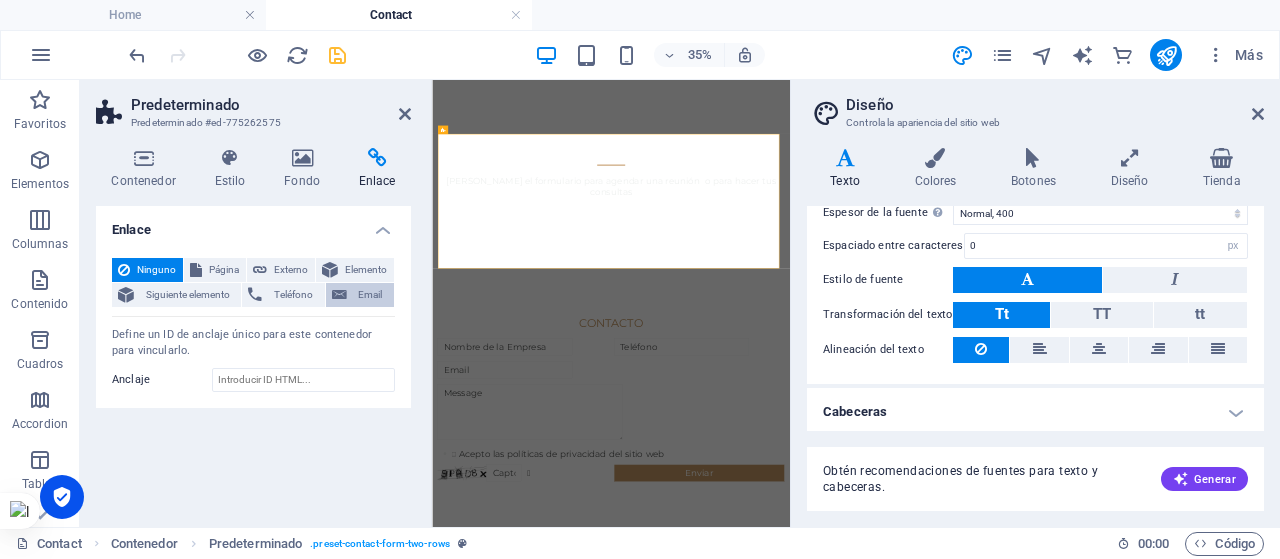 click on "Email" at bounding box center [370, 295] 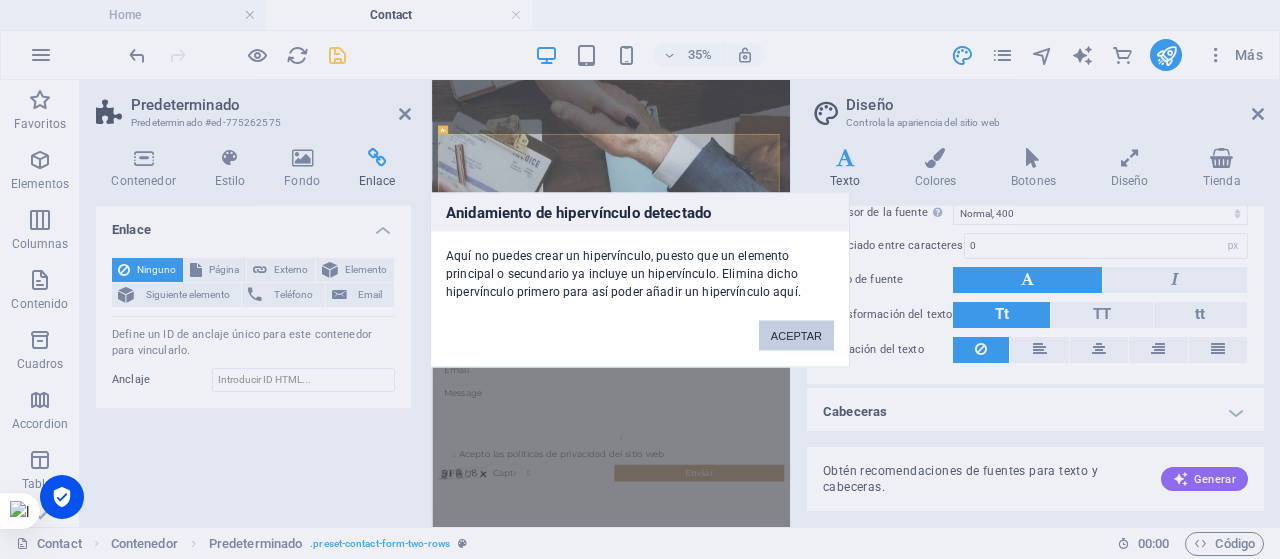 click on "ACEPTAR" at bounding box center (796, 335) 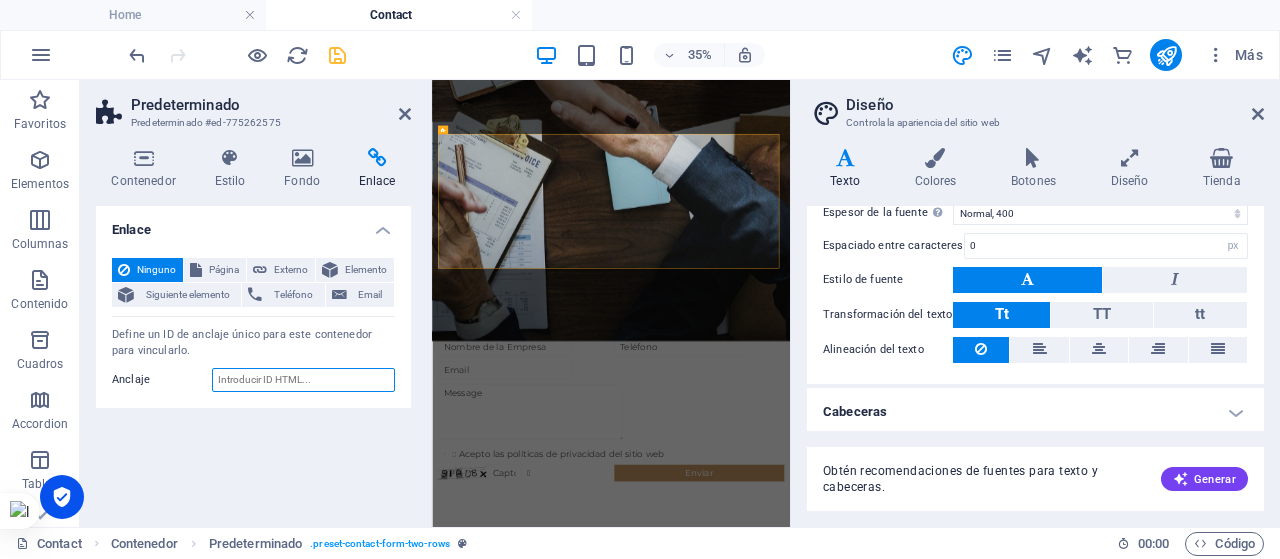 click on "Anclaje" at bounding box center (303, 380) 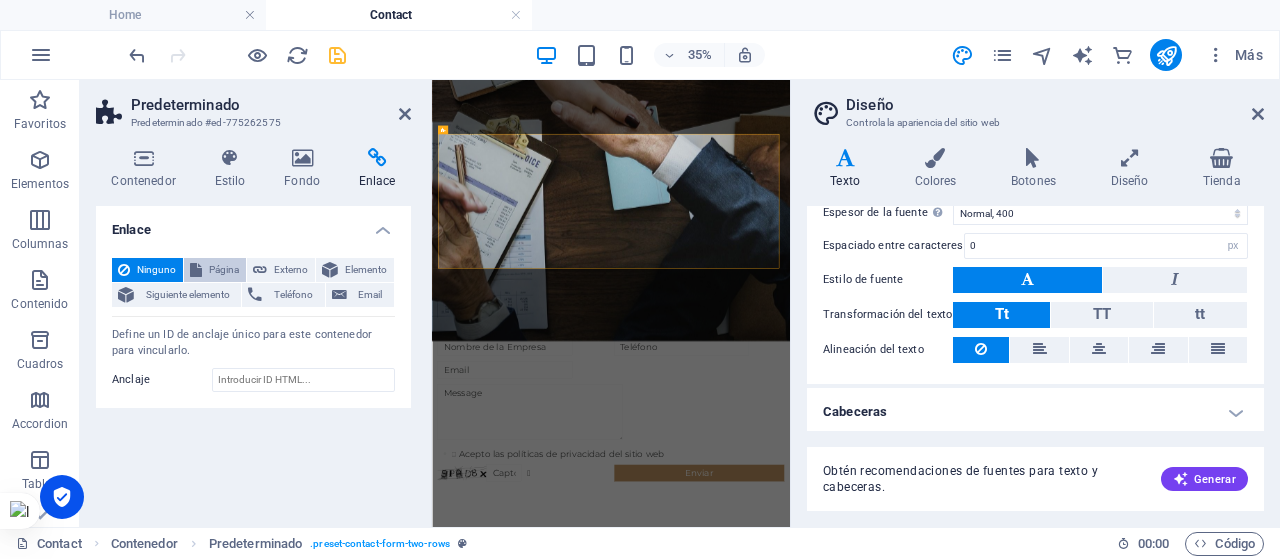 click on "Página" at bounding box center (224, 270) 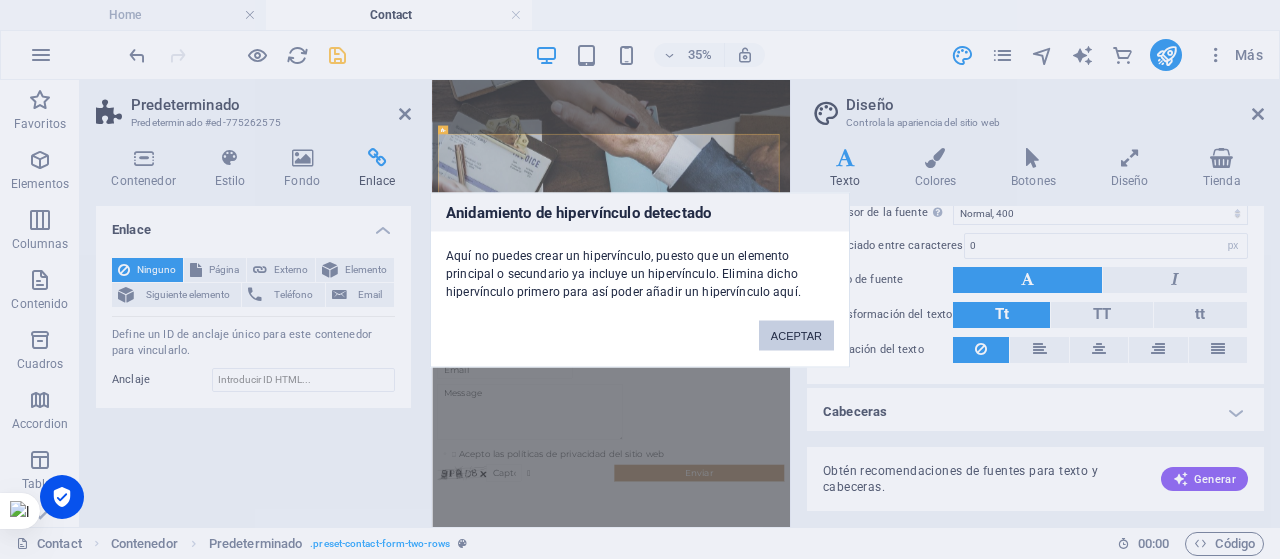 click on "ACEPTAR" at bounding box center (796, 335) 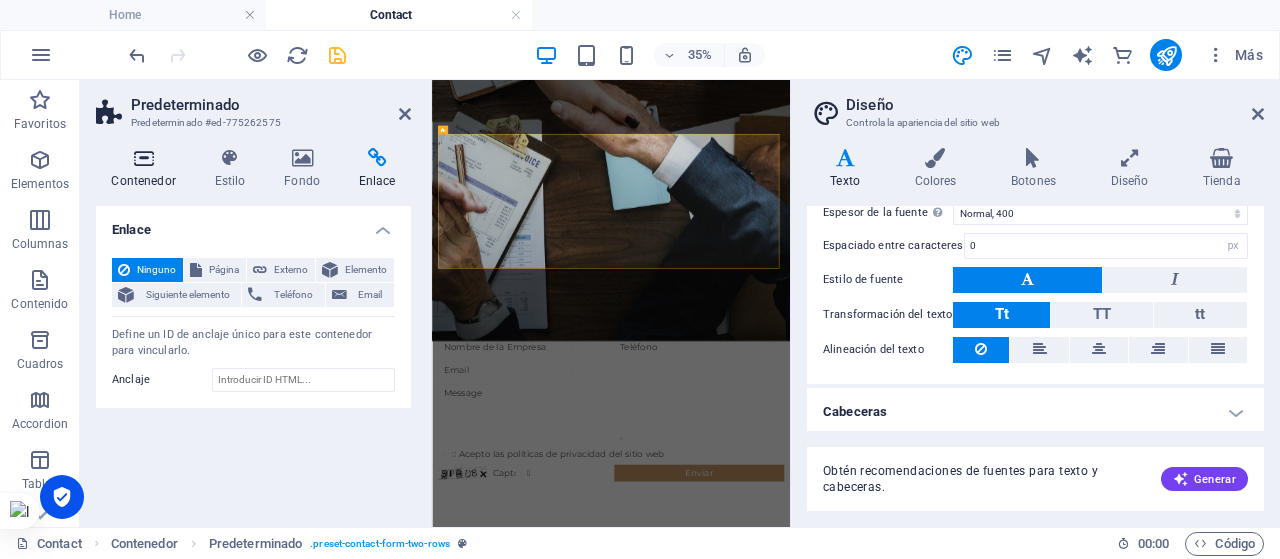 click at bounding box center [143, 158] 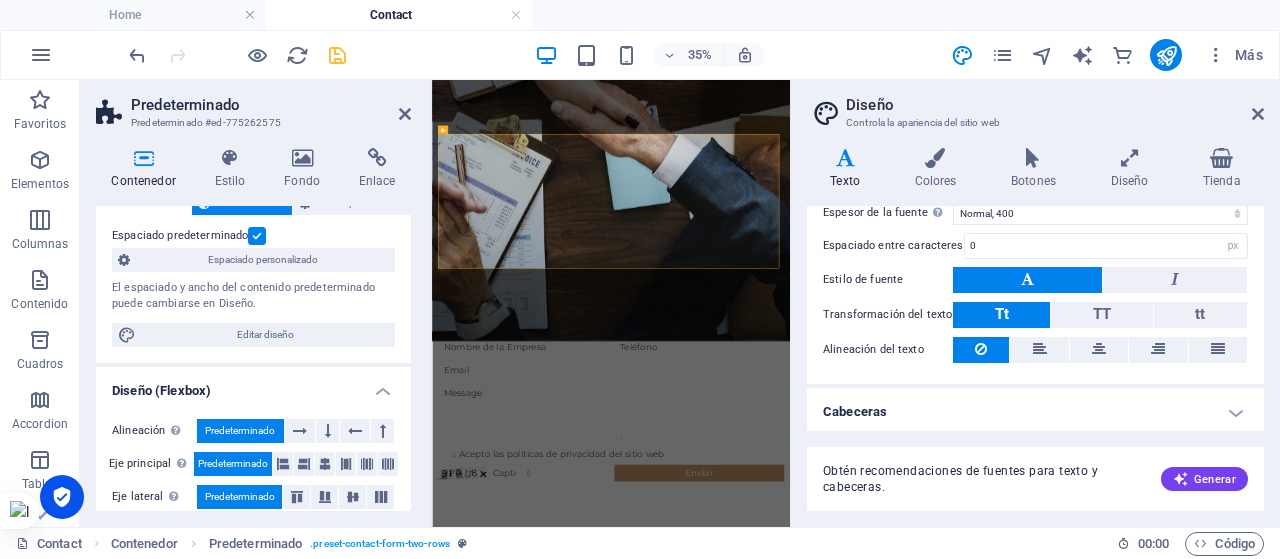 scroll, scrollTop: 0, scrollLeft: 0, axis: both 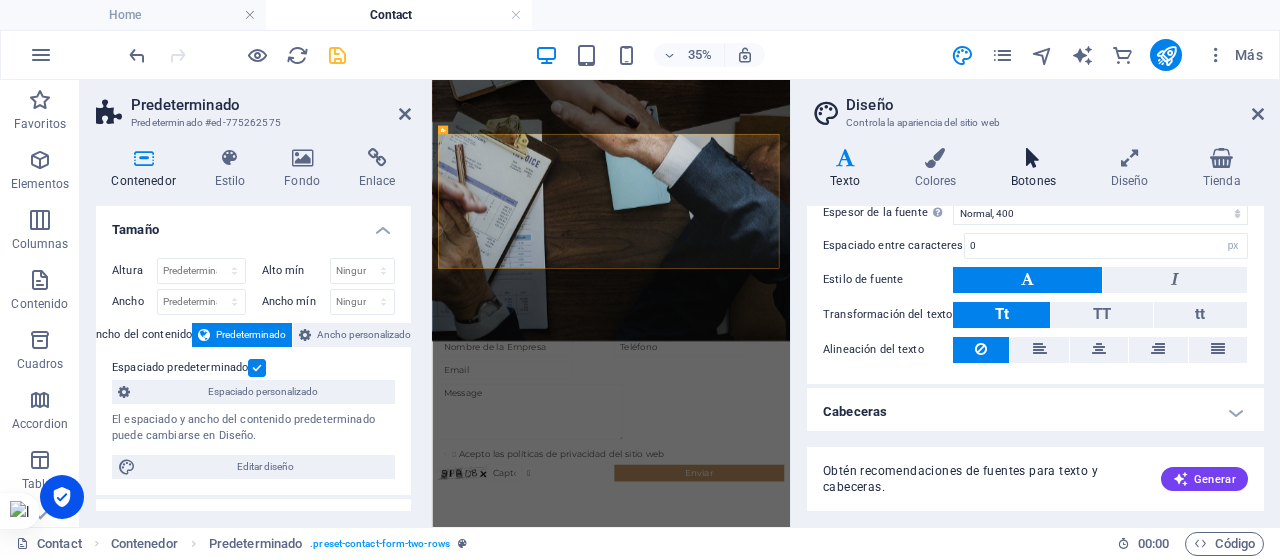 click at bounding box center [1034, 158] 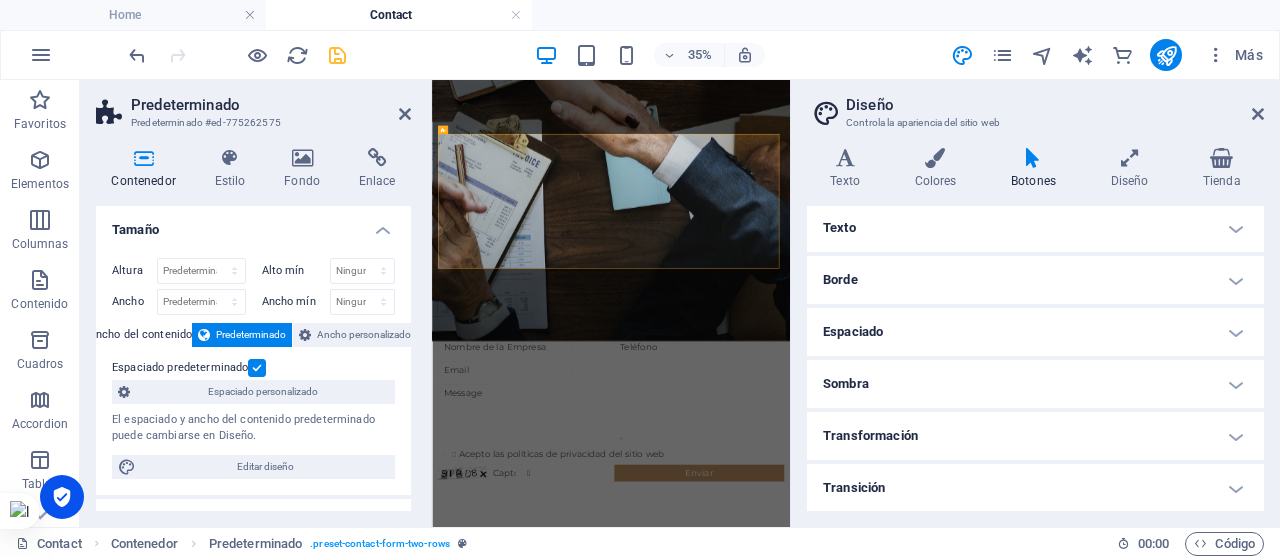 click on "Transición" at bounding box center [1035, 488] 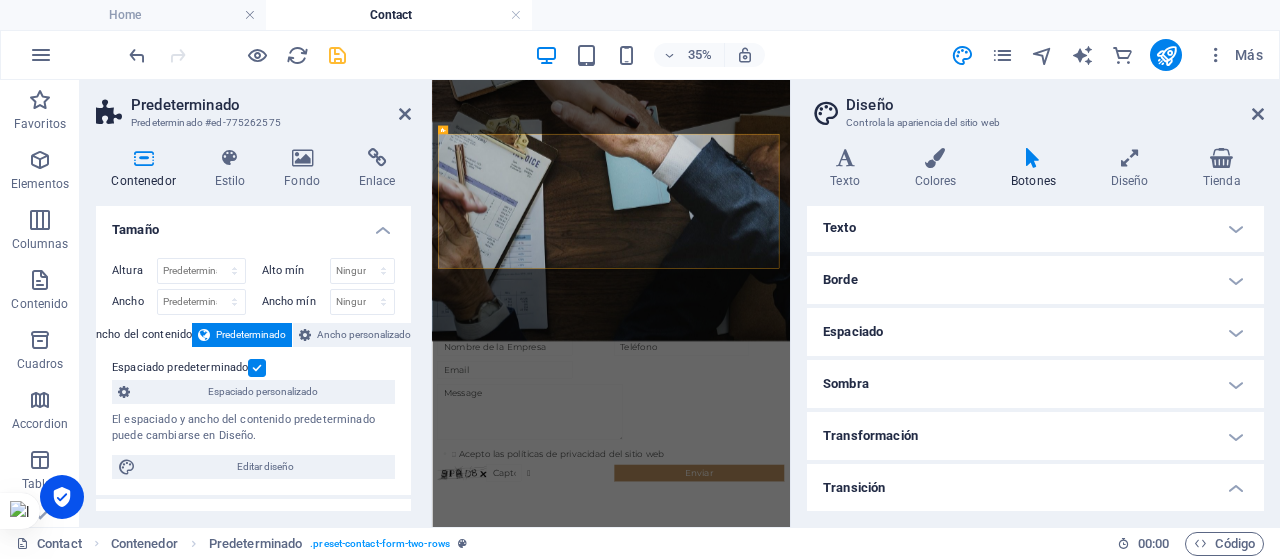 scroll, scrollTop: 252, scrollLeft: 0, axis: vertical 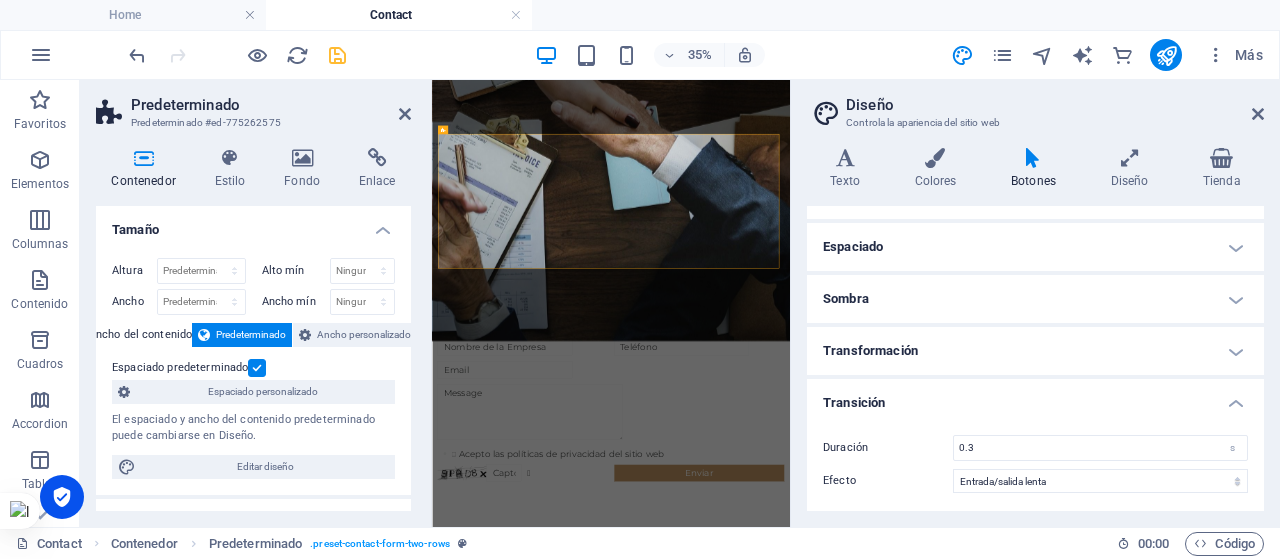 click on "Transformación" at bounding box center (1035, 351) 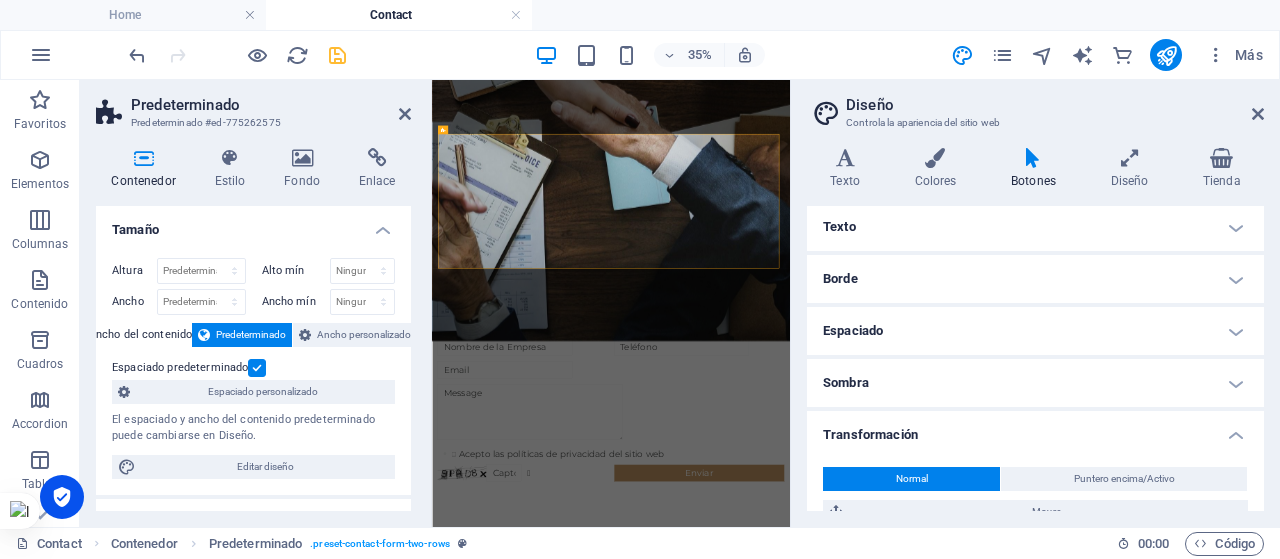 scroll, scrollTop: 156, scrollLeft: 0, axis: vertical 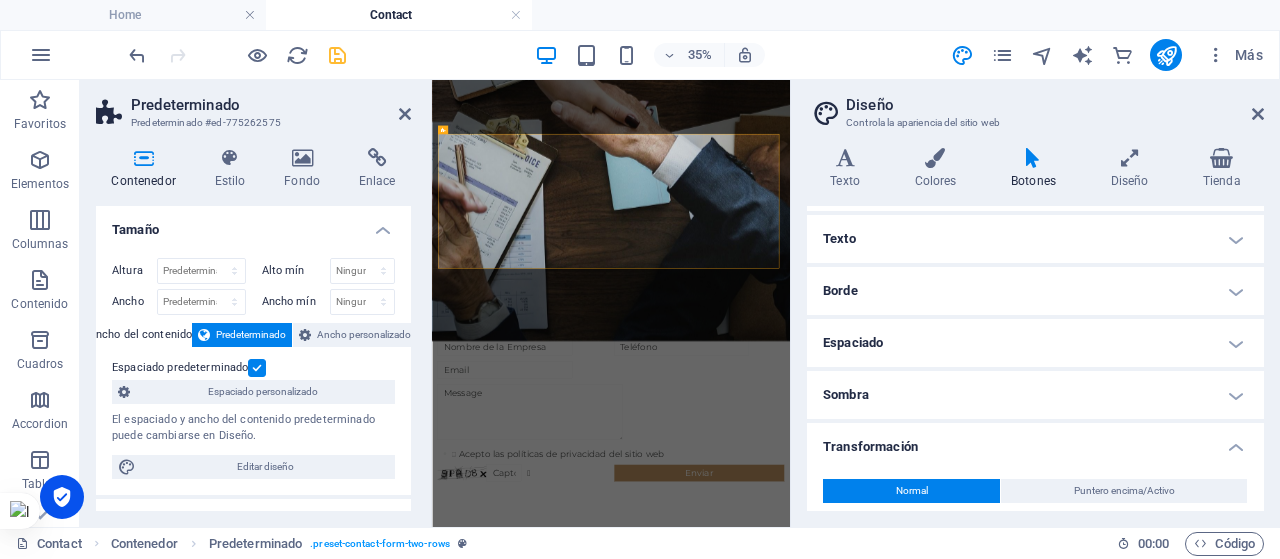 click on "Sombra" at bounding box center (1035, 395) 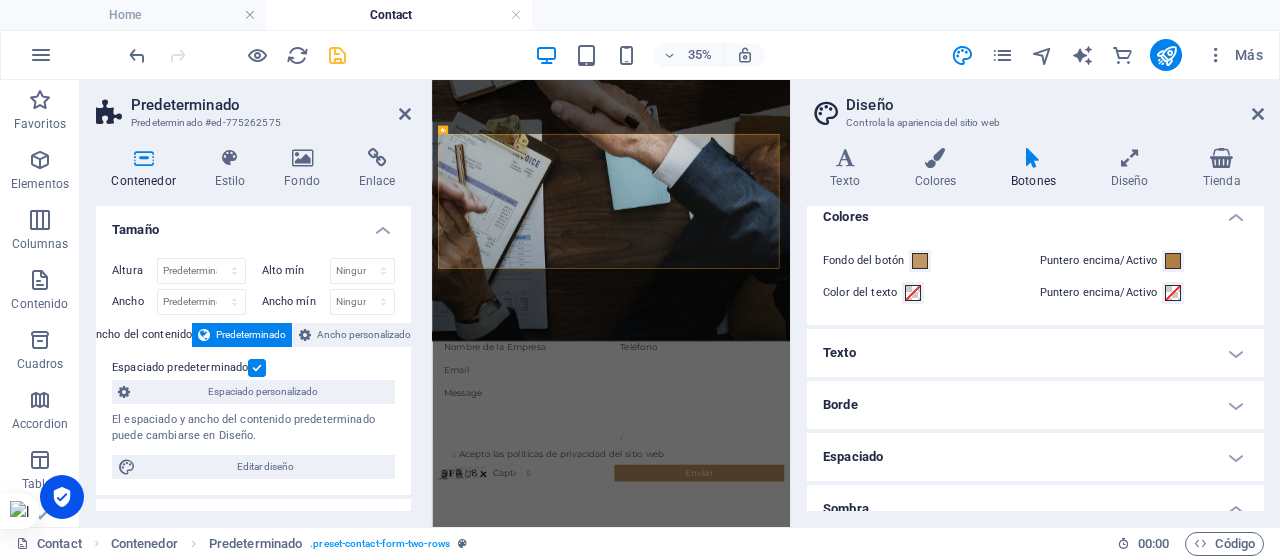 scroll, scrollTop: 0, scrollLeft: 0, axis: both 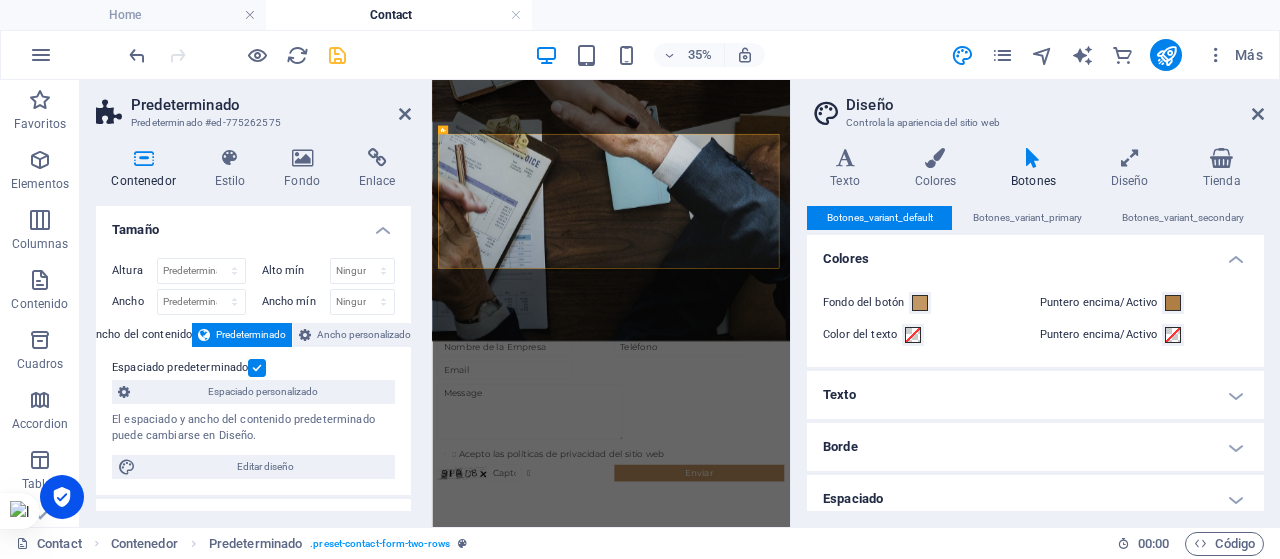 click on "Texto" at bounding box center [1035, 395] 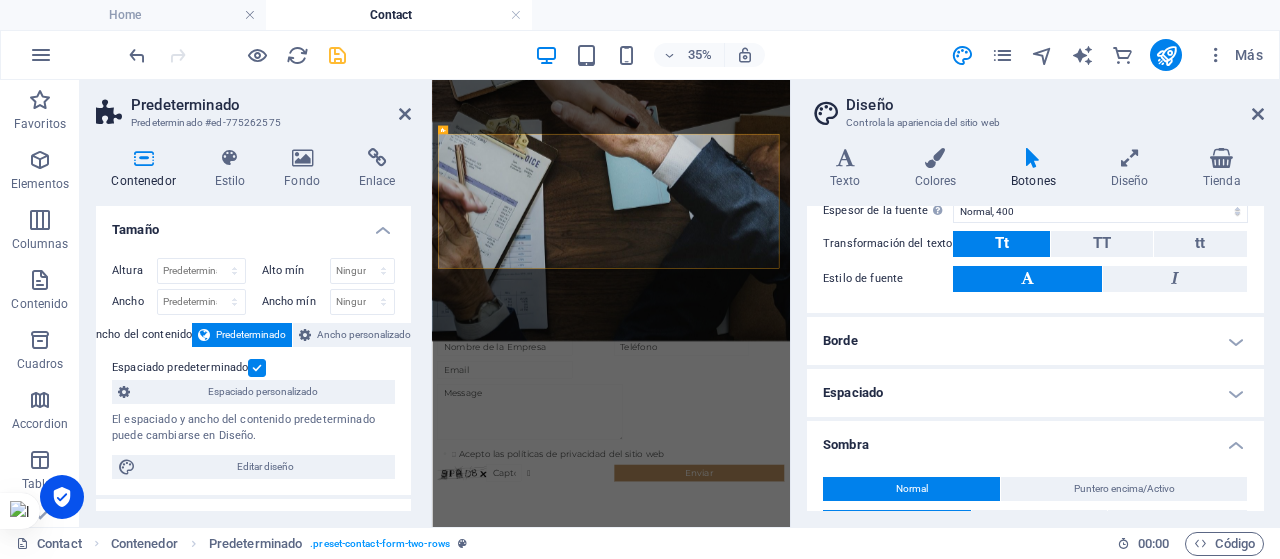 scroll, scrollTop: 396, scrollLeft: 0, axis: vertical 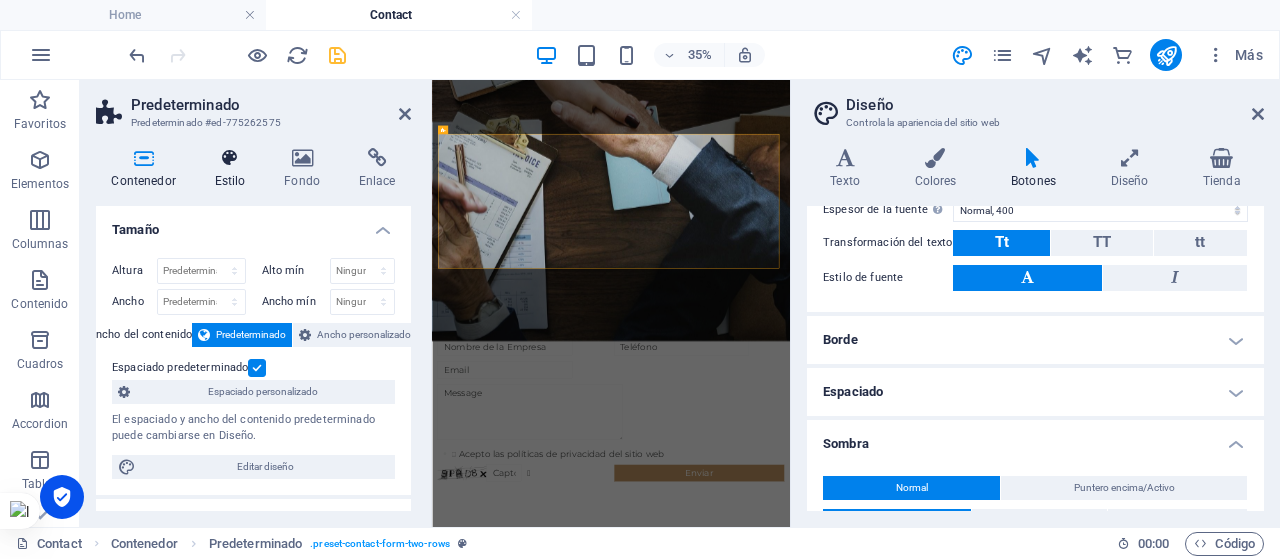click on "Estilo" at bounding box center (234, 169) 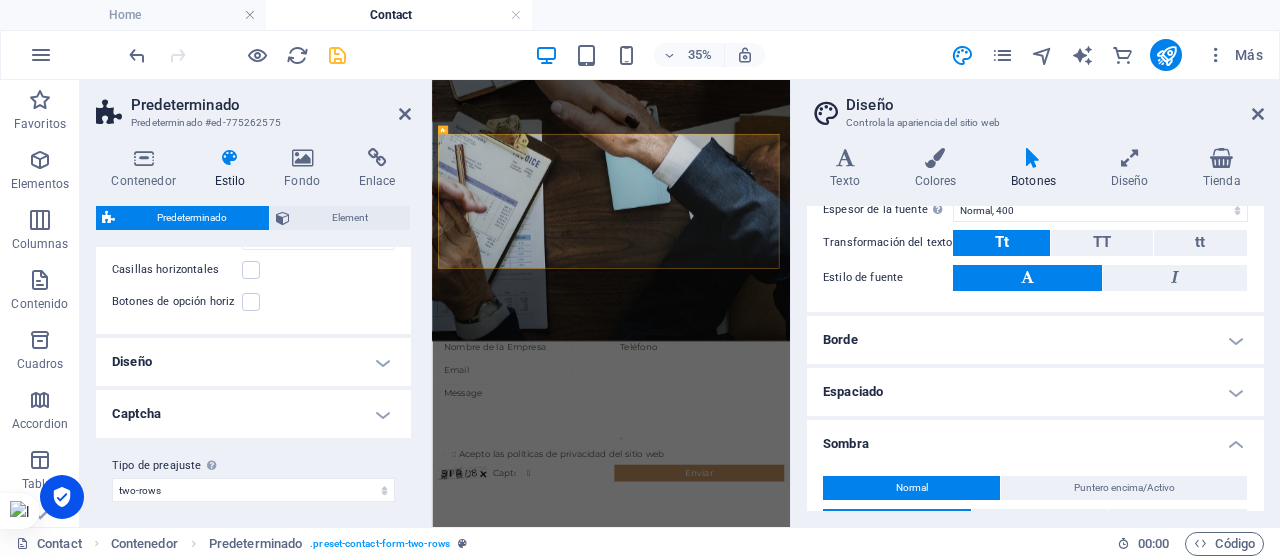 scroll, scrollTop: 936, scrollLeft: 0, axis: vertical 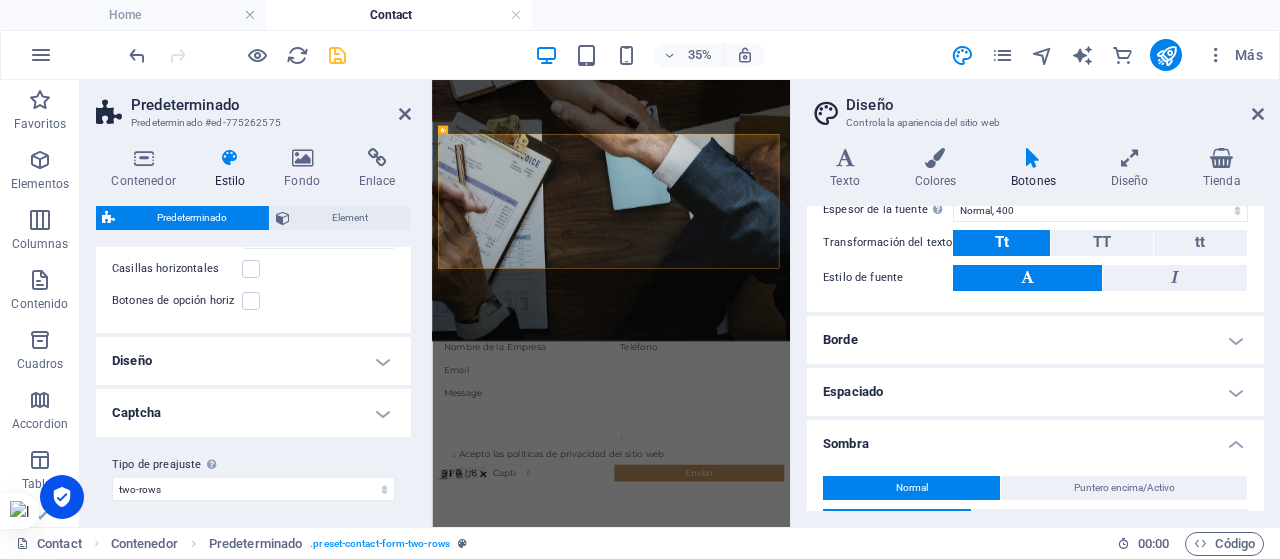 click on "Diseño" at bounding box center [253, 361] 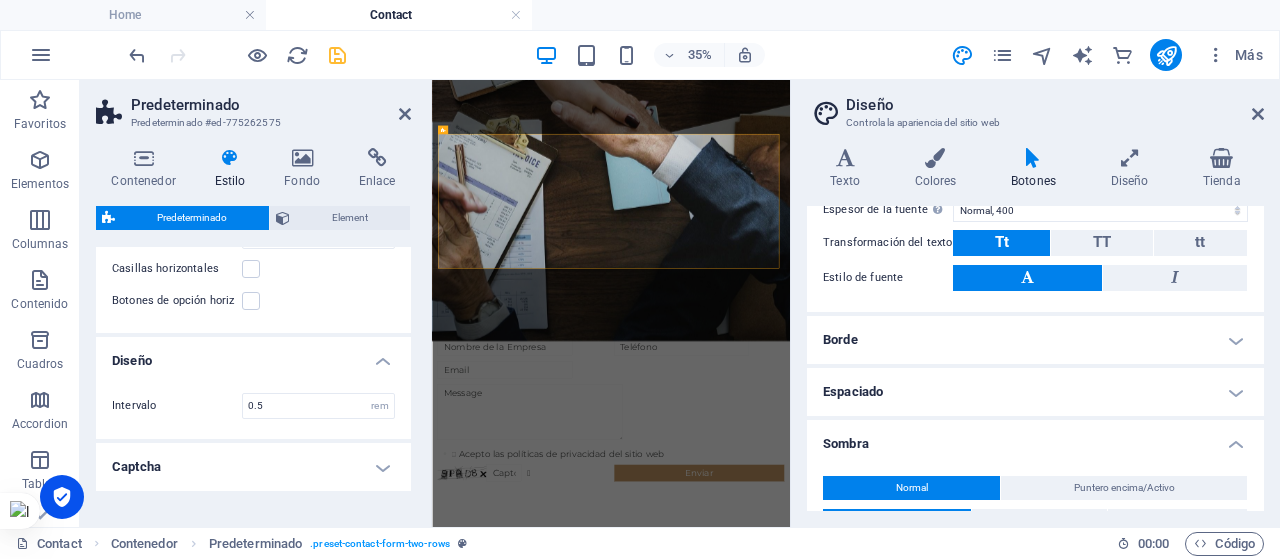 scroll, scrollTop: 990, scrollLeft: 0, axis: vertical 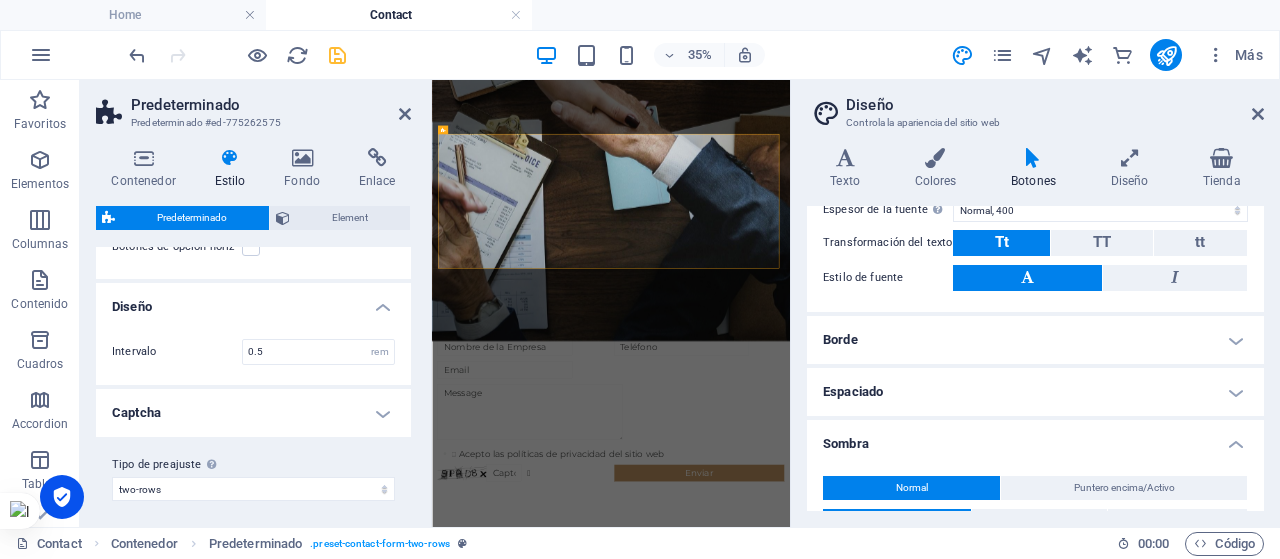 click on "Captcha" at bounding box center (253, 413) 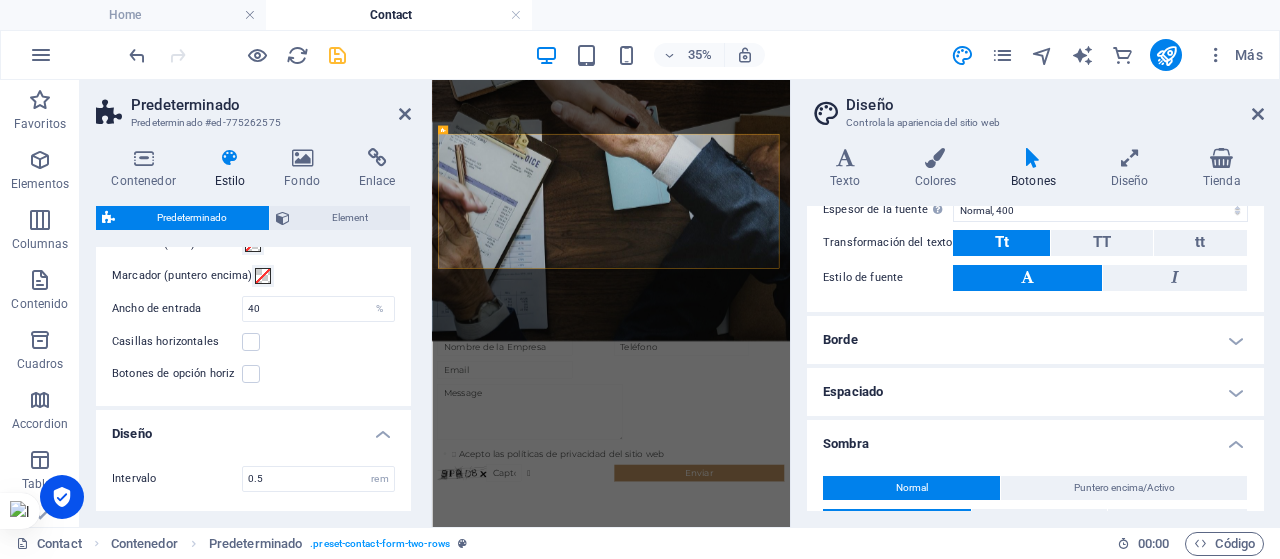 scroll, scrollTop: 844, scrollLeft: 0, axis: vertical 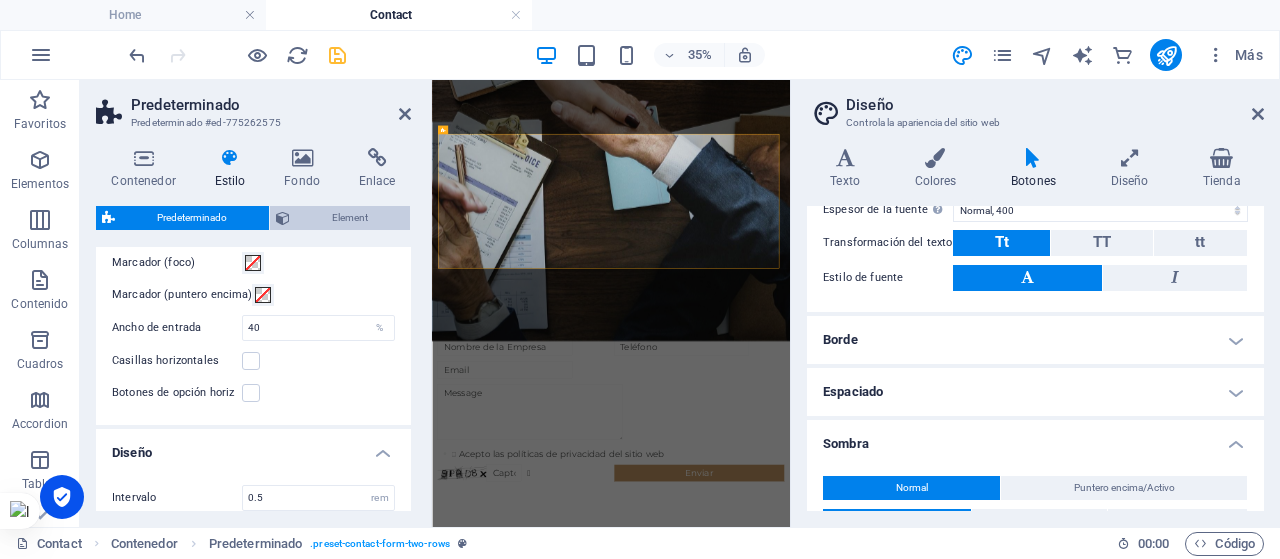 click on "Element" at bounding box center [350, 218] 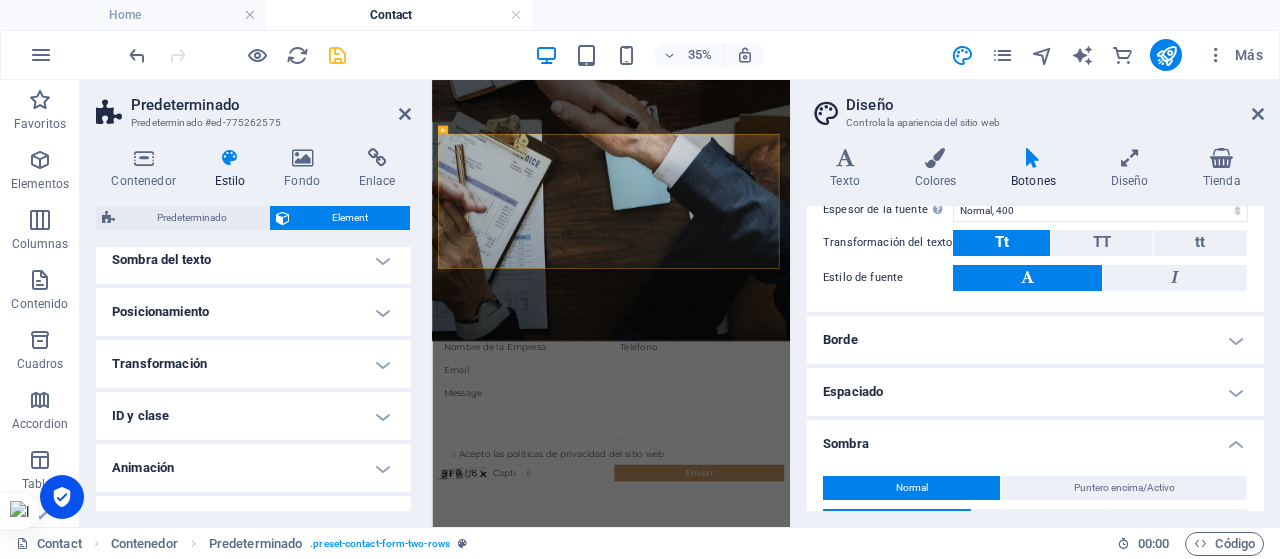 scroll, scrollTop: 596, scrollLeft: 0, axis: vertical 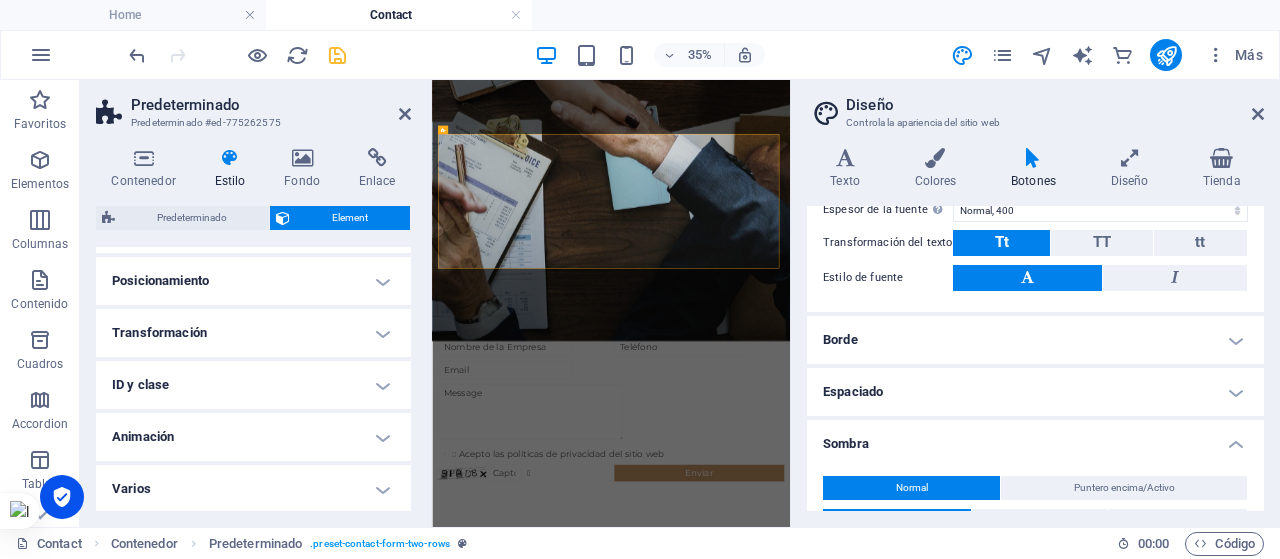 click on "Varios" at bounding box center [253, 489] 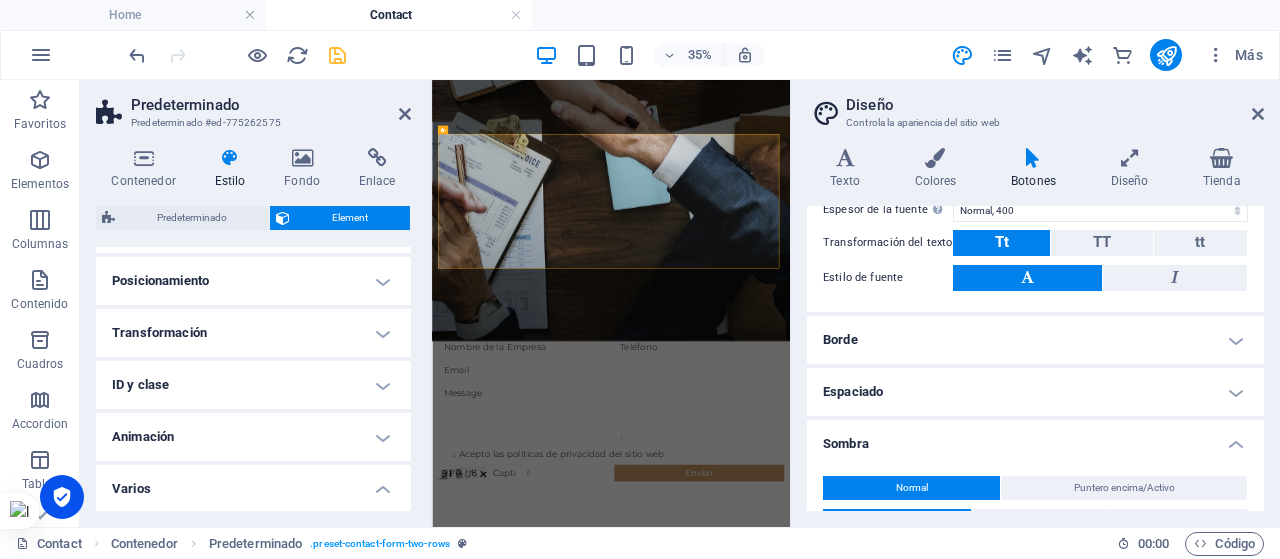 scroll, scrollTop: 719, scrollLeft: 0, axis: vertical 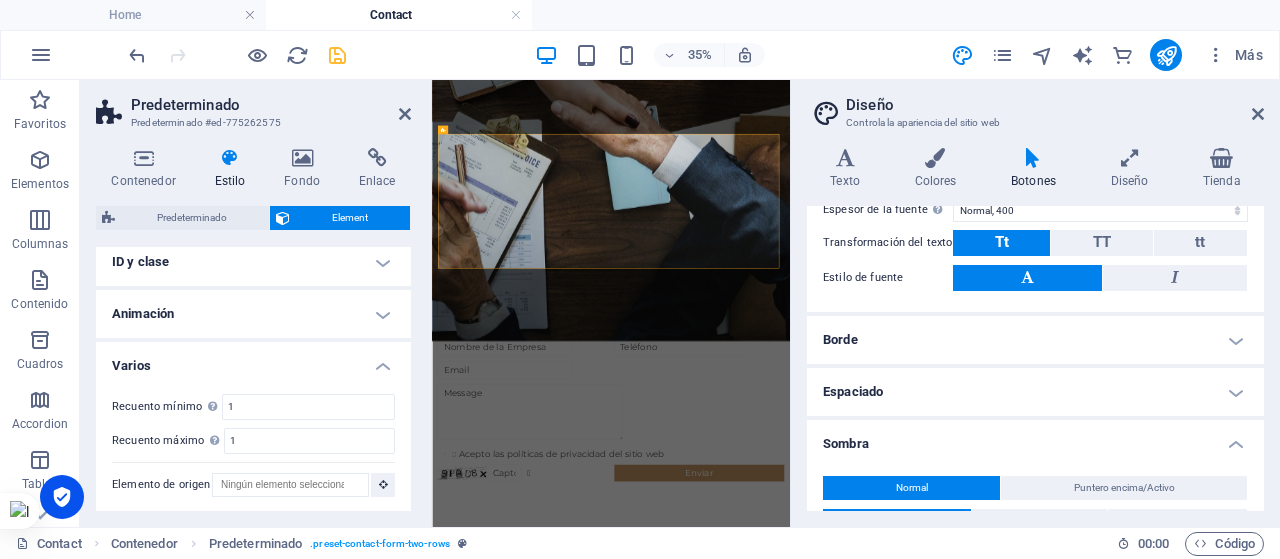 click on "Animación" at bounding box center (253, 314) 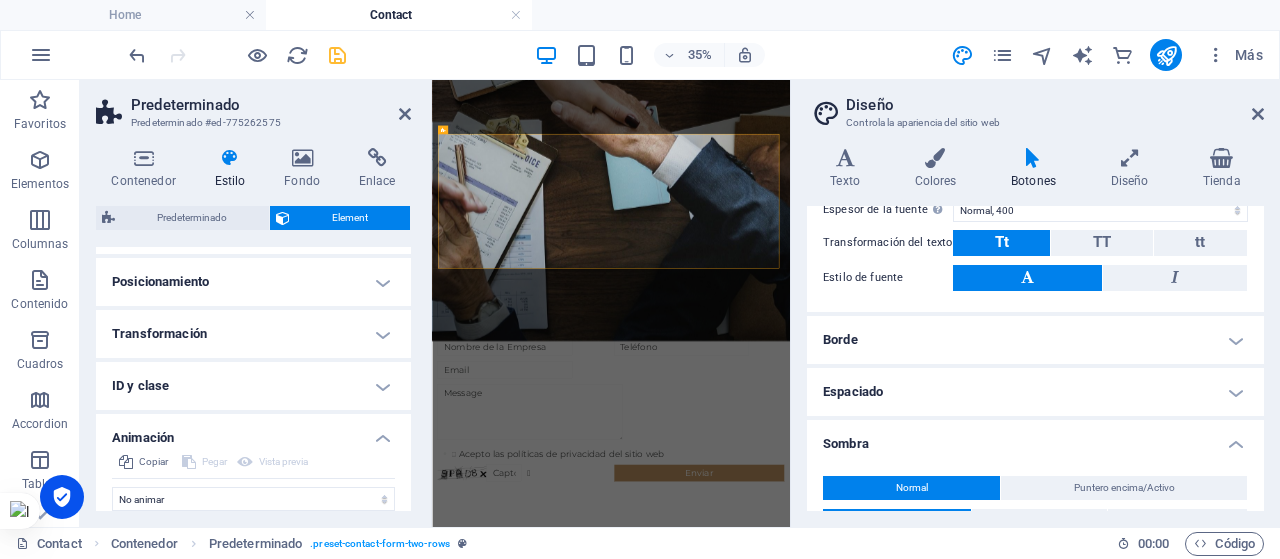 scroll, scrollTop: 591, scrollLeft: 0, axis: vertical 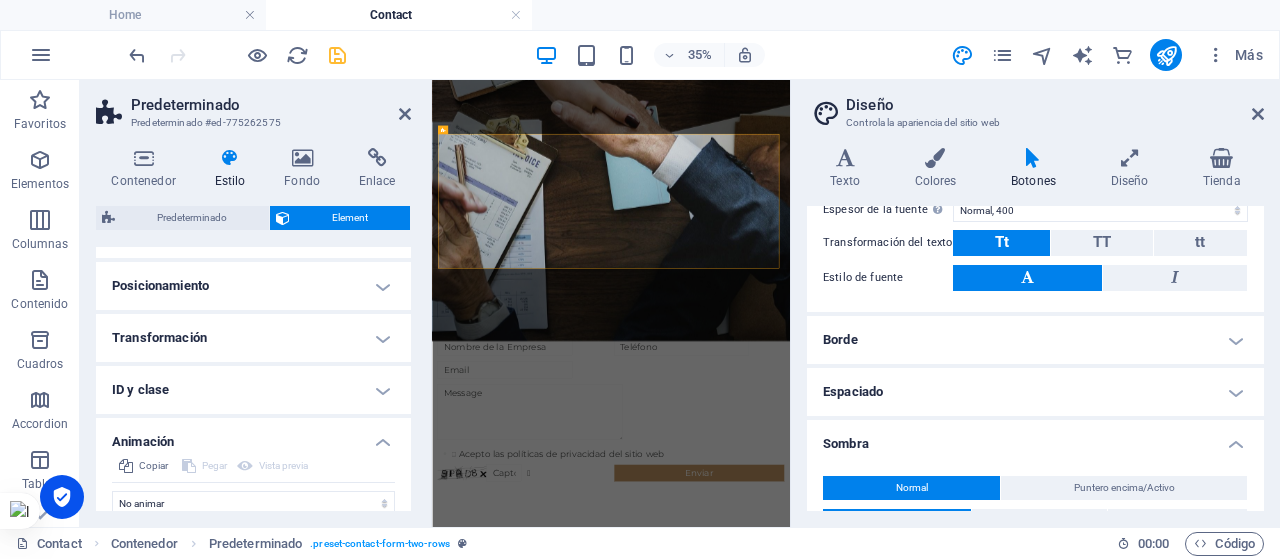 click on "ID y clase" at bounding box center (253, 390) 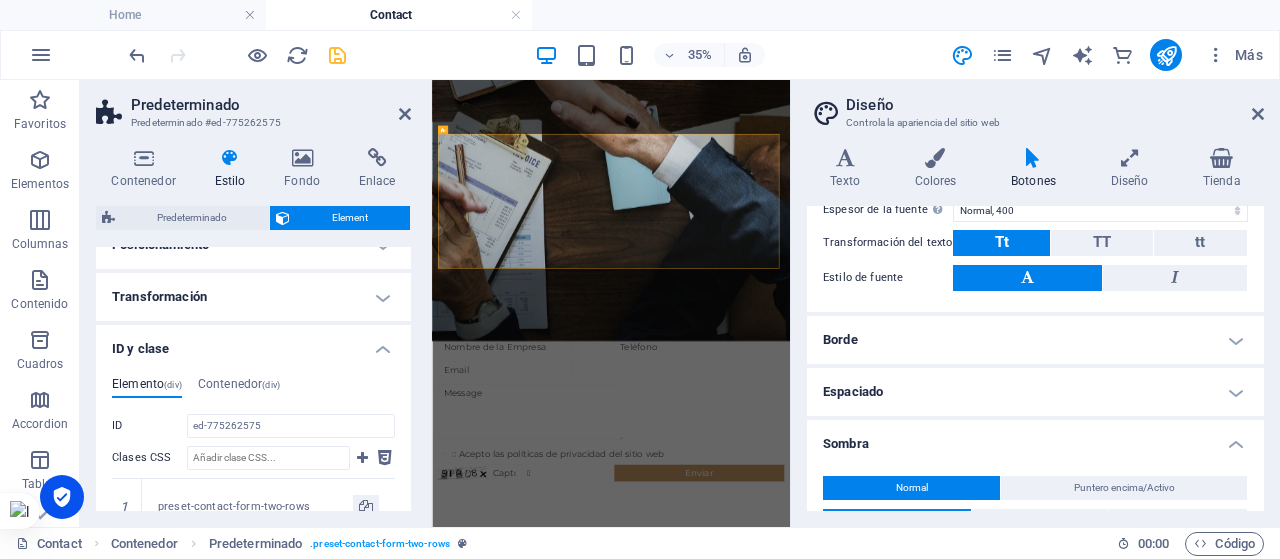 scroll, scrollTop: 625, scrollLeft: 0, axis: vertical 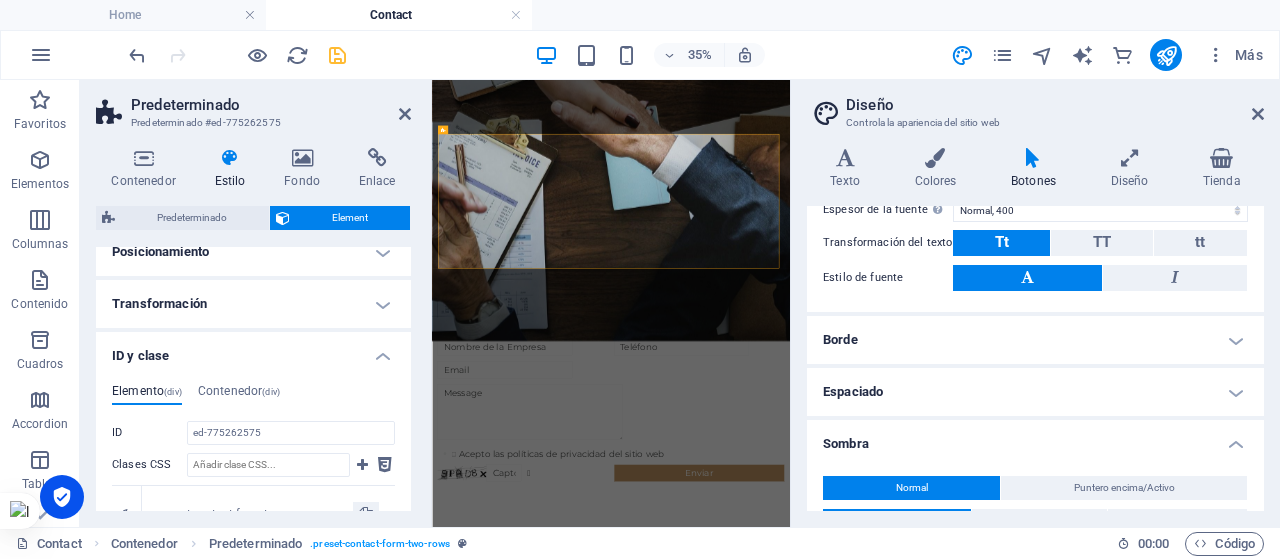 click on "Transformación" at bounding box center (253, 304) 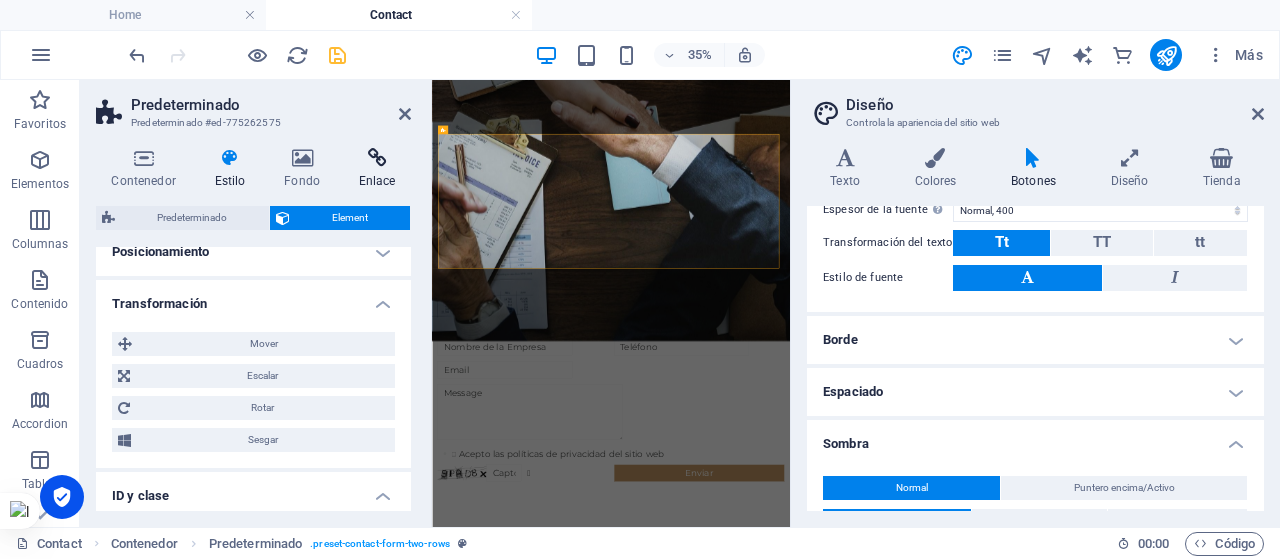 click at bounding box center [377, 158] 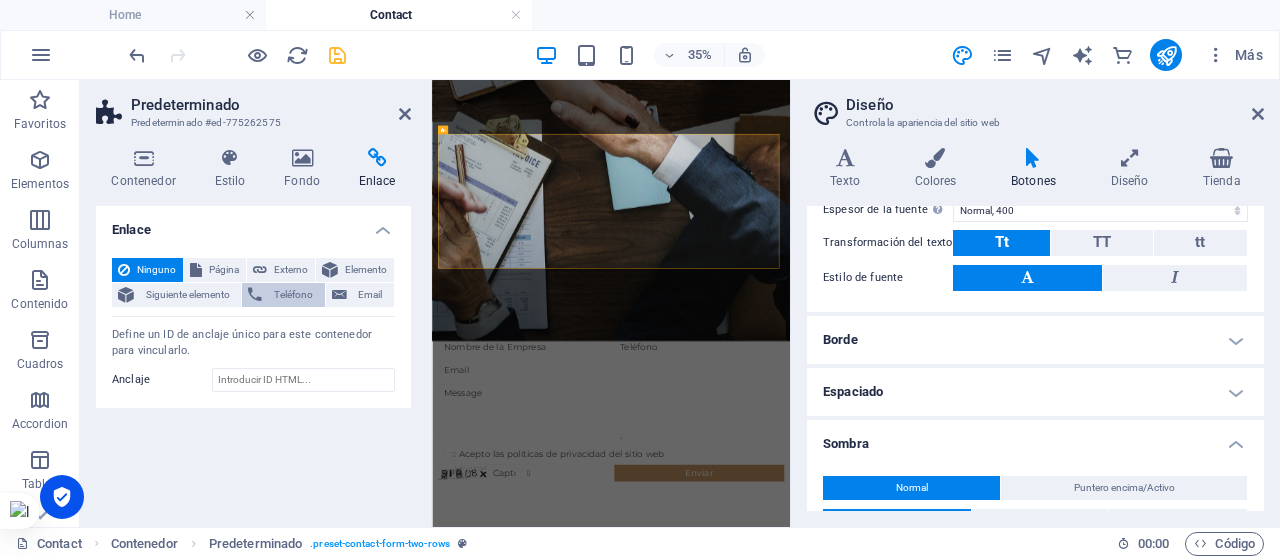 click on "Teléfono" at bounding box center [293, 295] 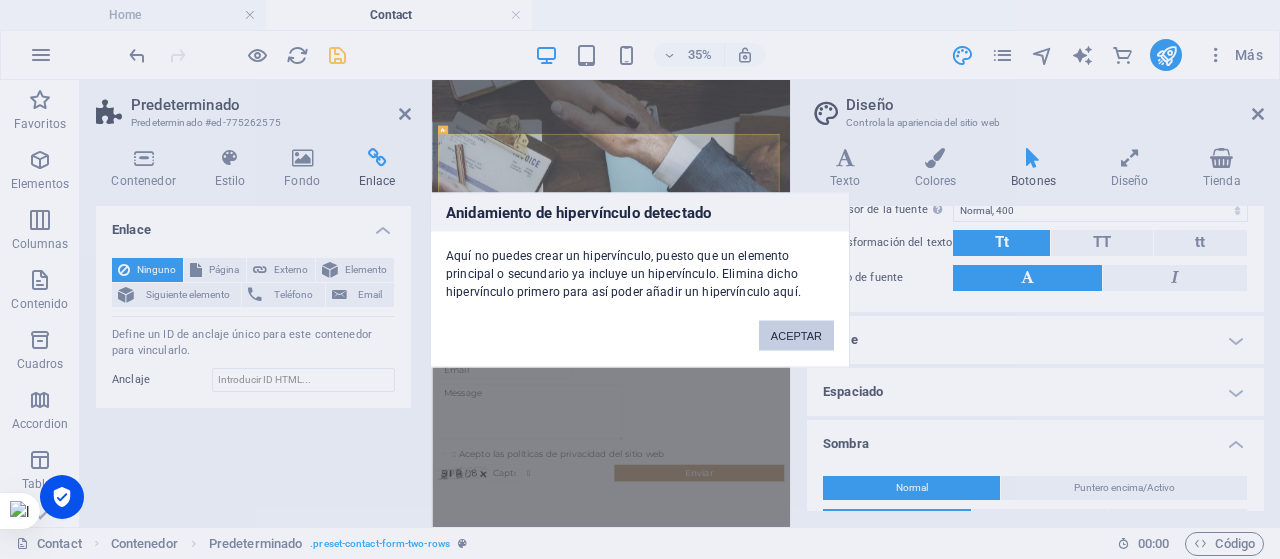 click on "ACEPTAR" at bounding box center [796, 335] 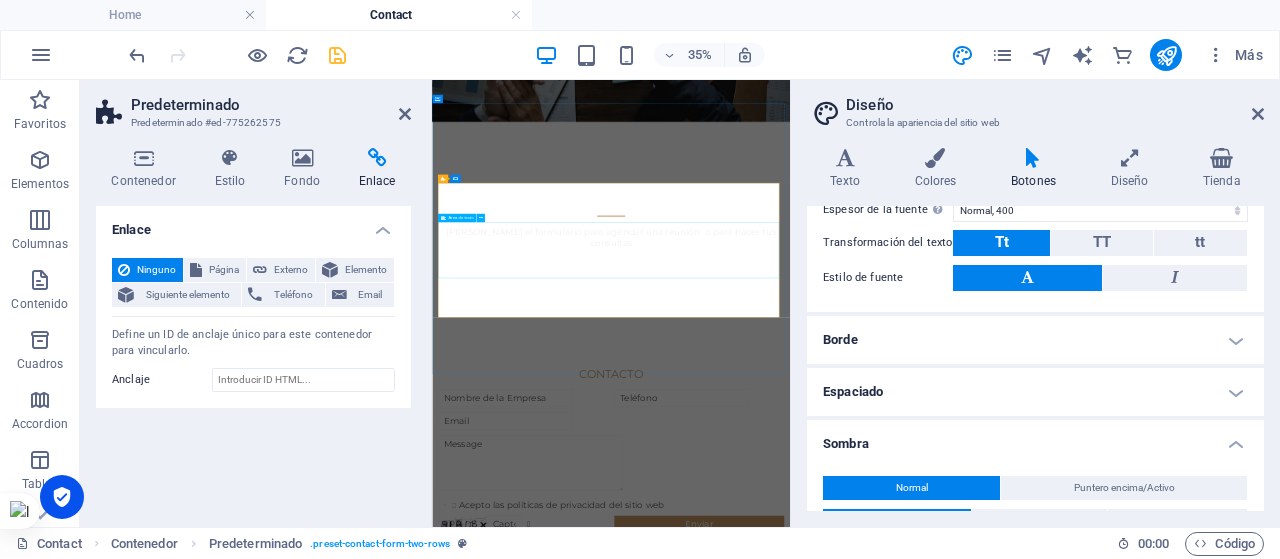 scroll, scrollTop: 883, scrollLeft: 0, axis: vertical 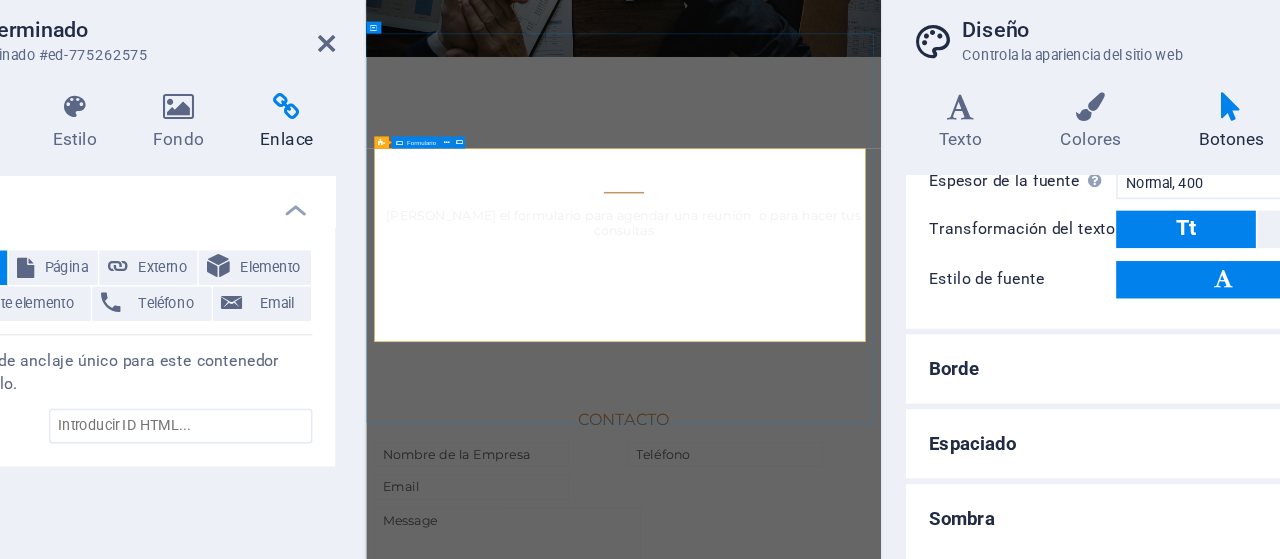 click on "Teléfono   Acepto las políticas de privacidad del sitio web Unreadable? Regenerate Enviar" 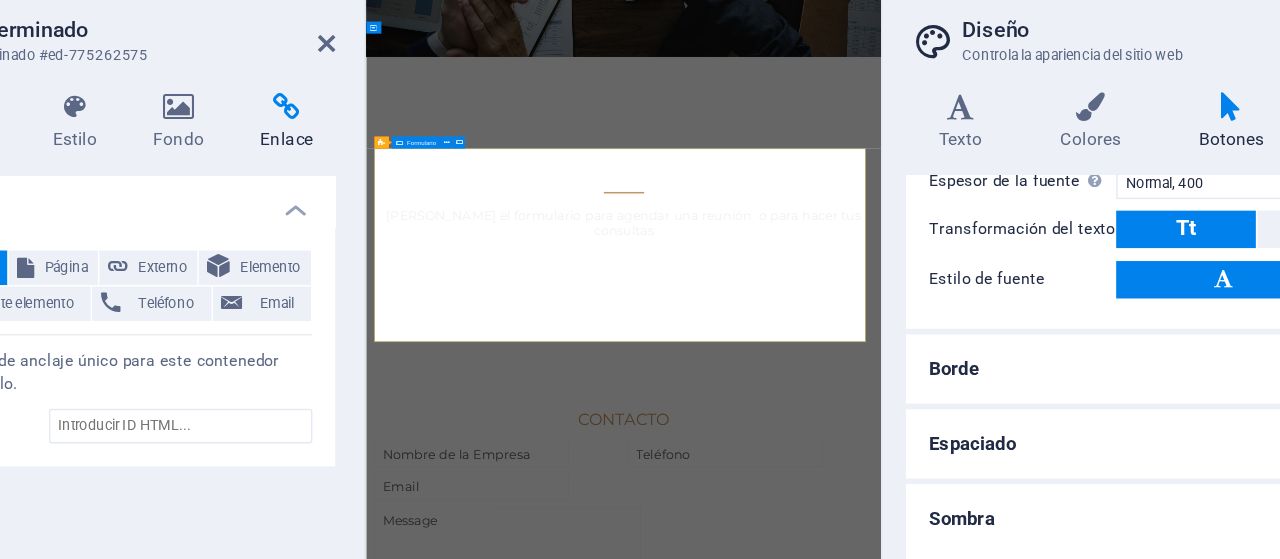 drag, startPoint x: 864, startPoint y: 659, endPoint x: 1142, endPoint y: 329, distance: 431.49045 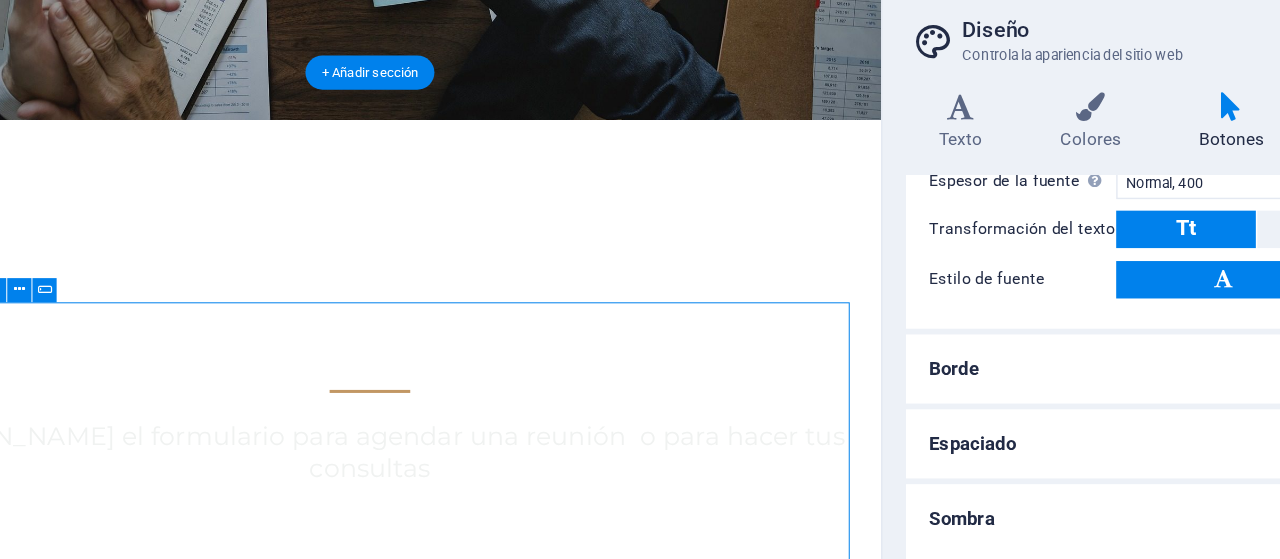 click on "Teléfono" 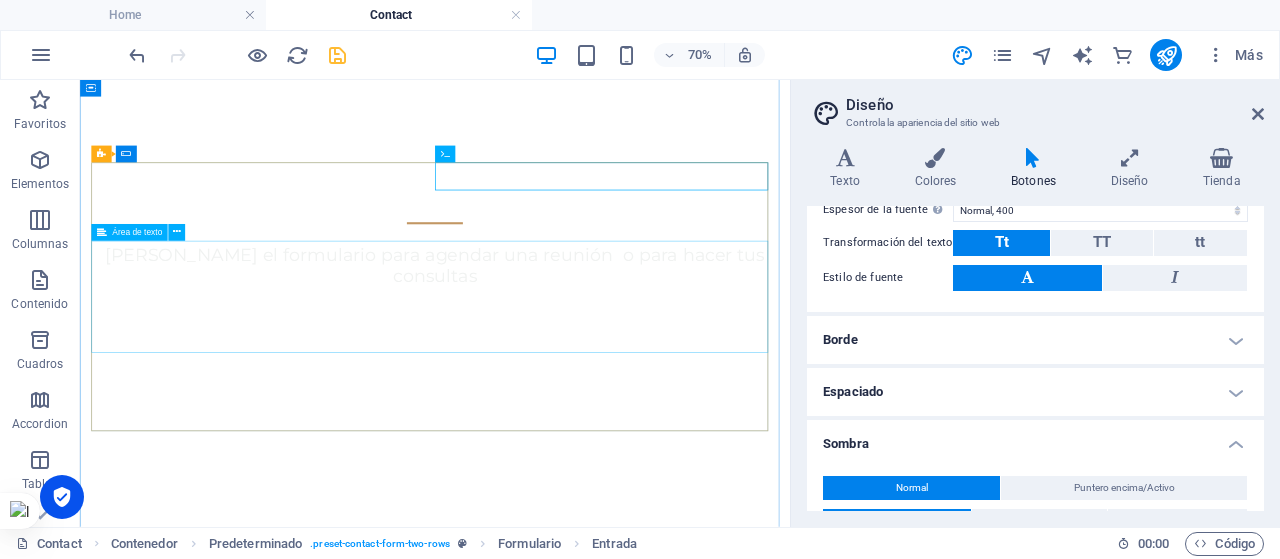 scroll, scrollTop: 1075, scrollLeft: 0, axis: vertical 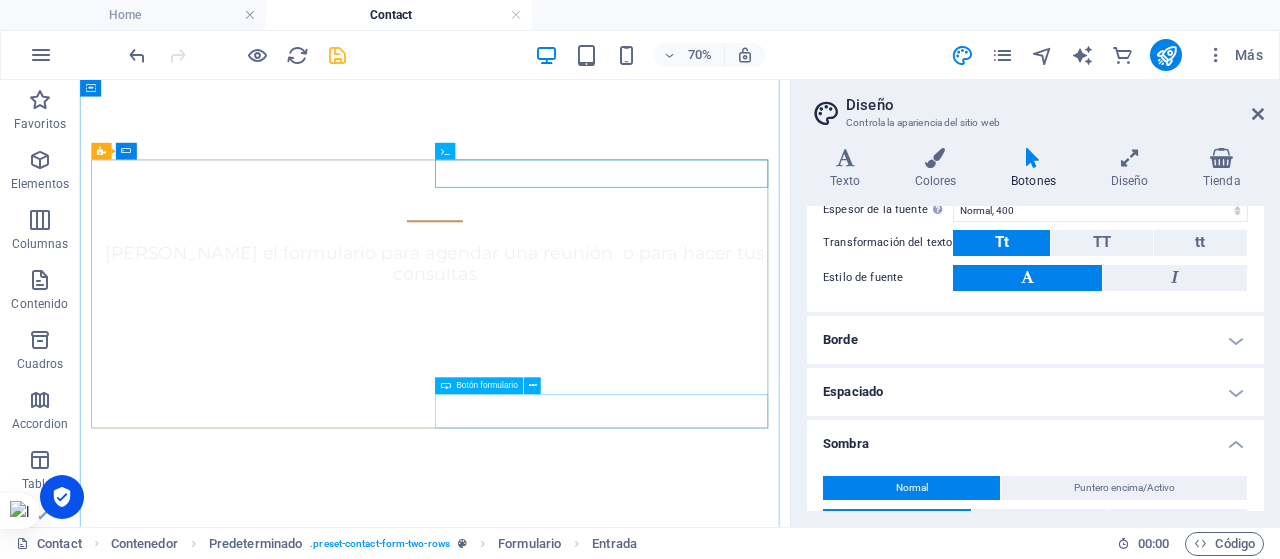 click on "Enviar" 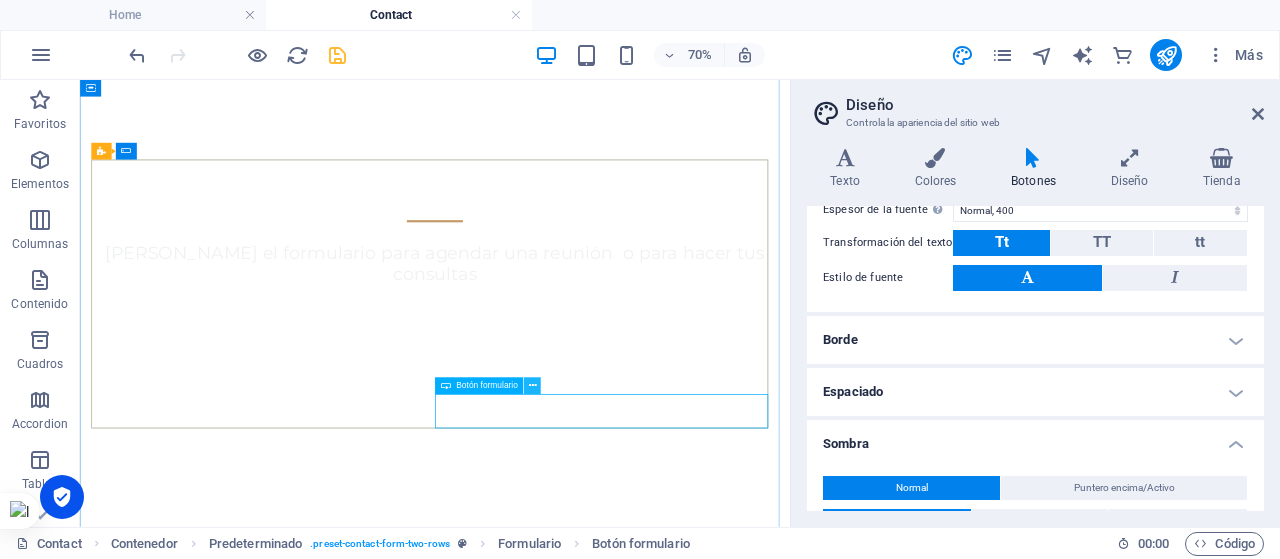 click at bounding box center (533, 386) 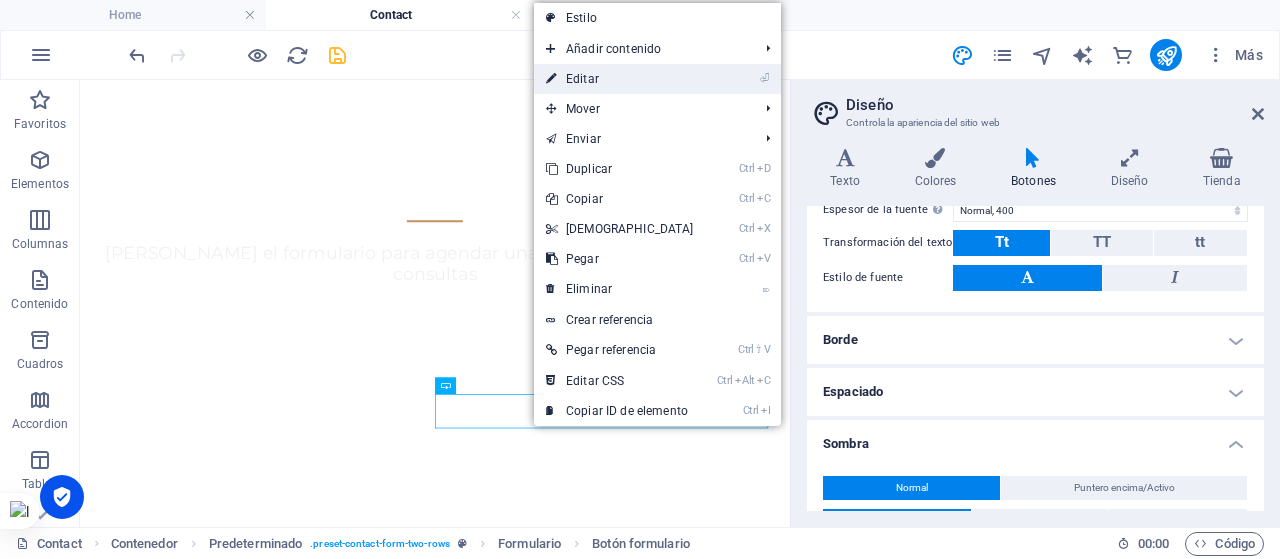 click on "⏎  Editar" at bounding box center [620, 79] 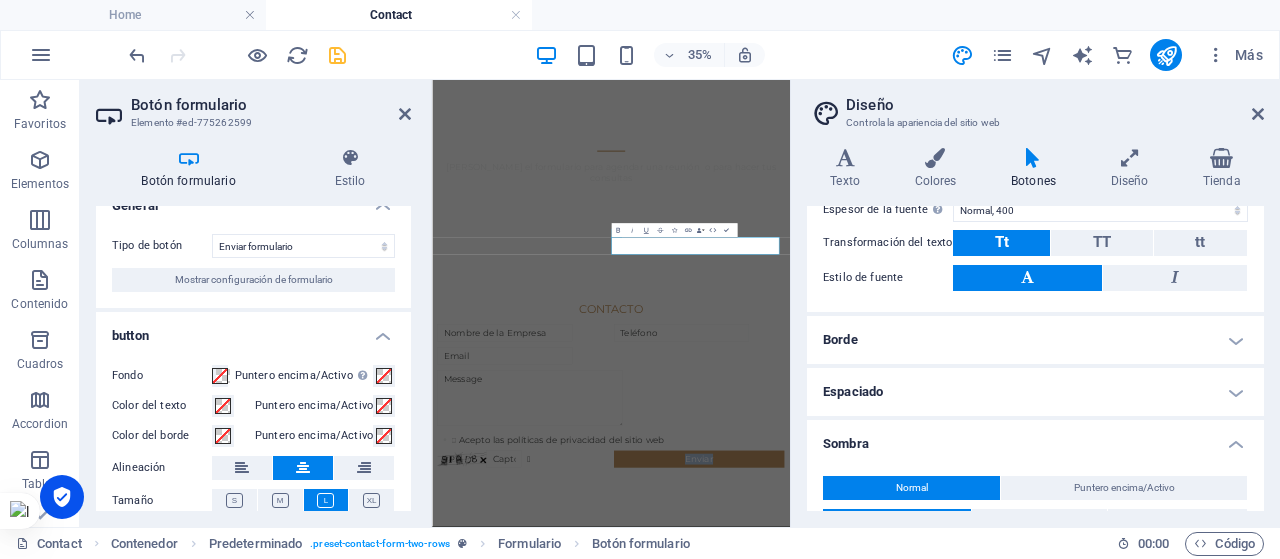 scroll, scrollTop: 0, scrollLeft: 0, axis: both 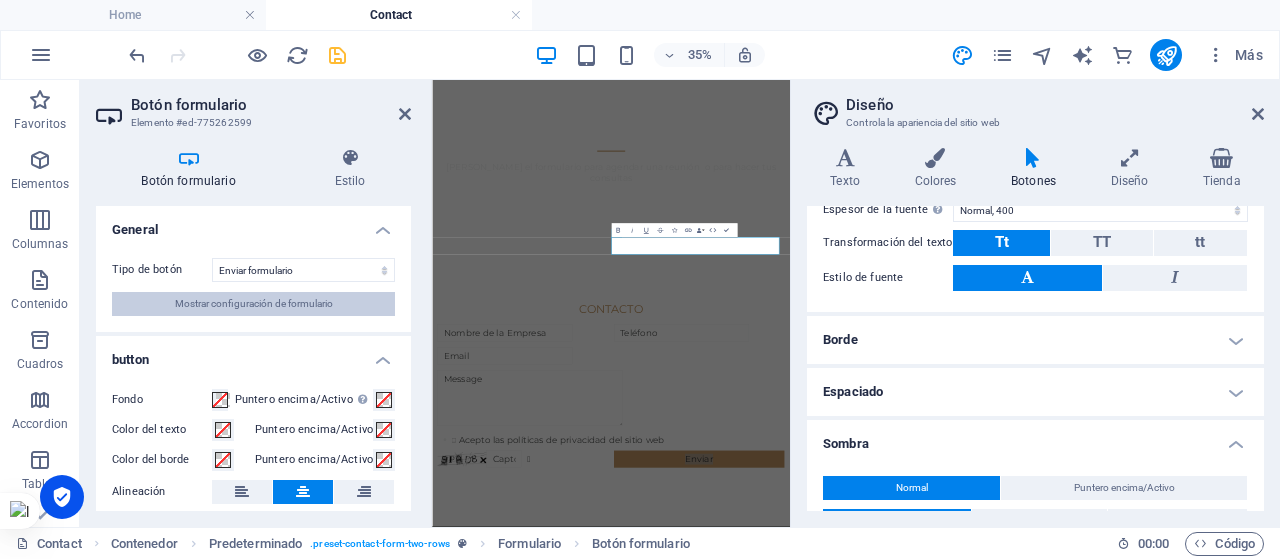 click on "Mostrar configuración de formulario" at bounding box center [254, 304] 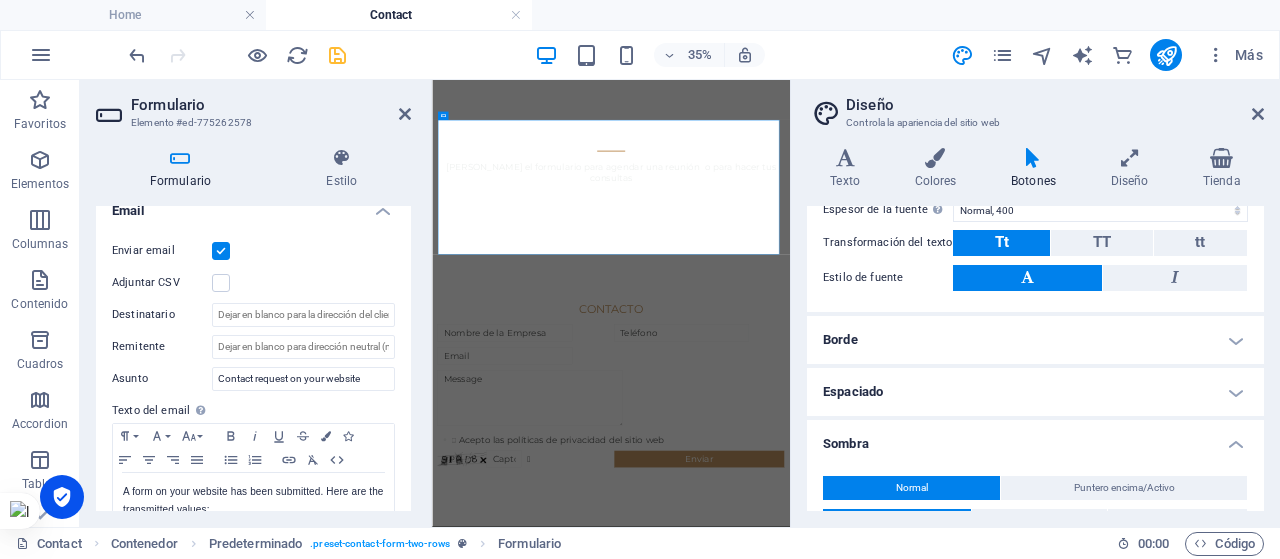 scroll, scrollTop: 536, scrollLeft: 0, axis: vertical 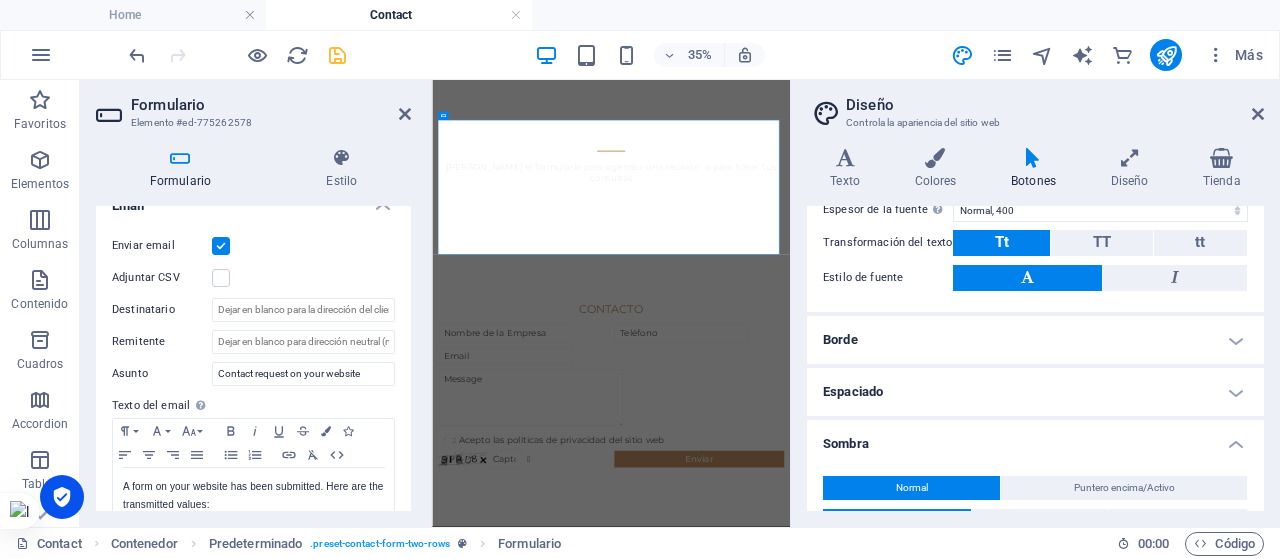 click on "Enviar email" at bounding box center (162, 246) 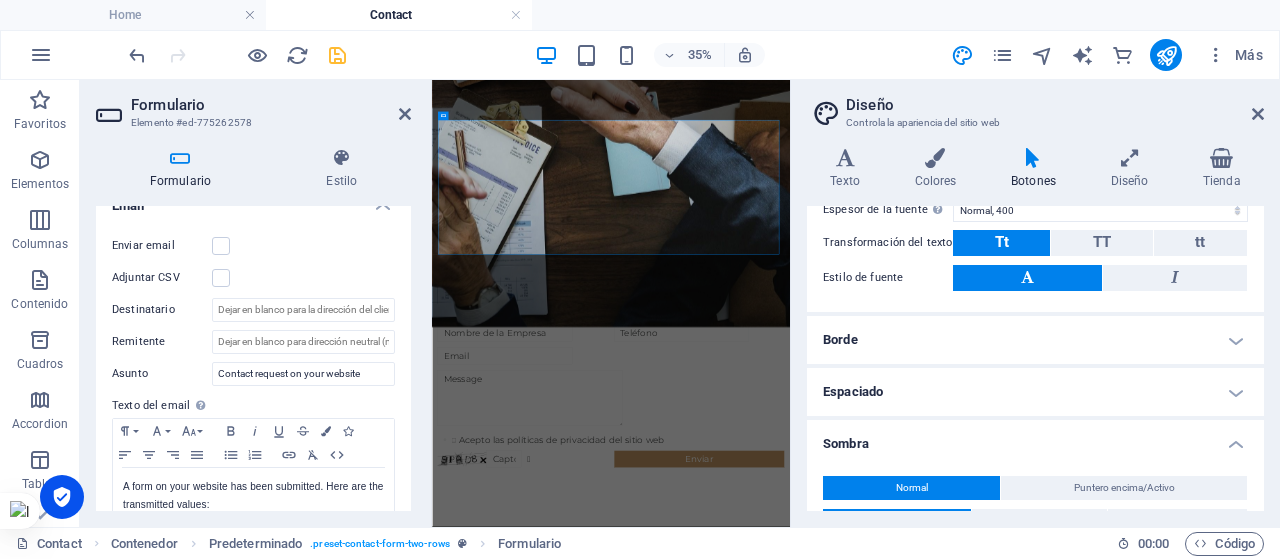 click on "Enviar email" at bounding box center [162, 246] 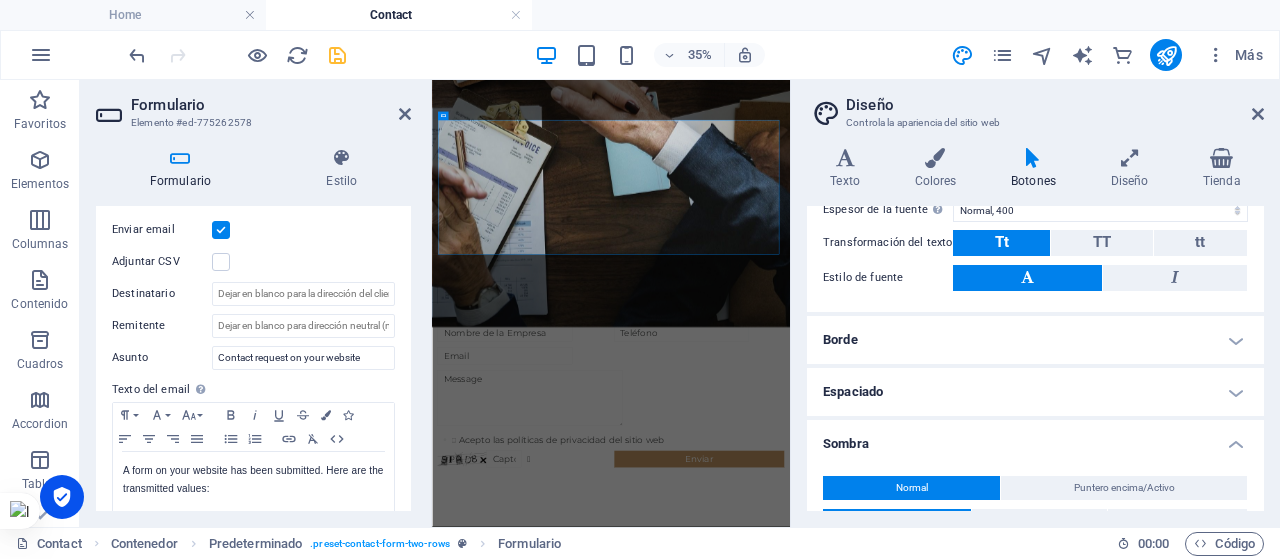 scroll, scrollTop: 554, scrollLeft: 0, axis: vertical 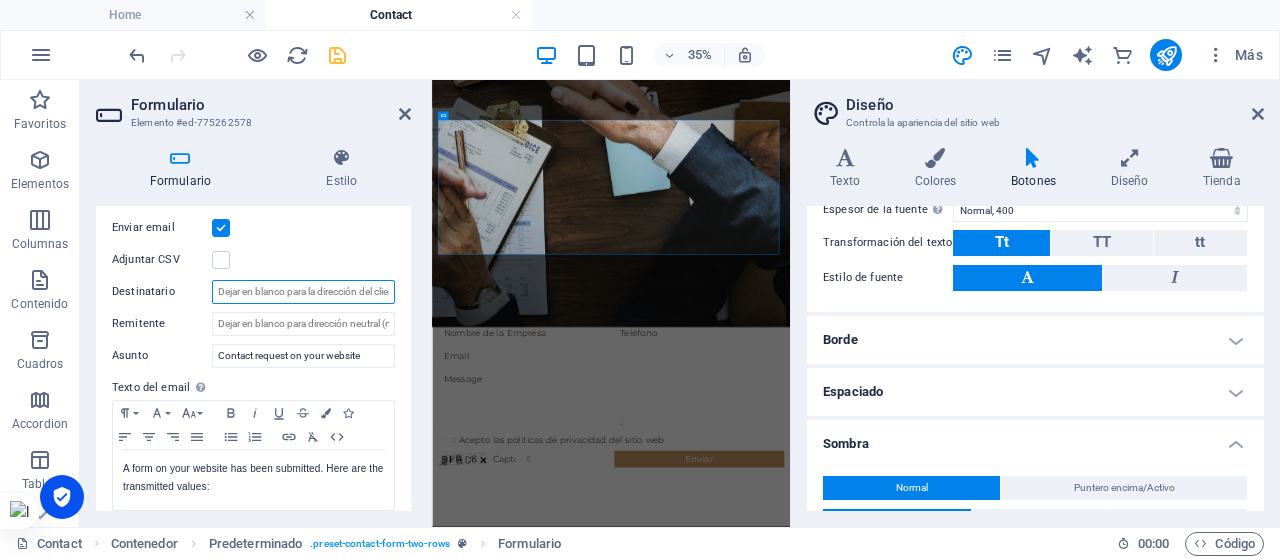 click on "Destinatario" at bounding box center [303, 292] 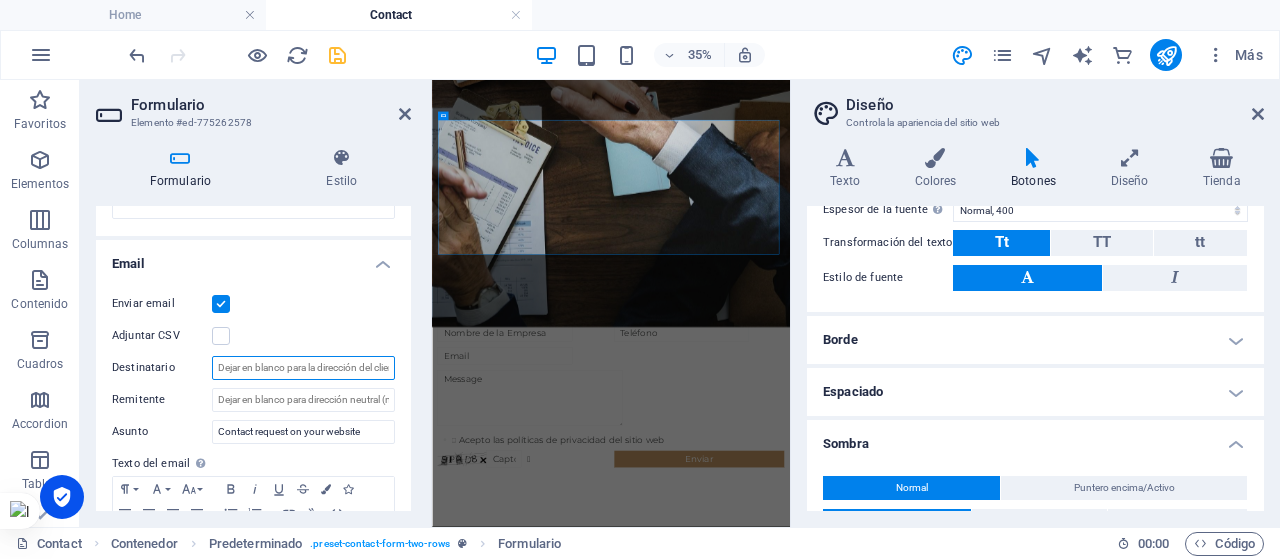 scroll, scrollTop: 479, scrollLeft: 0, axis: vertical 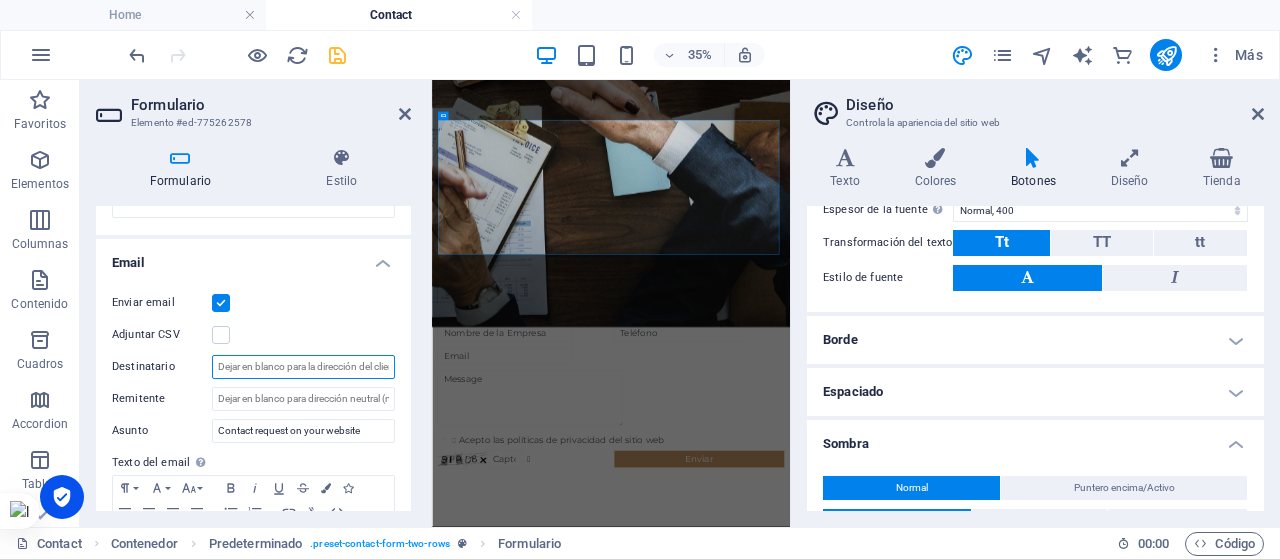 click on "Destinatario" at bounding box center [303, 367] 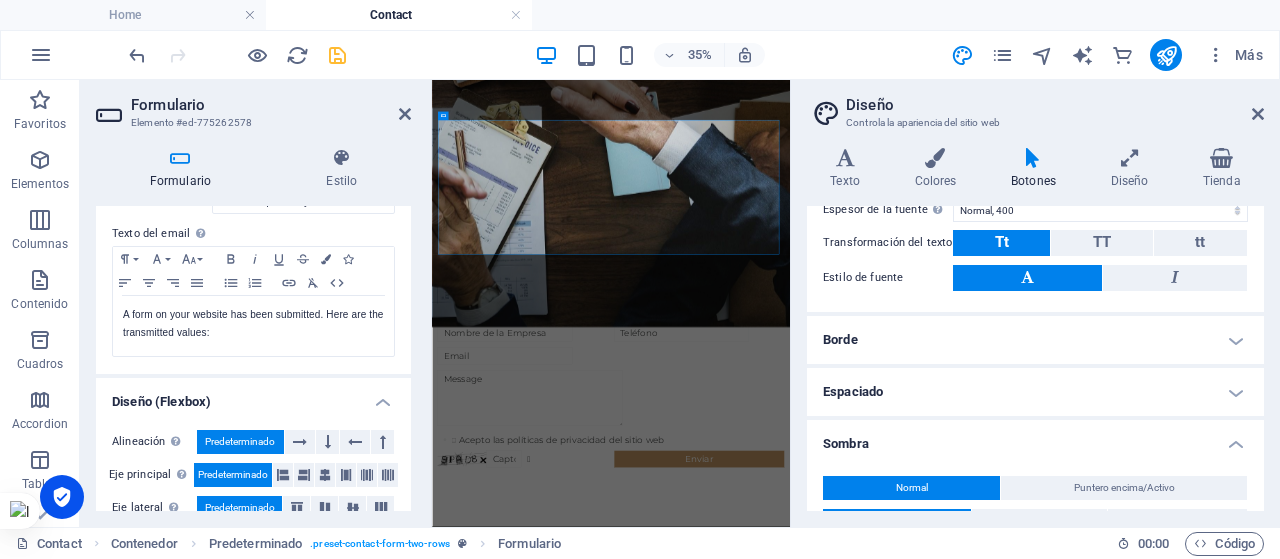 scroll, scrollTop: 713, scrollLeft: 0, axis: vertical 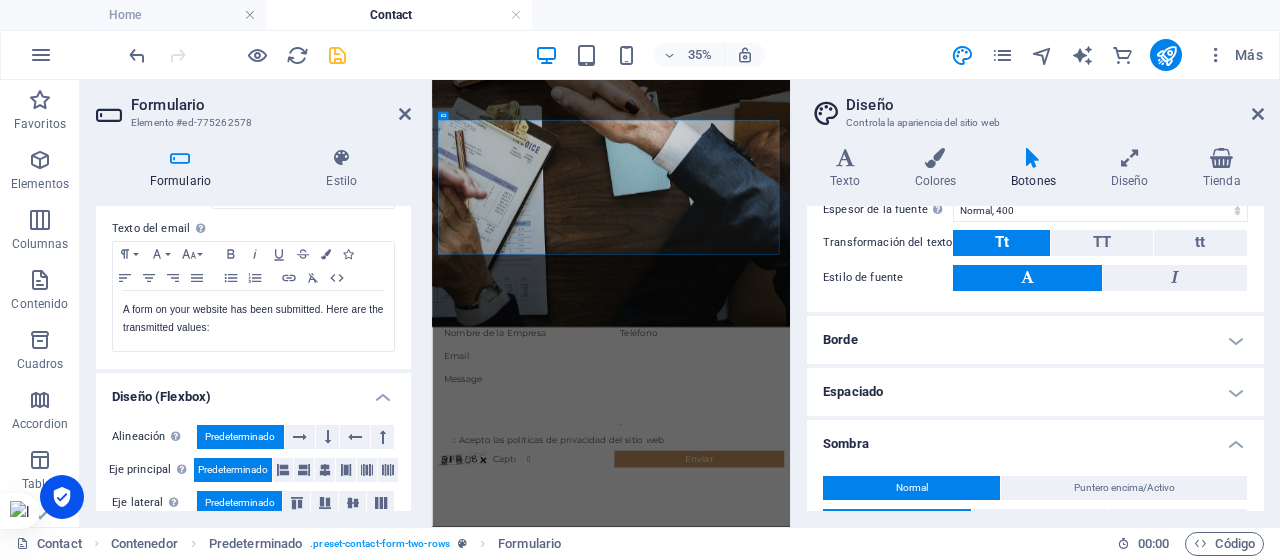 type on "[EMAIL_ADDRESS][DOMAIN_NAME]" 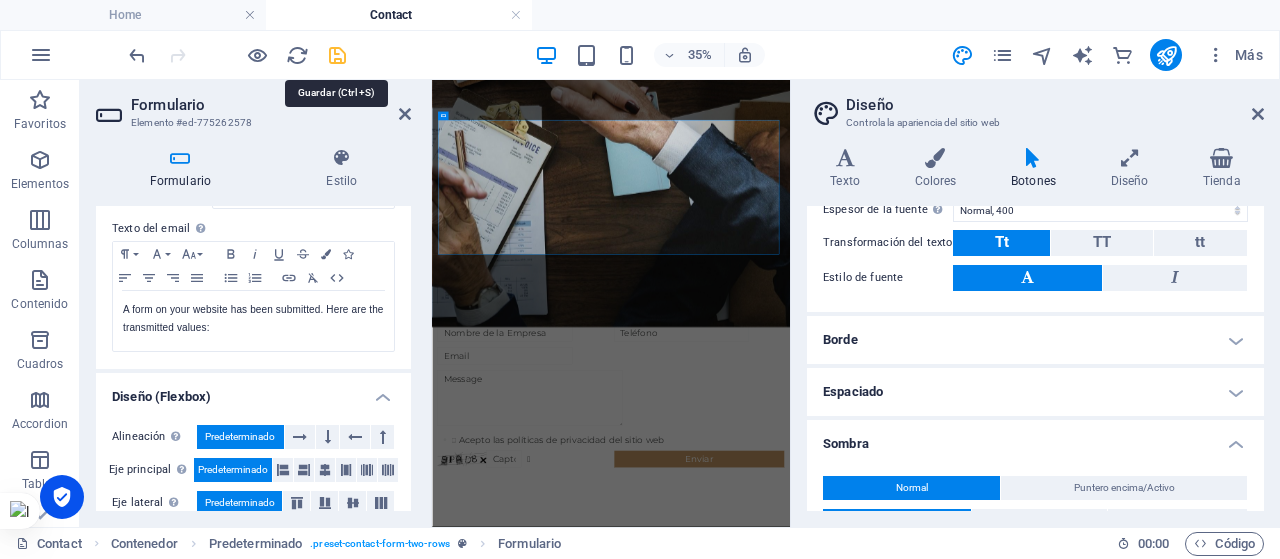 click at bounding box center (337, 55) 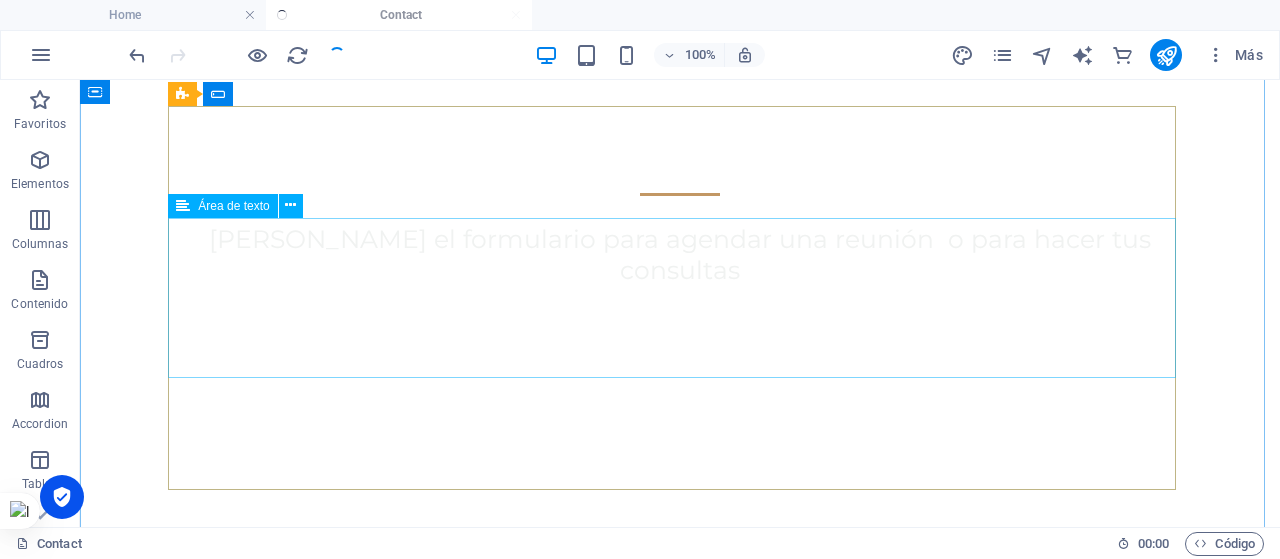 scroll, scrollTop: 1164, scrollLeft: 0, axis: vertical 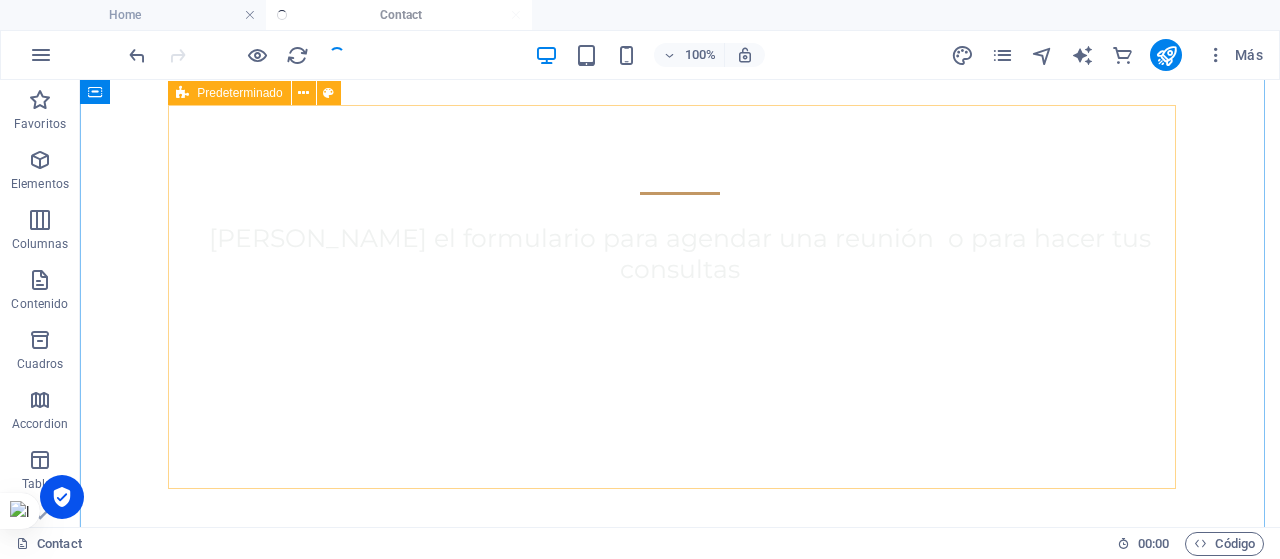 click at bounding box center [182, 93] 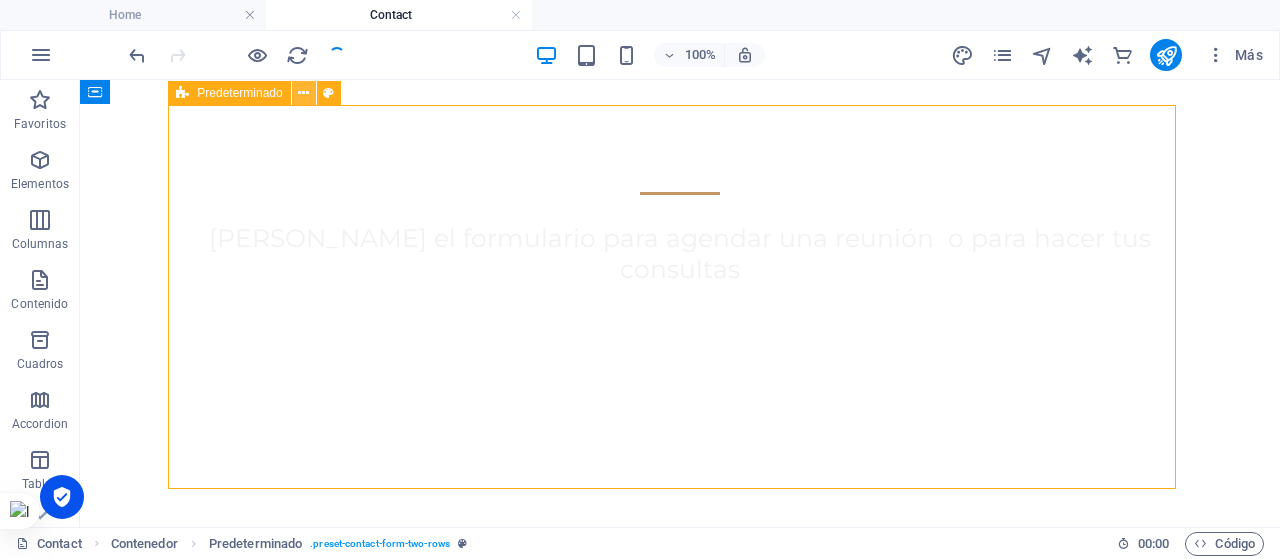 click at bounding box center (303, 93) 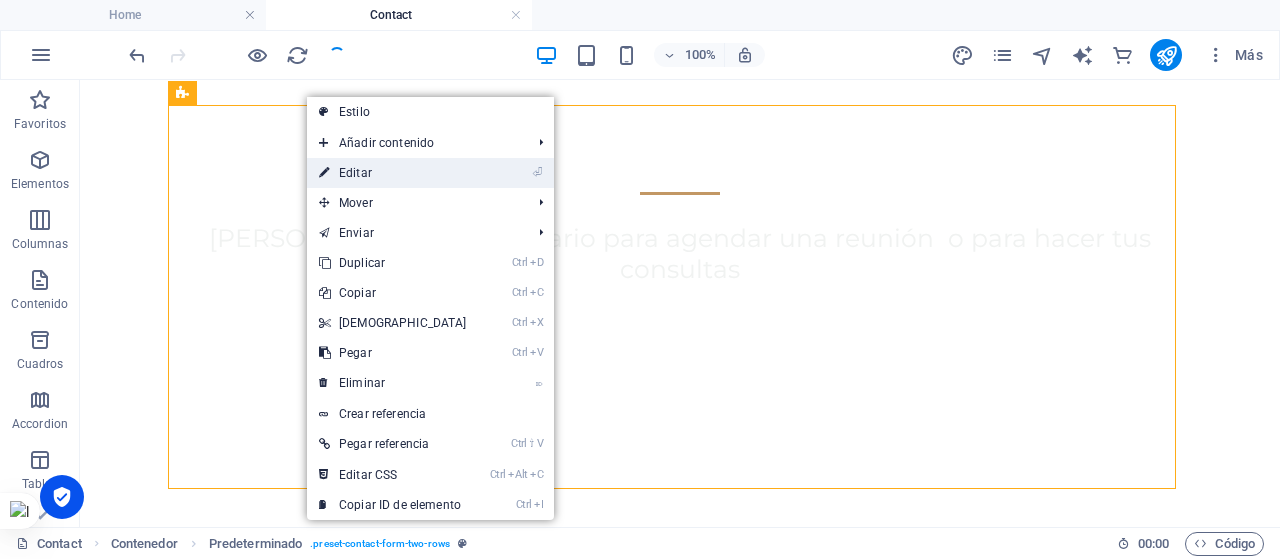 click on "⏎  Editar" at bounding box center [393, 173] 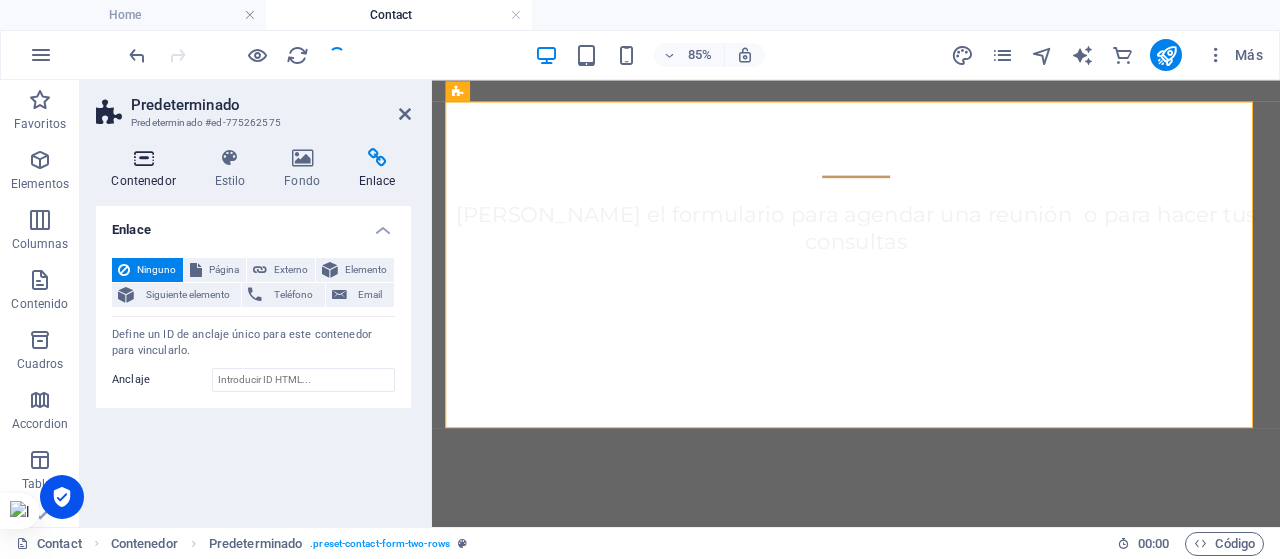 click on "Contenedor" at bounding box center [147, 169] 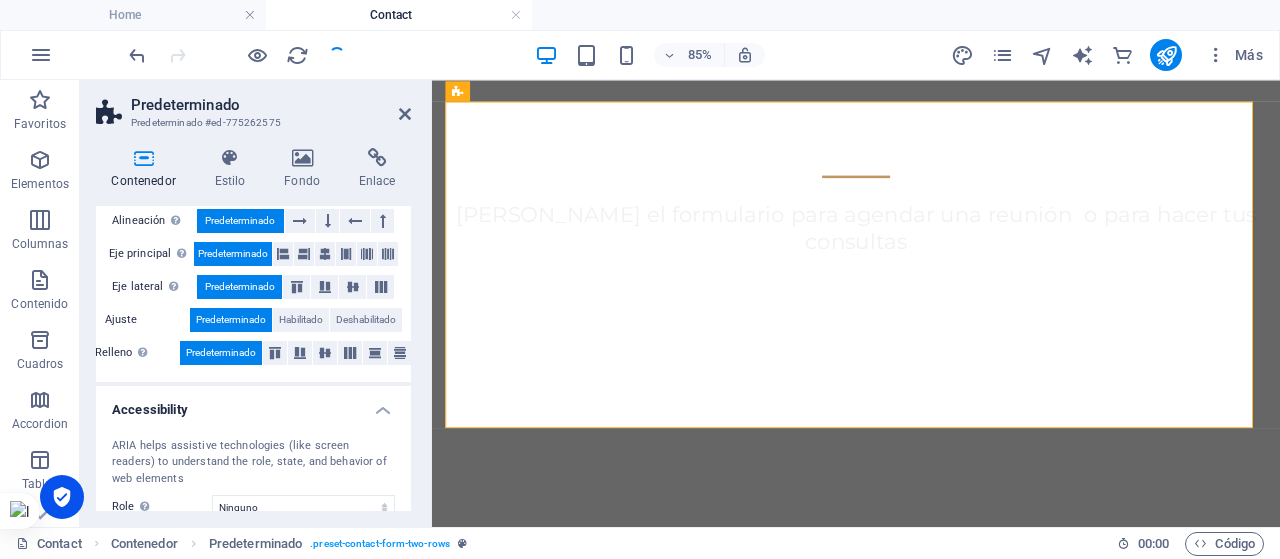 scroll, scrollTop: 250, scrollLeft: 0, axis: vertical 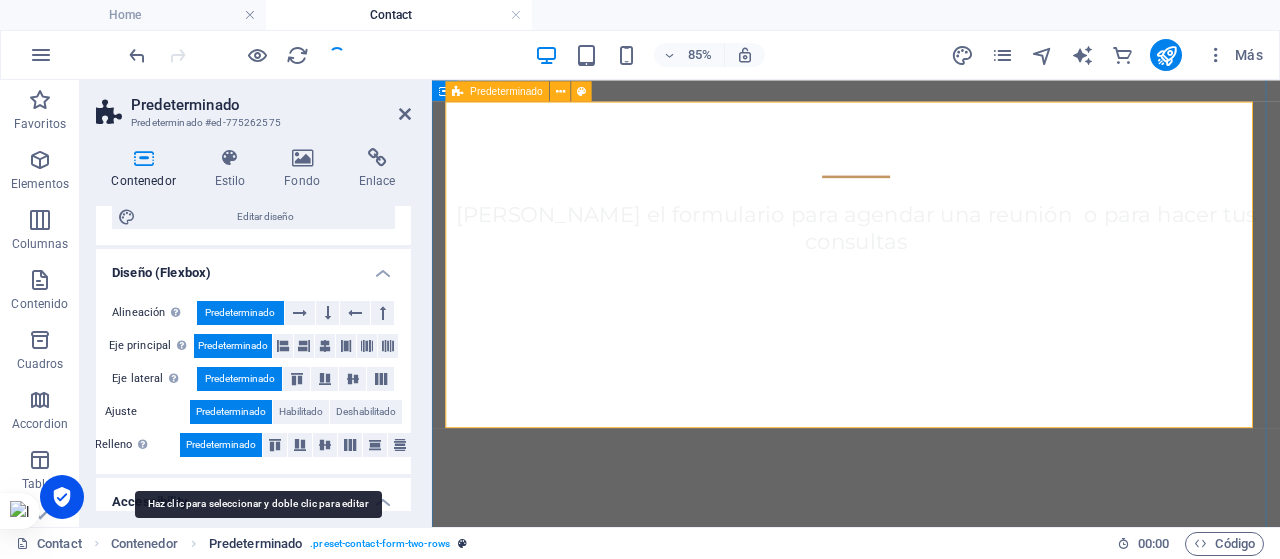 click on "Predeterminado" at bounding box center (255, 544) 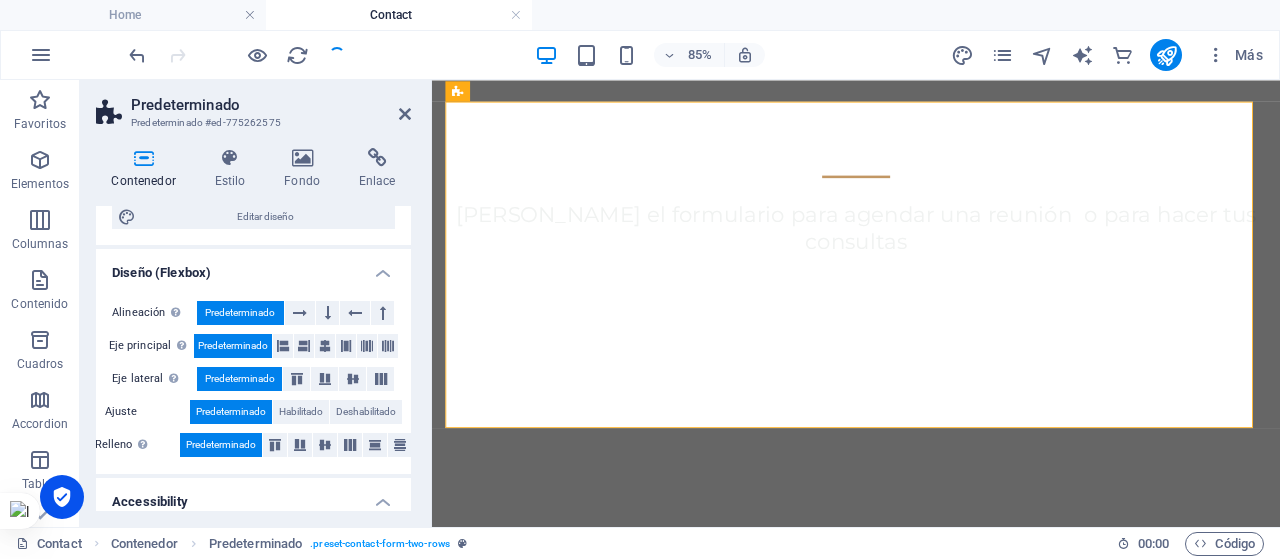 scroll, scrollTop: 492, scrollLeft: 0, axis: vertical 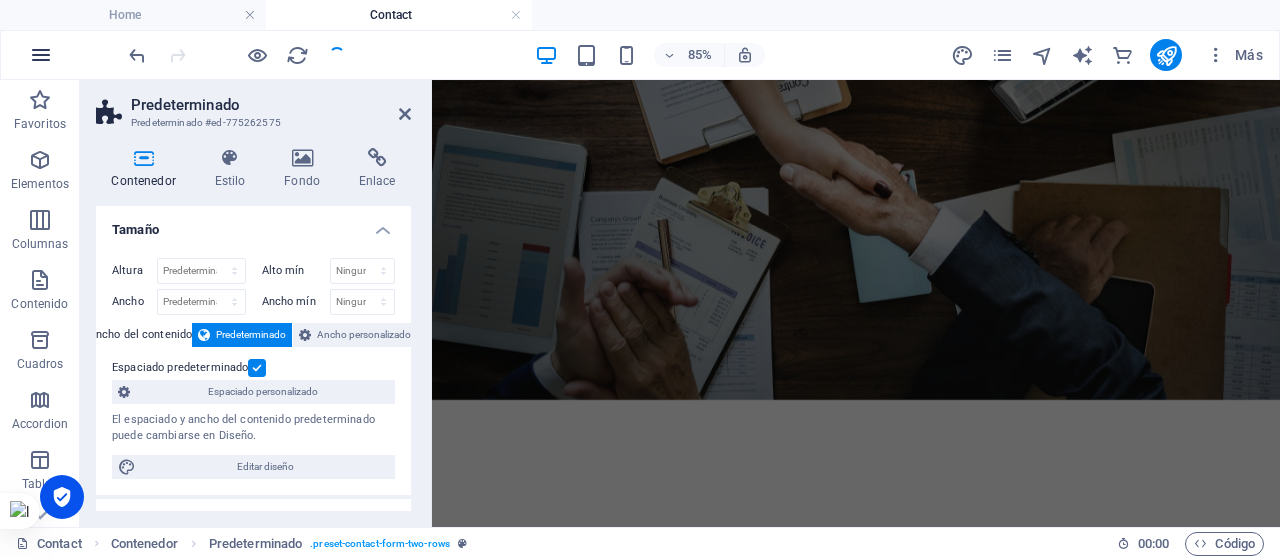 click at bounding box center [41, 55] 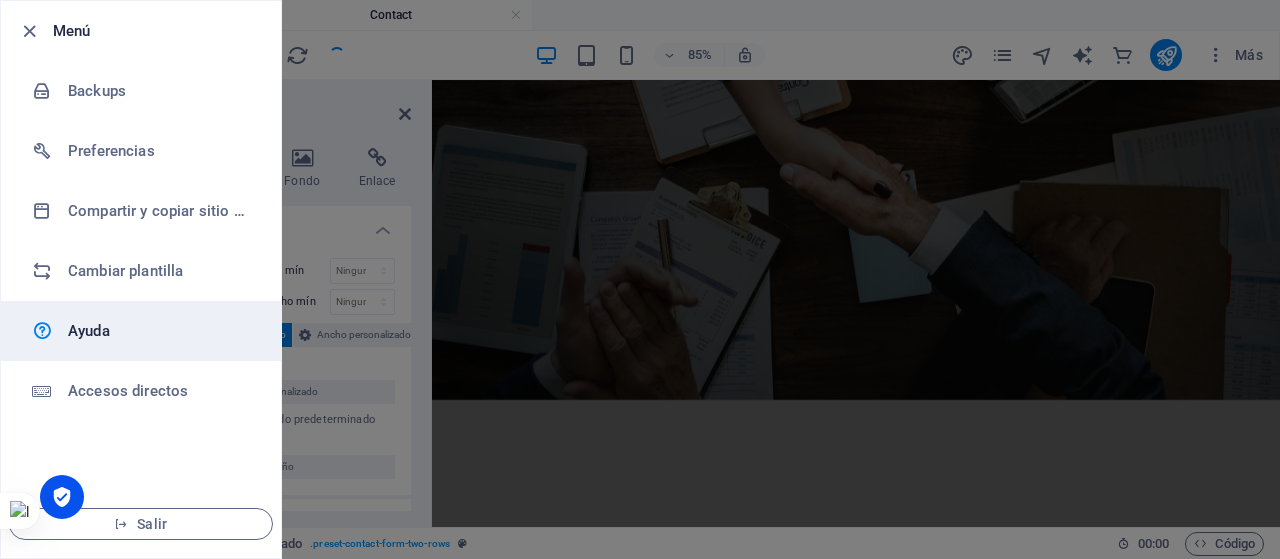 click on "Ayuda" at bounding box center (160, 331) 